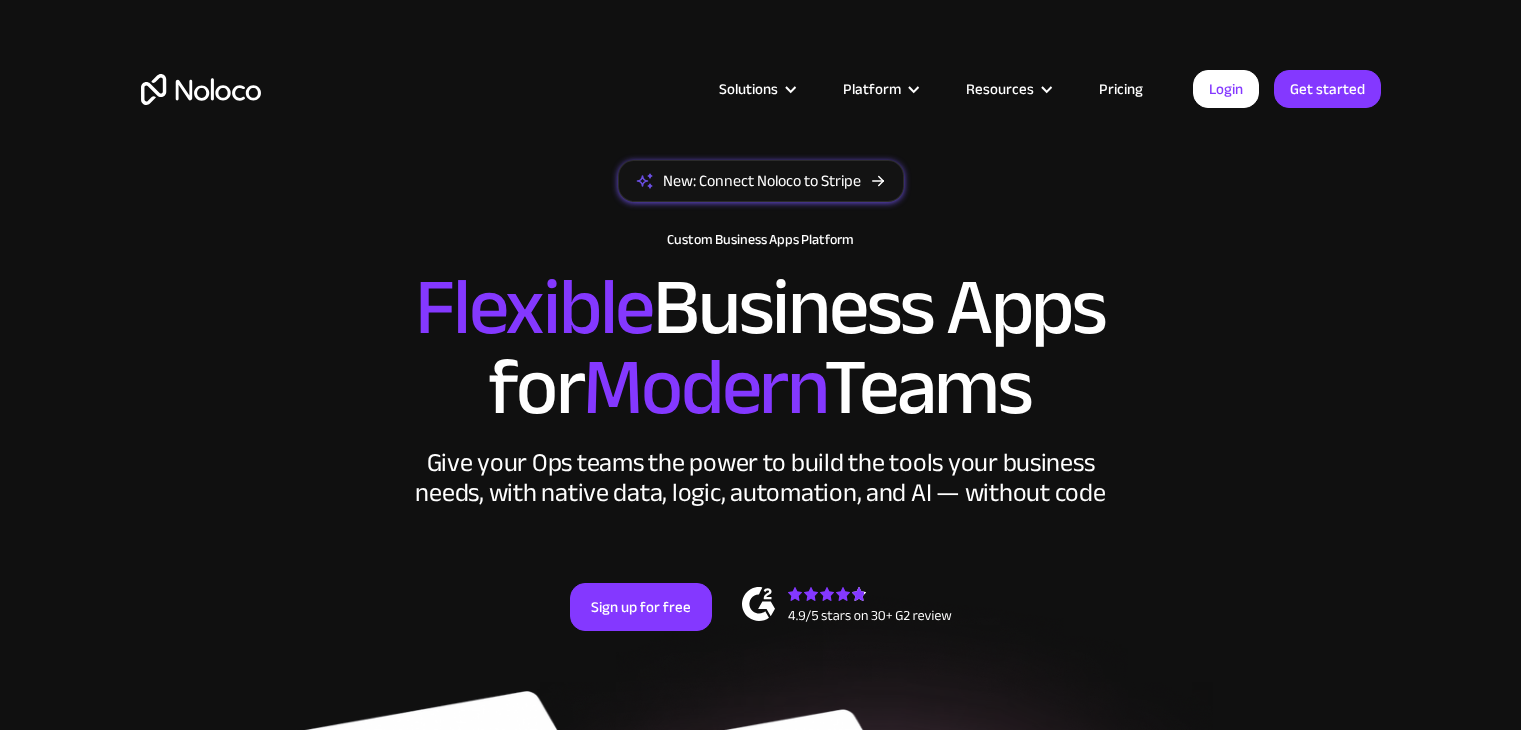 scroll, scrollTop: 0, scrollLeft: 0, axis: both 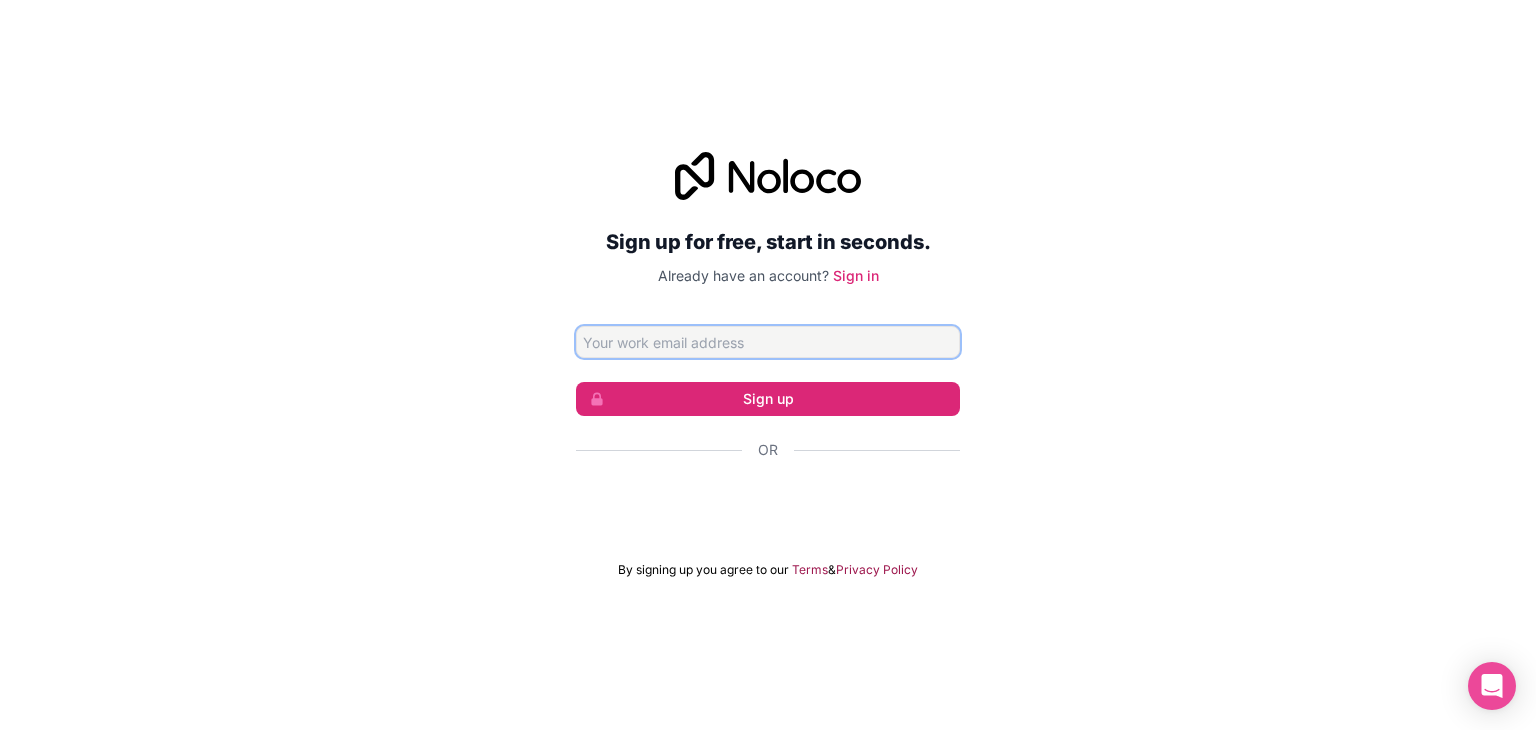 paste on "[PERSON]@[DOMAIN].com" 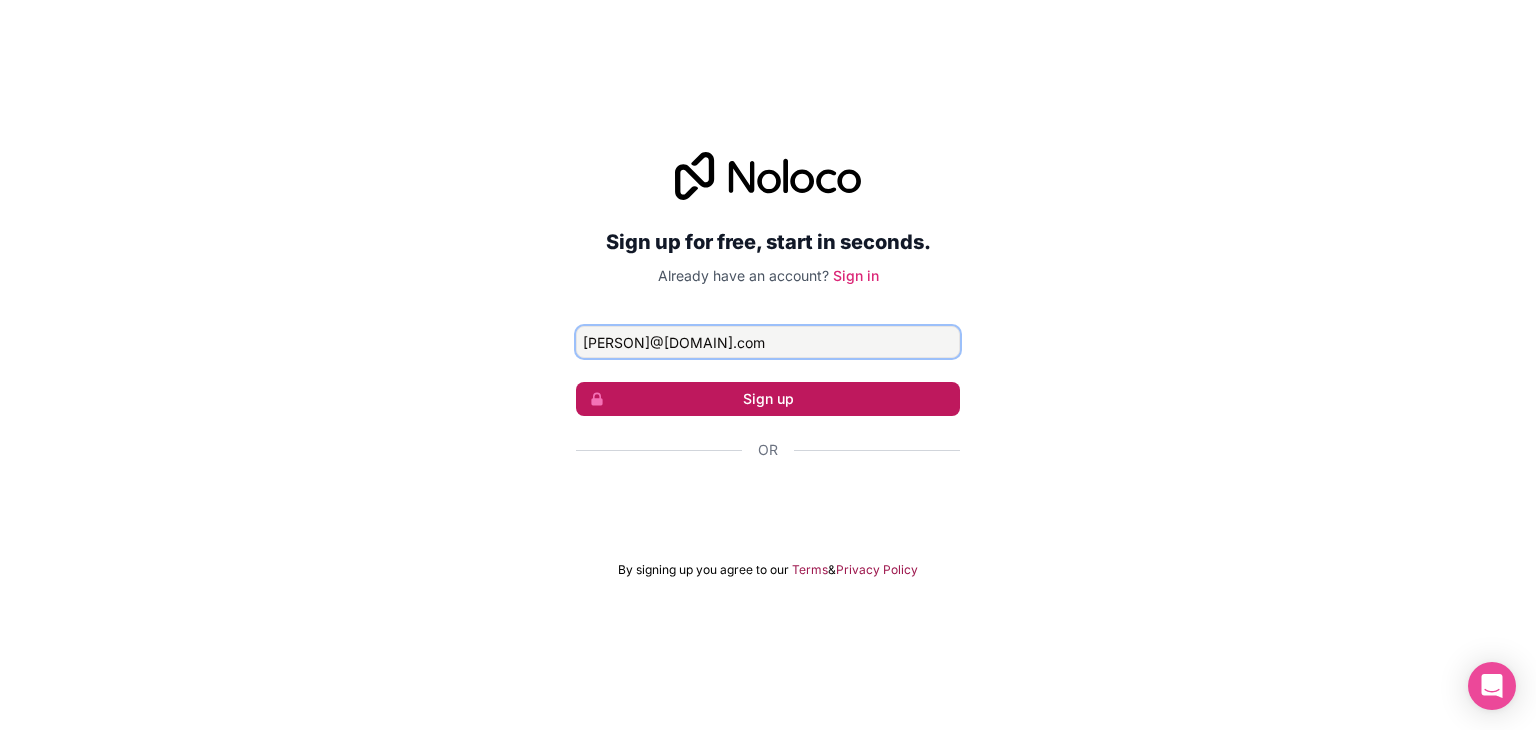 type on "[PERSON]@[DOMAIN].com" 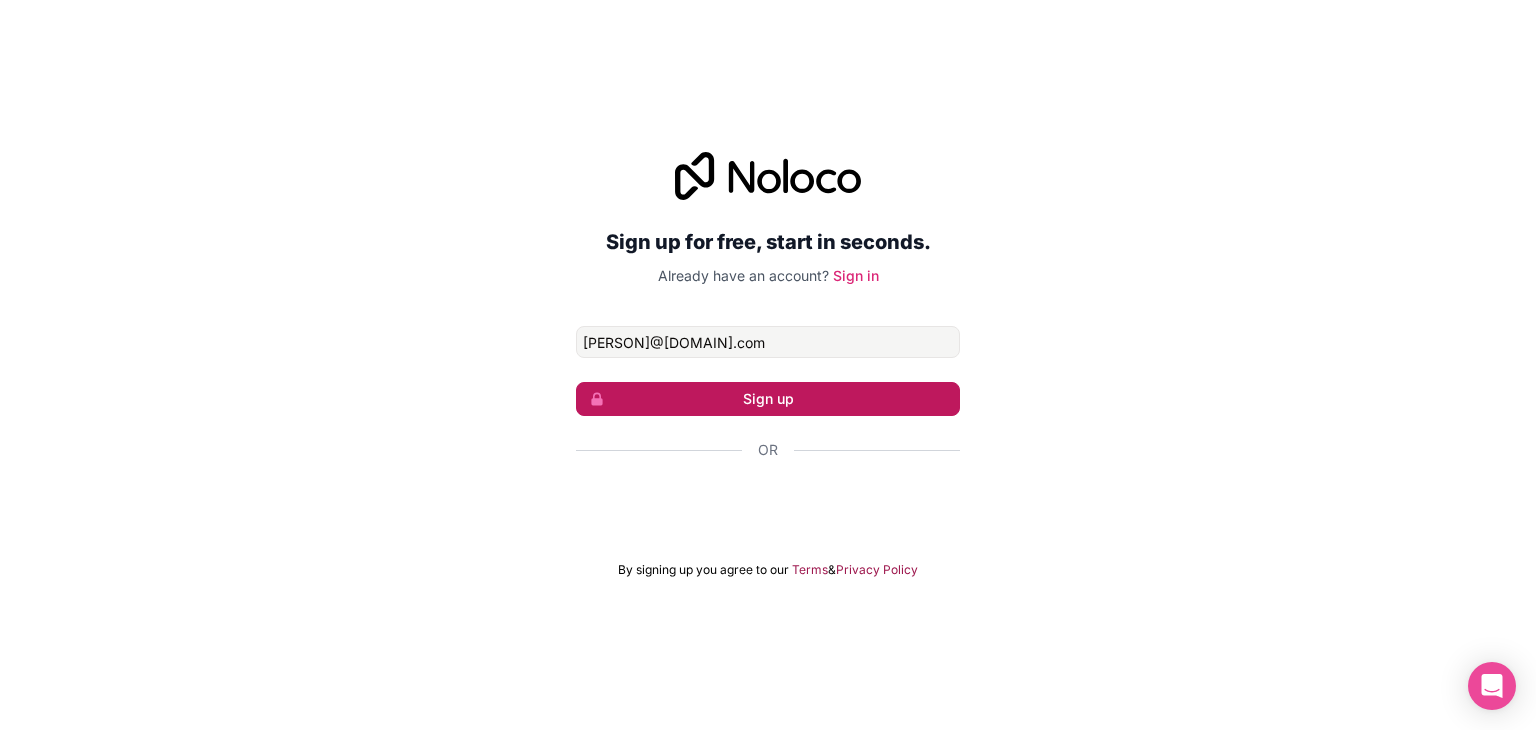 click on "Sign up" at bounding box center (768, 399) 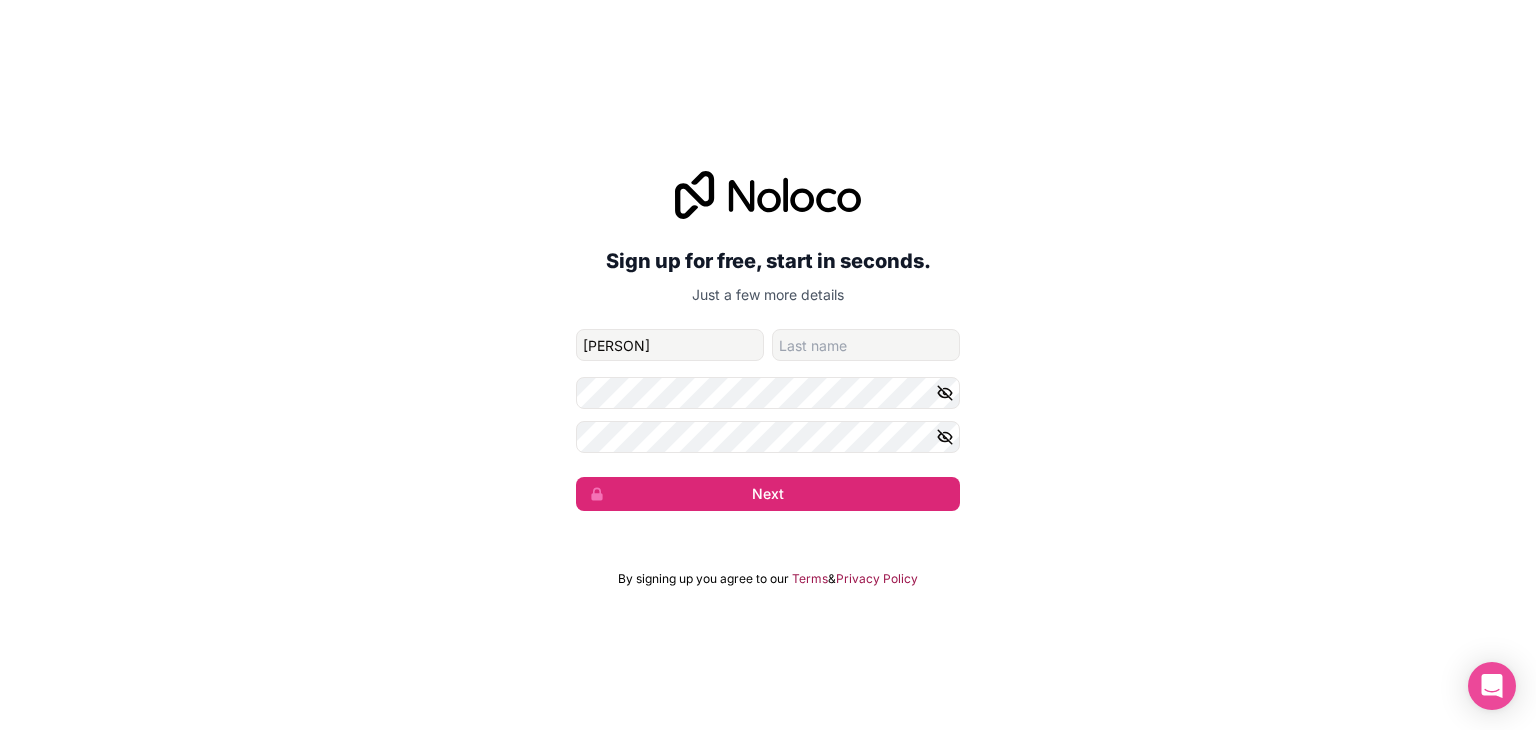 type on "[PERSON]" 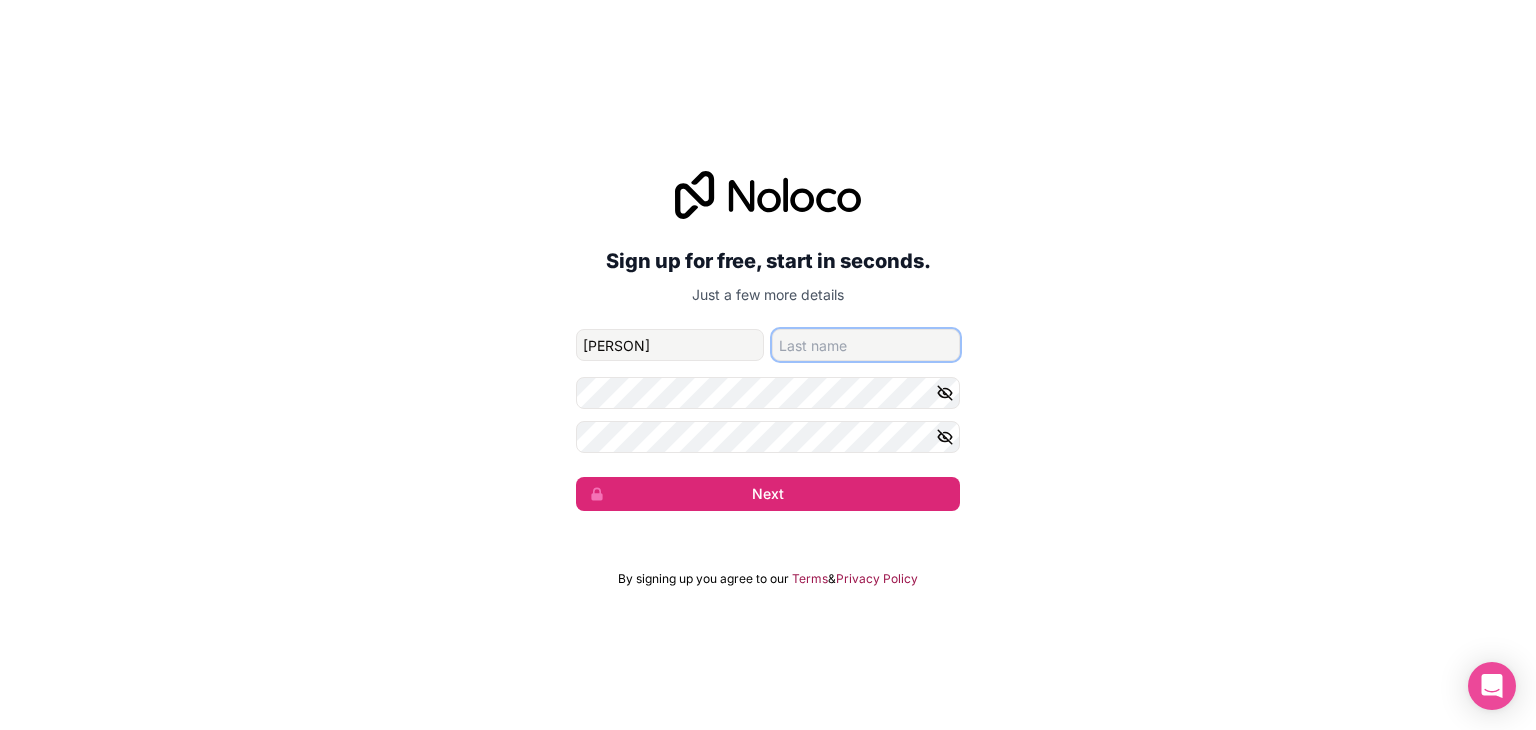click at bounding box center [866, 345] 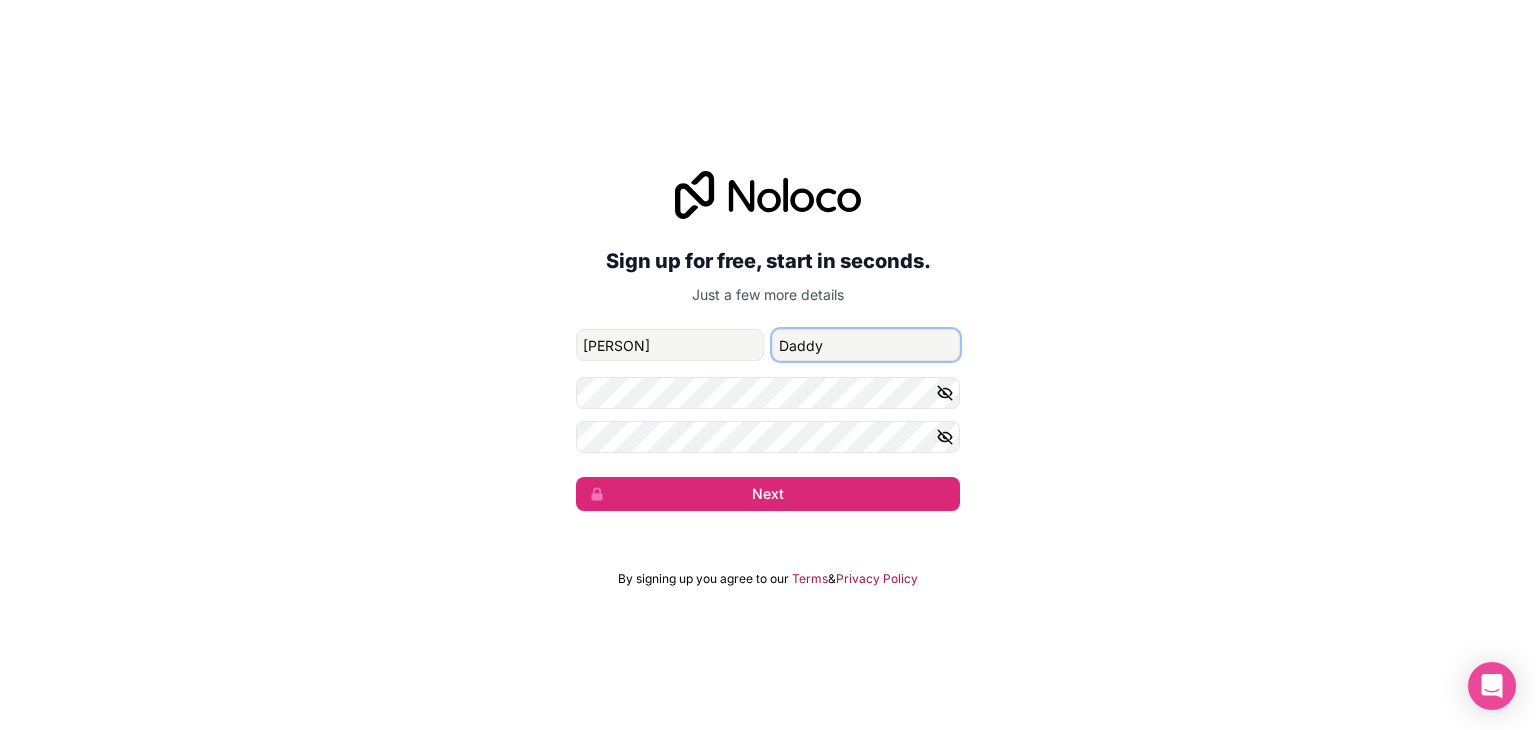 type on "Daddy" 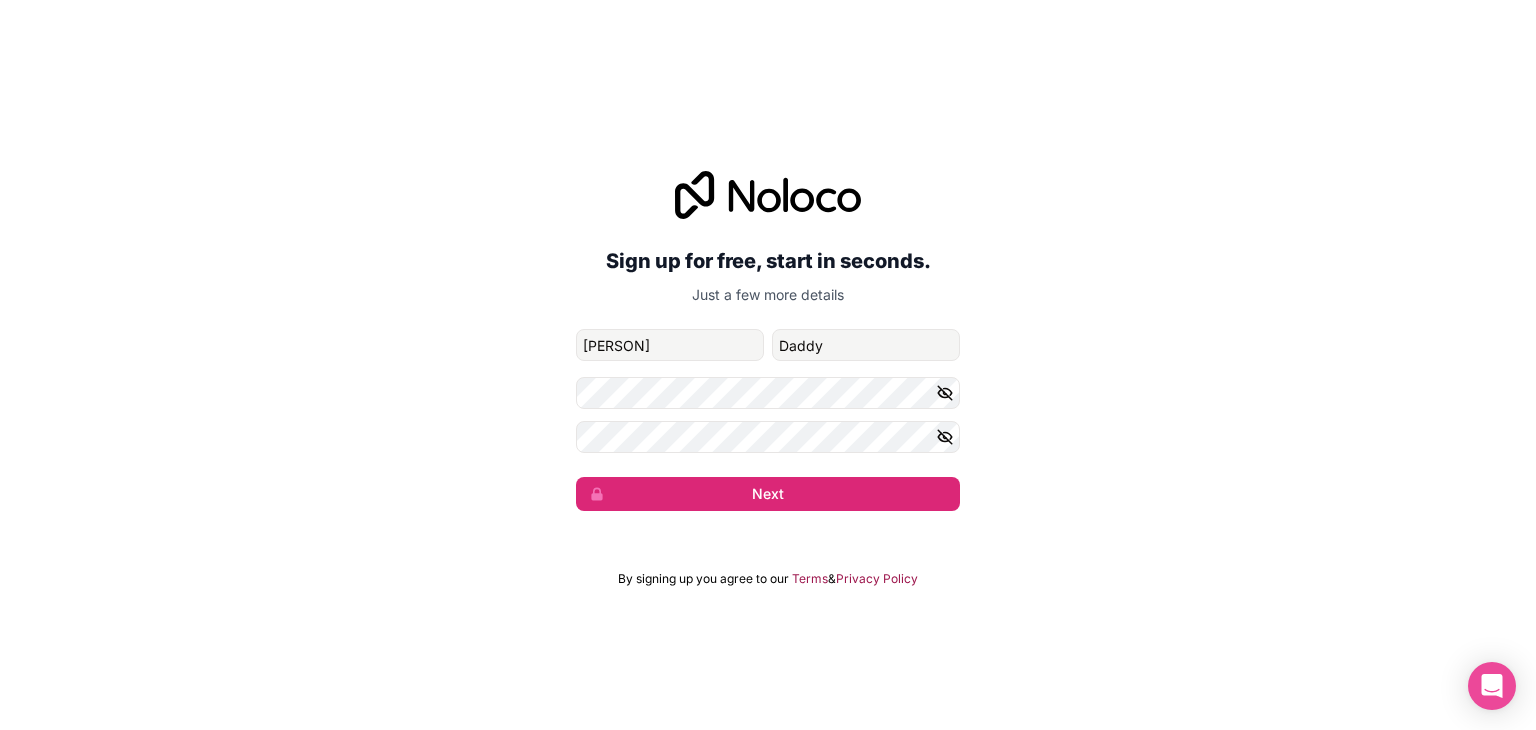 click 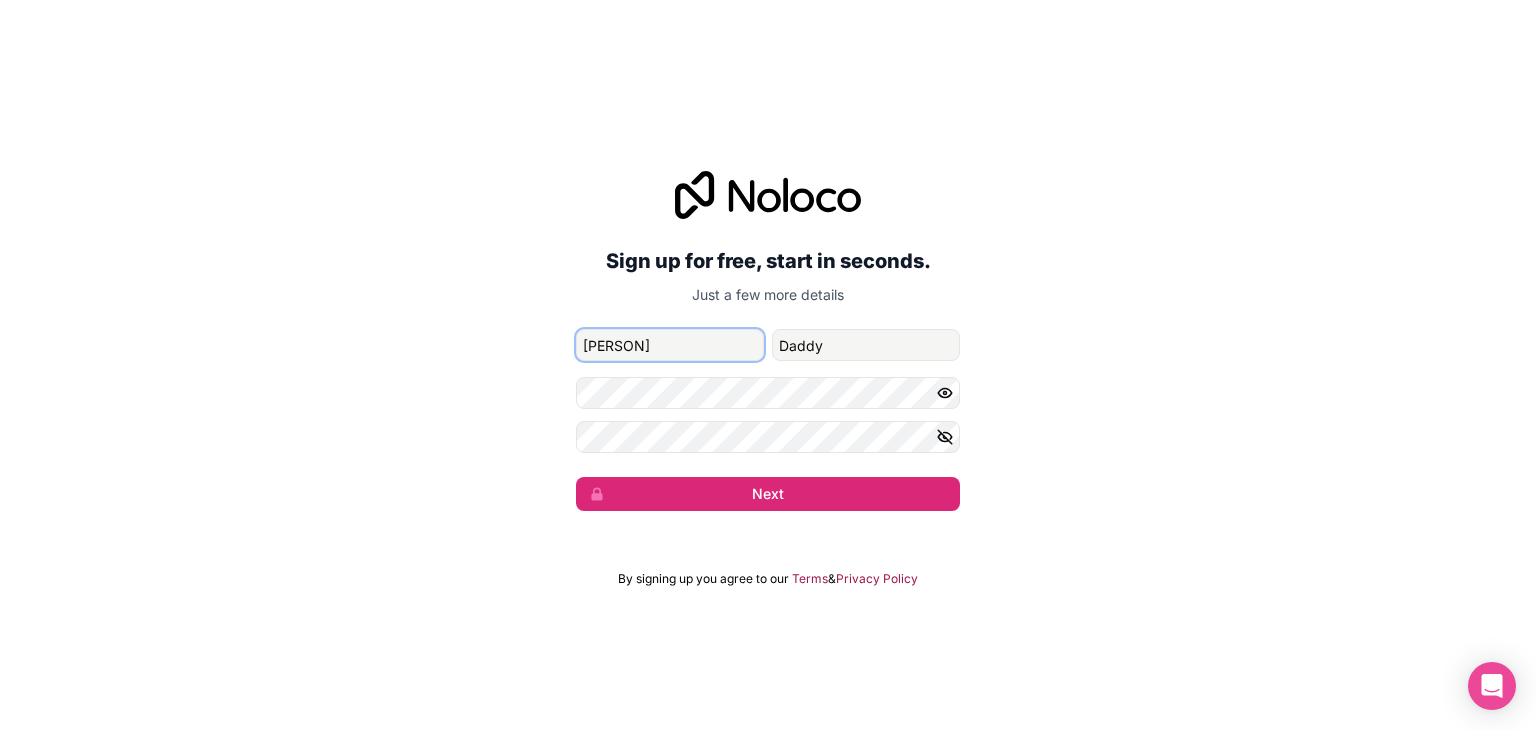 click on "[PERSON]" at bounding box center (670, 345) 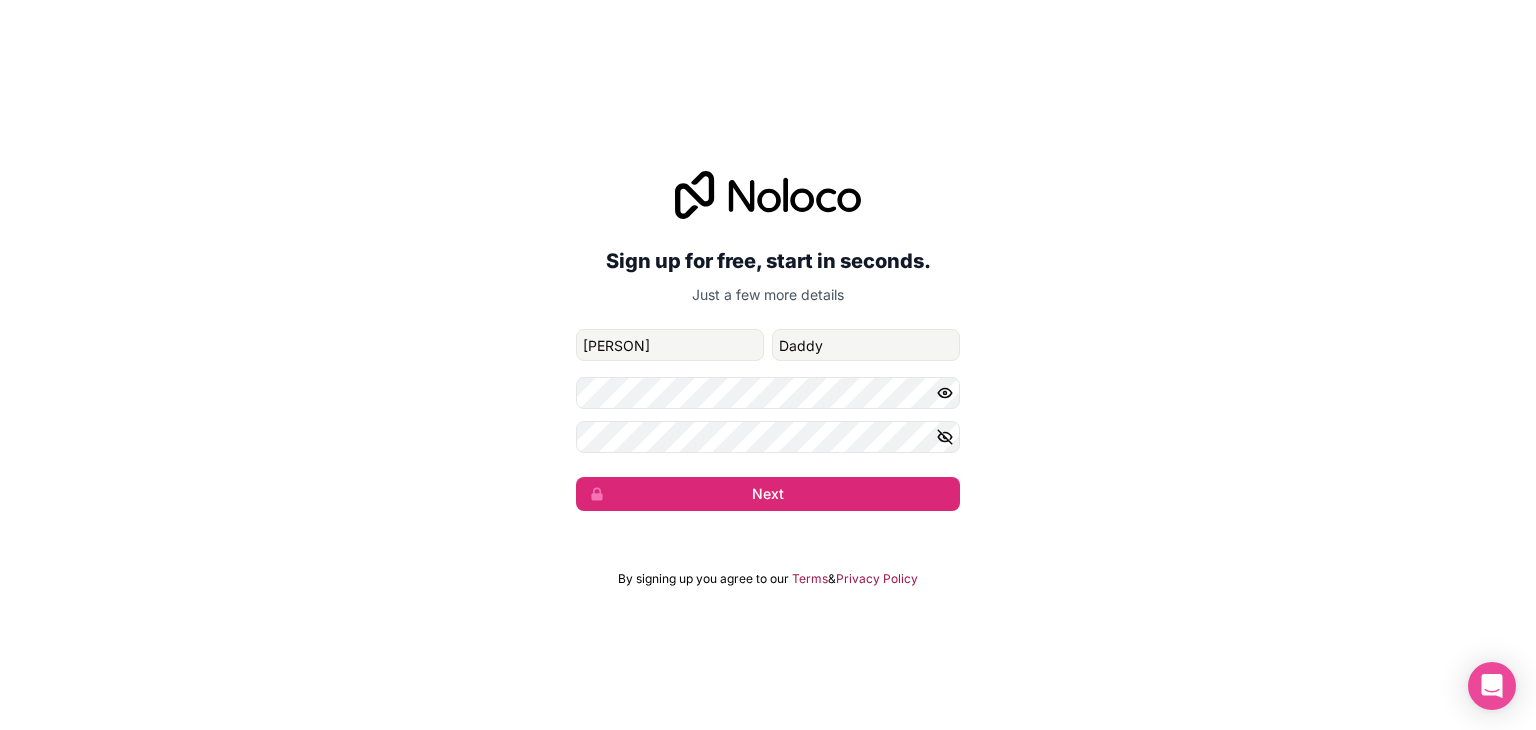 click 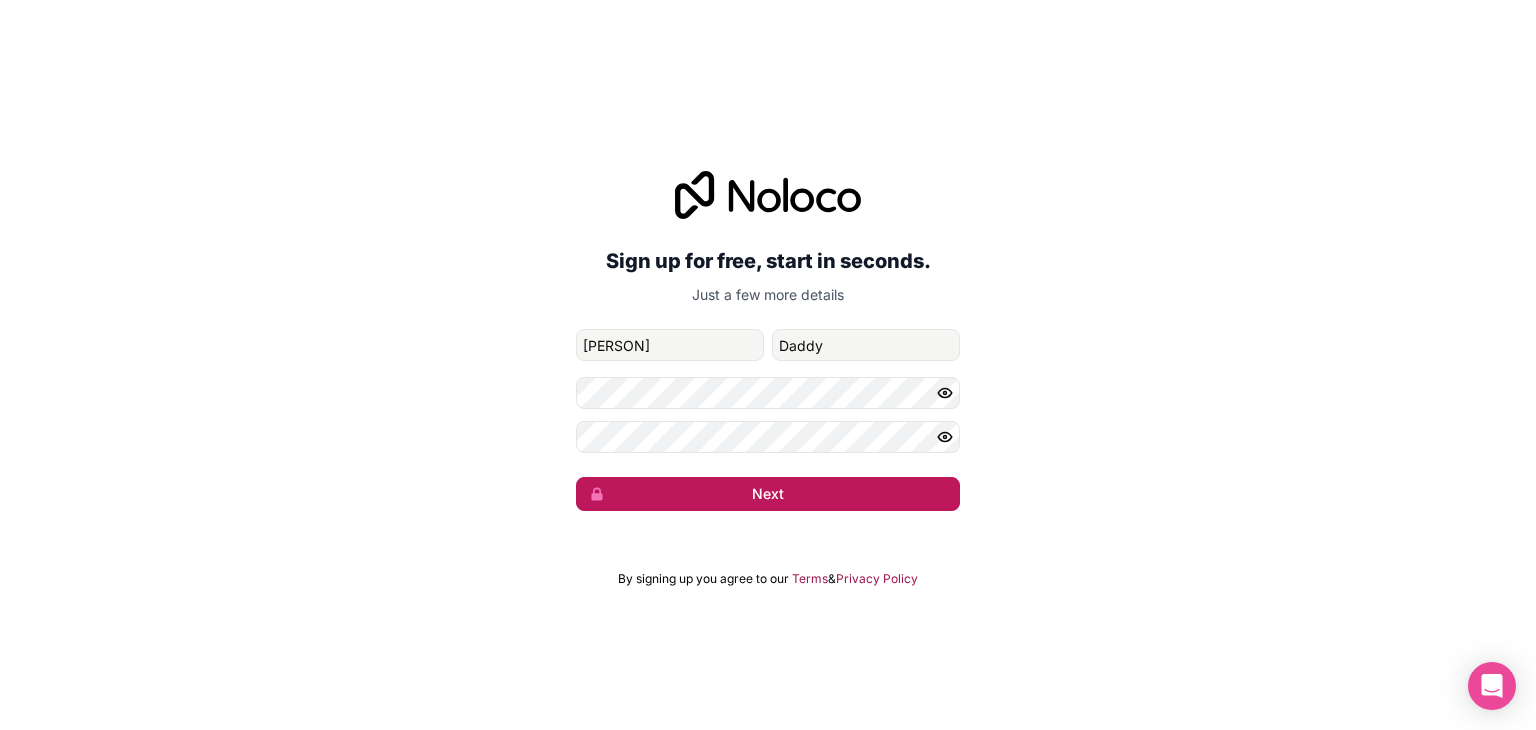 click on "Next" at bounding box center [768, 494] 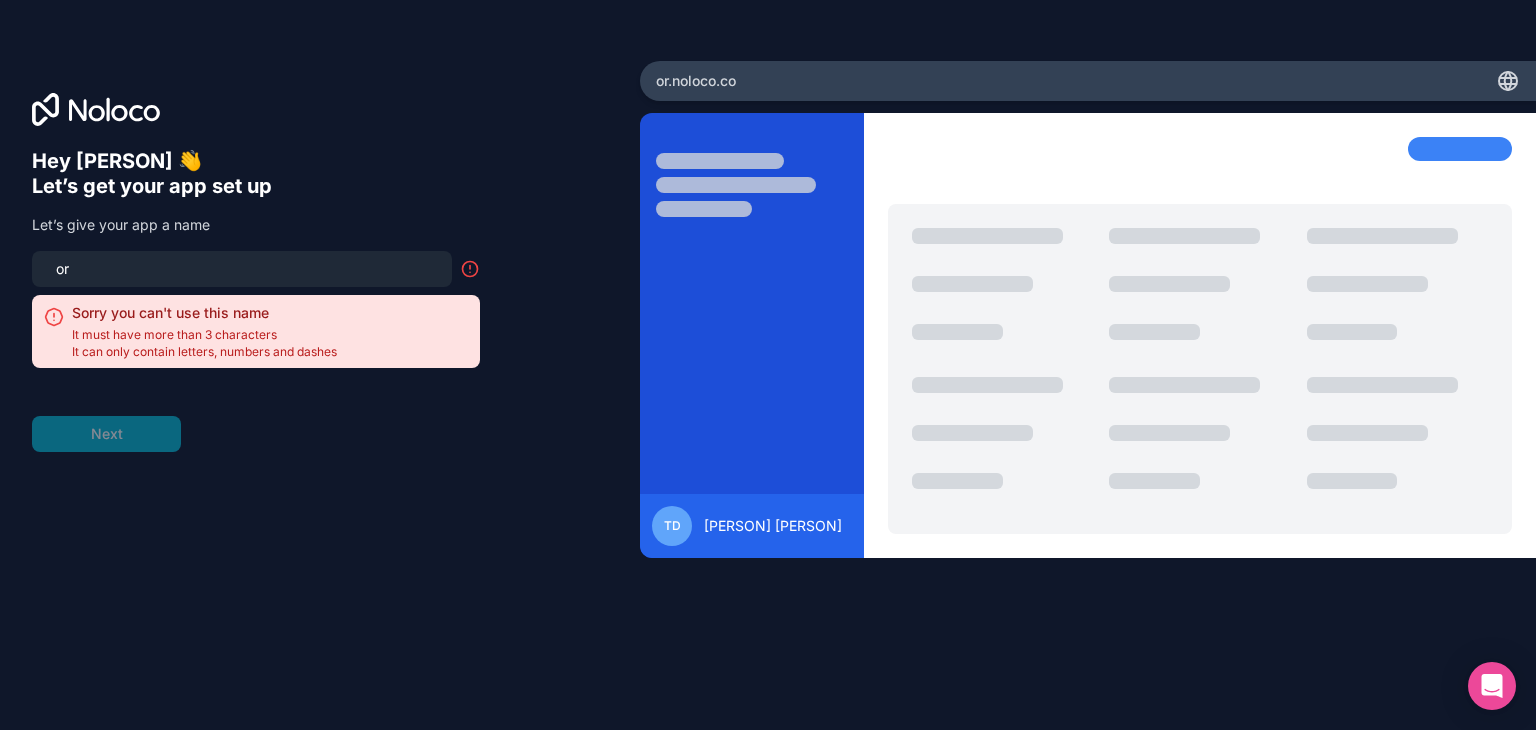 type on "o" 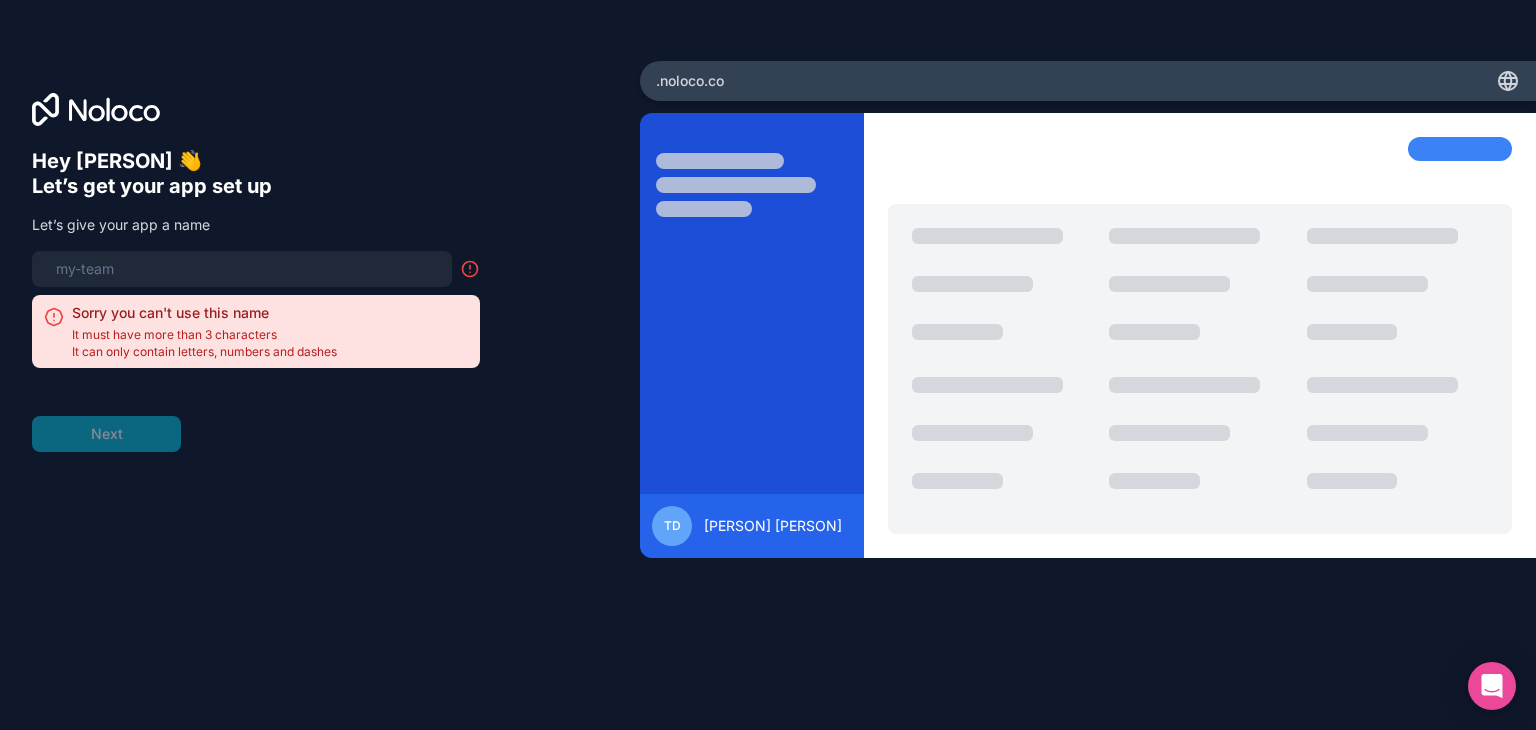 type on "s" 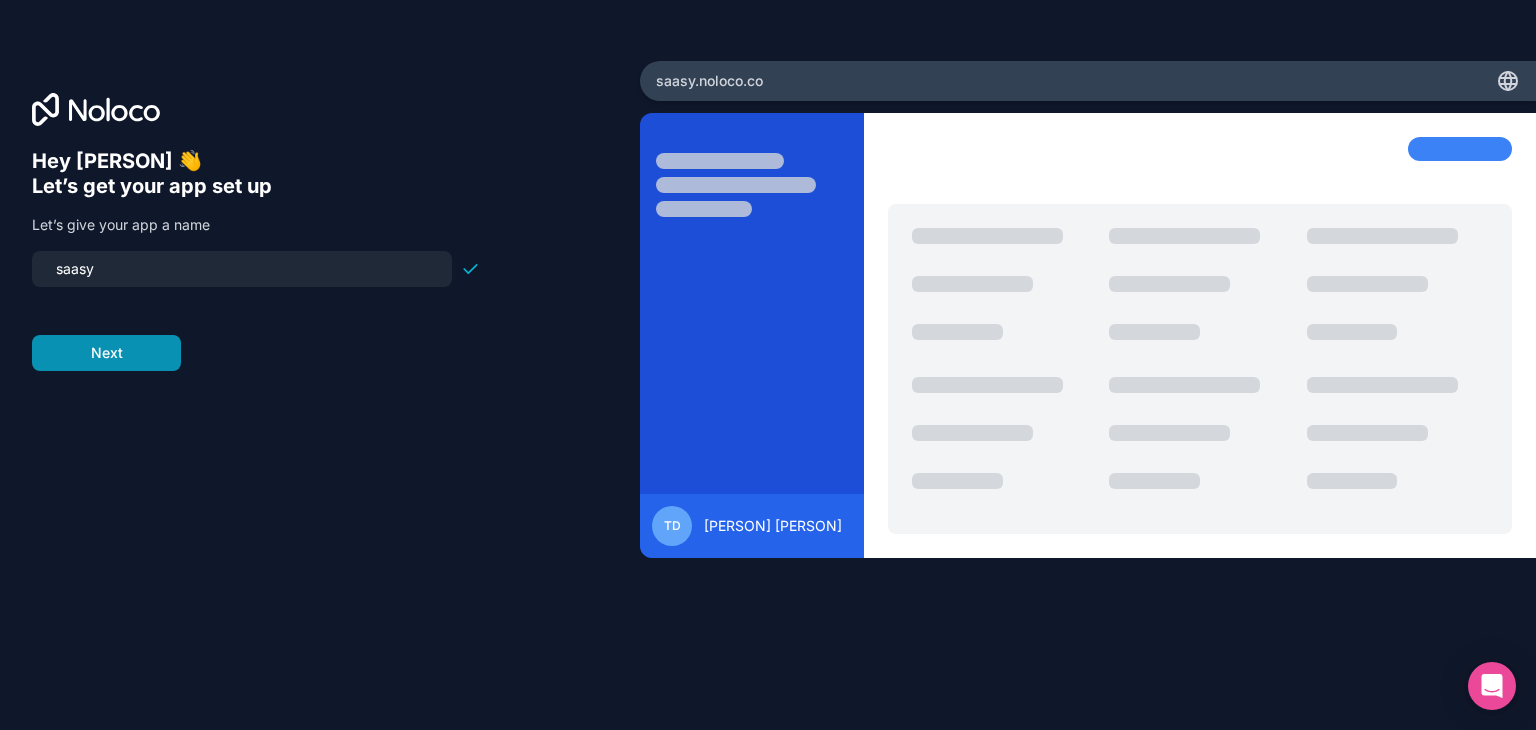 type on "saasy" 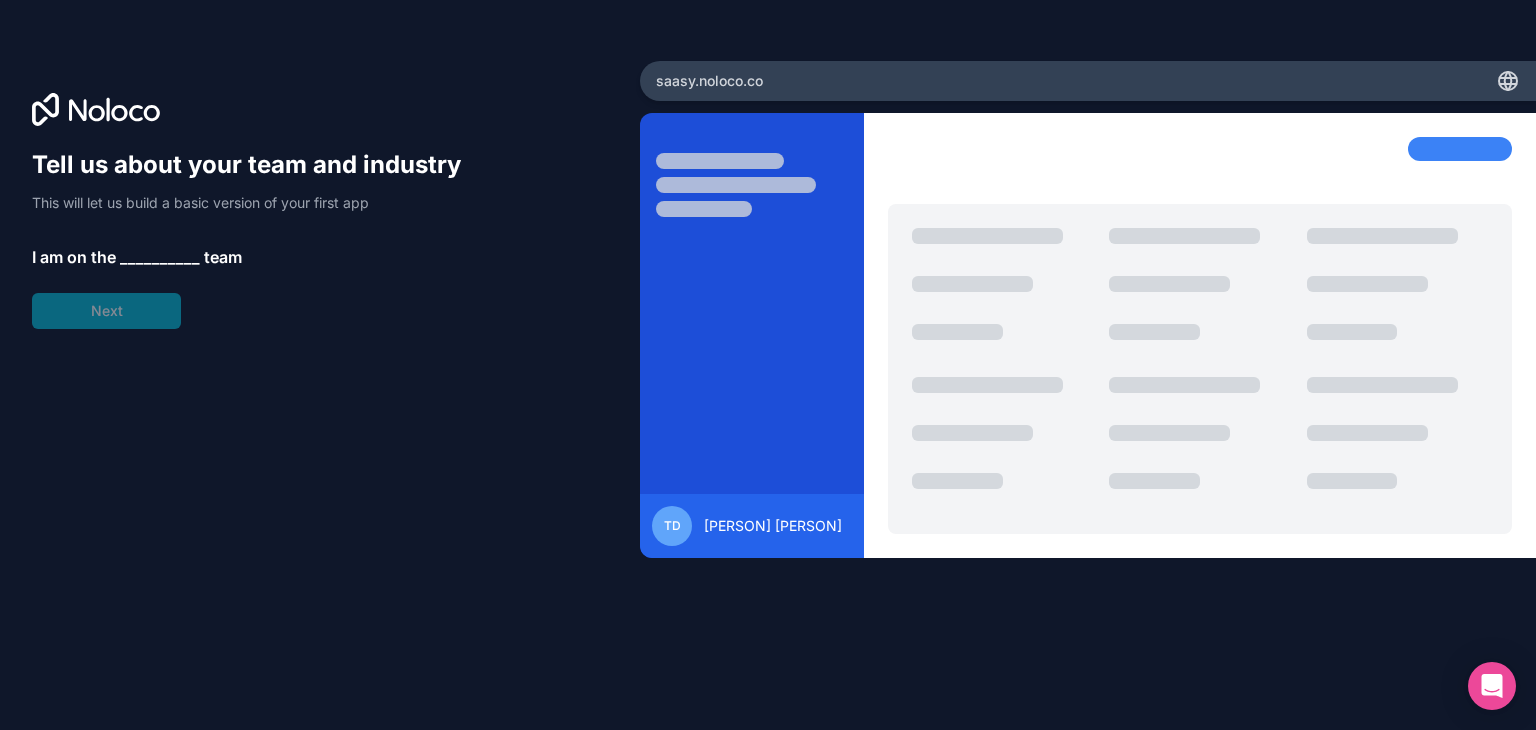 click on "__________" at bounding box center [160, 257] 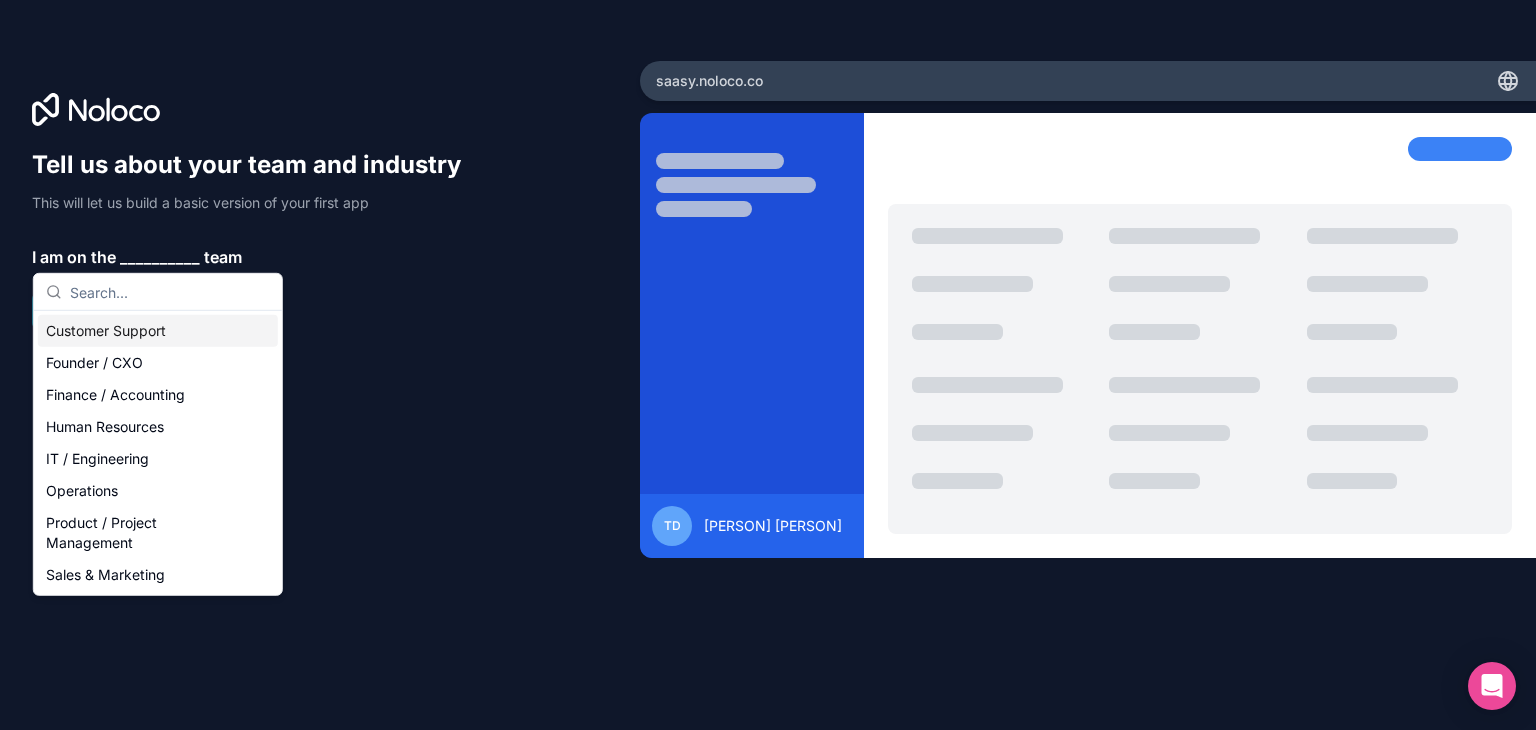 click on "__________" at bounding box center [160, 257] 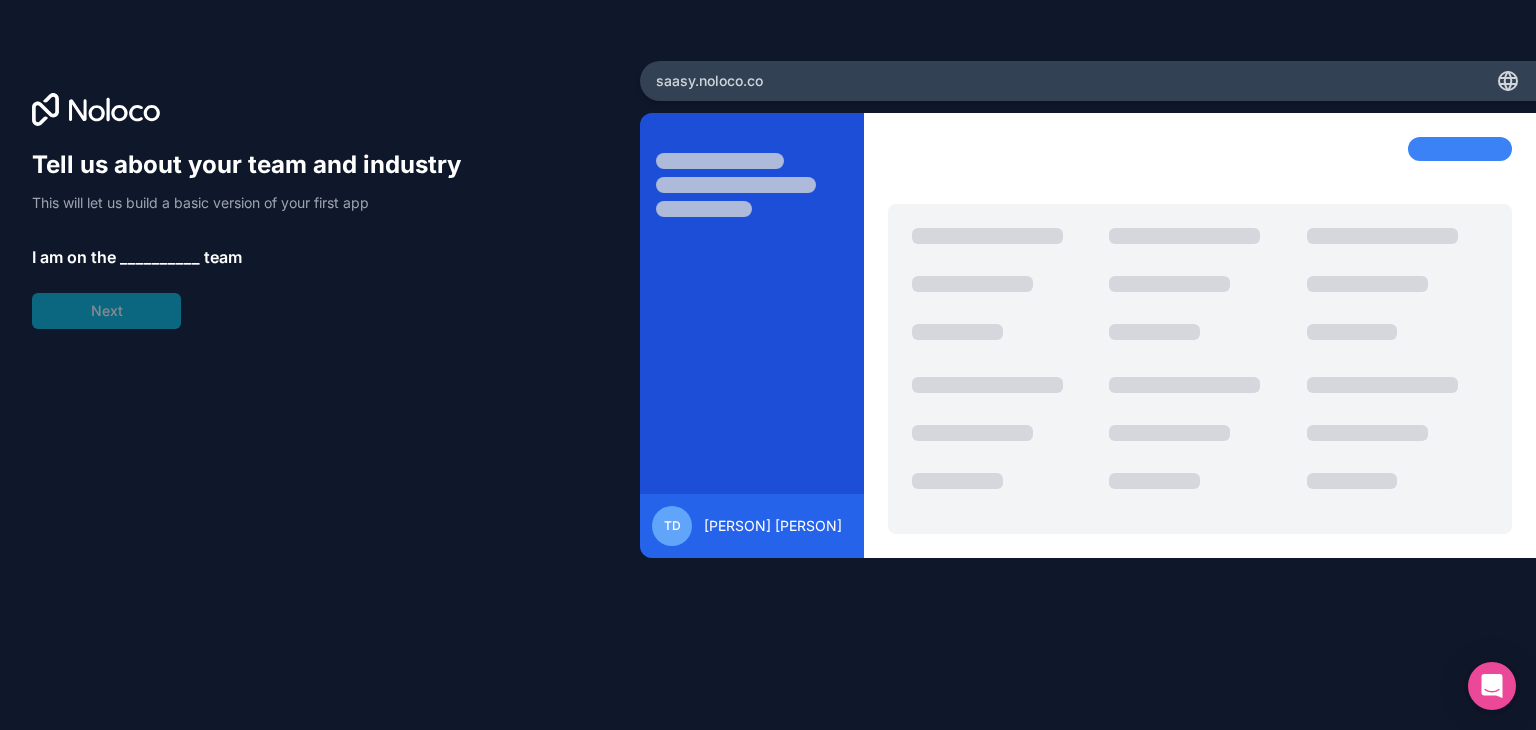 click on "__________" at bounding box center [160, 257] 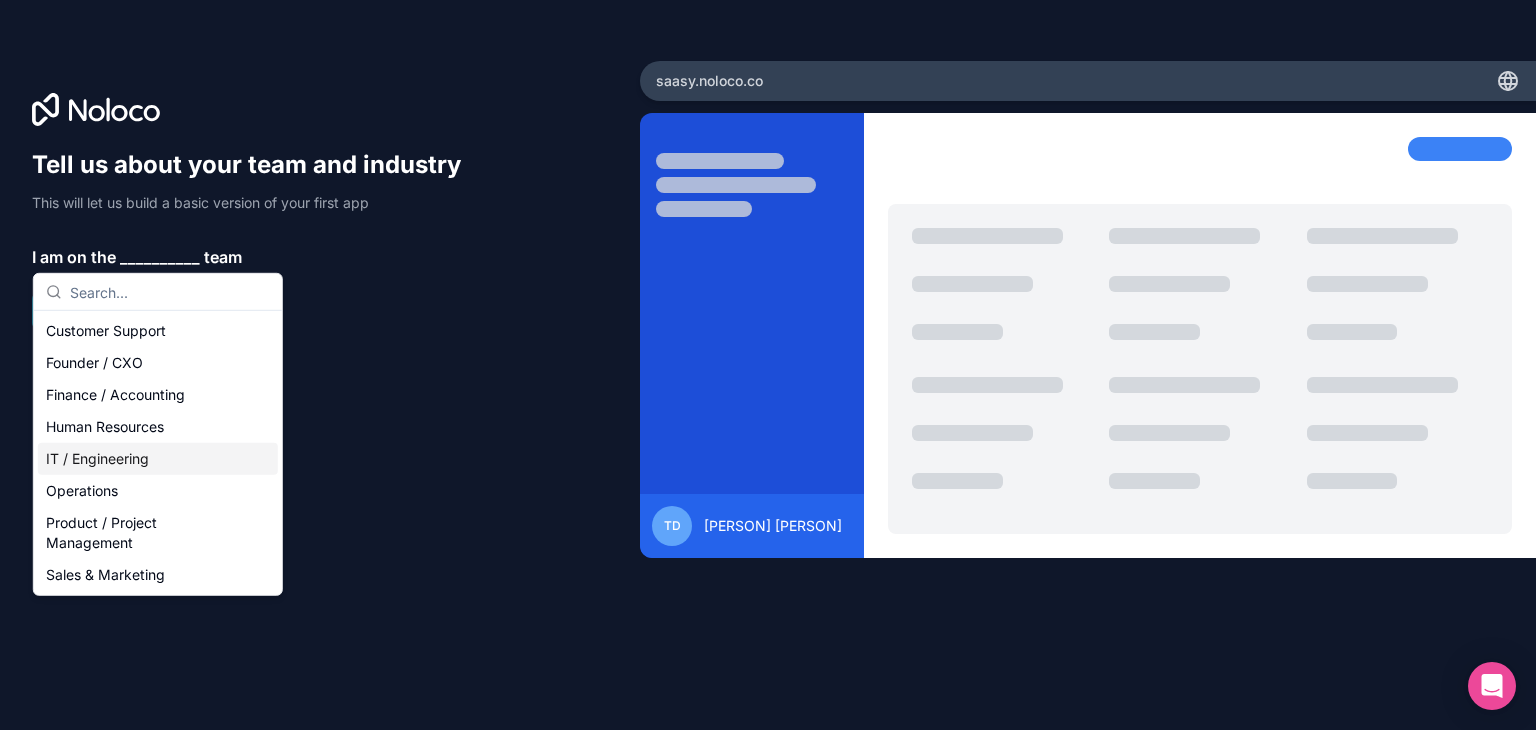 click on "IT / Engineering" at bounding box center [158, 459] 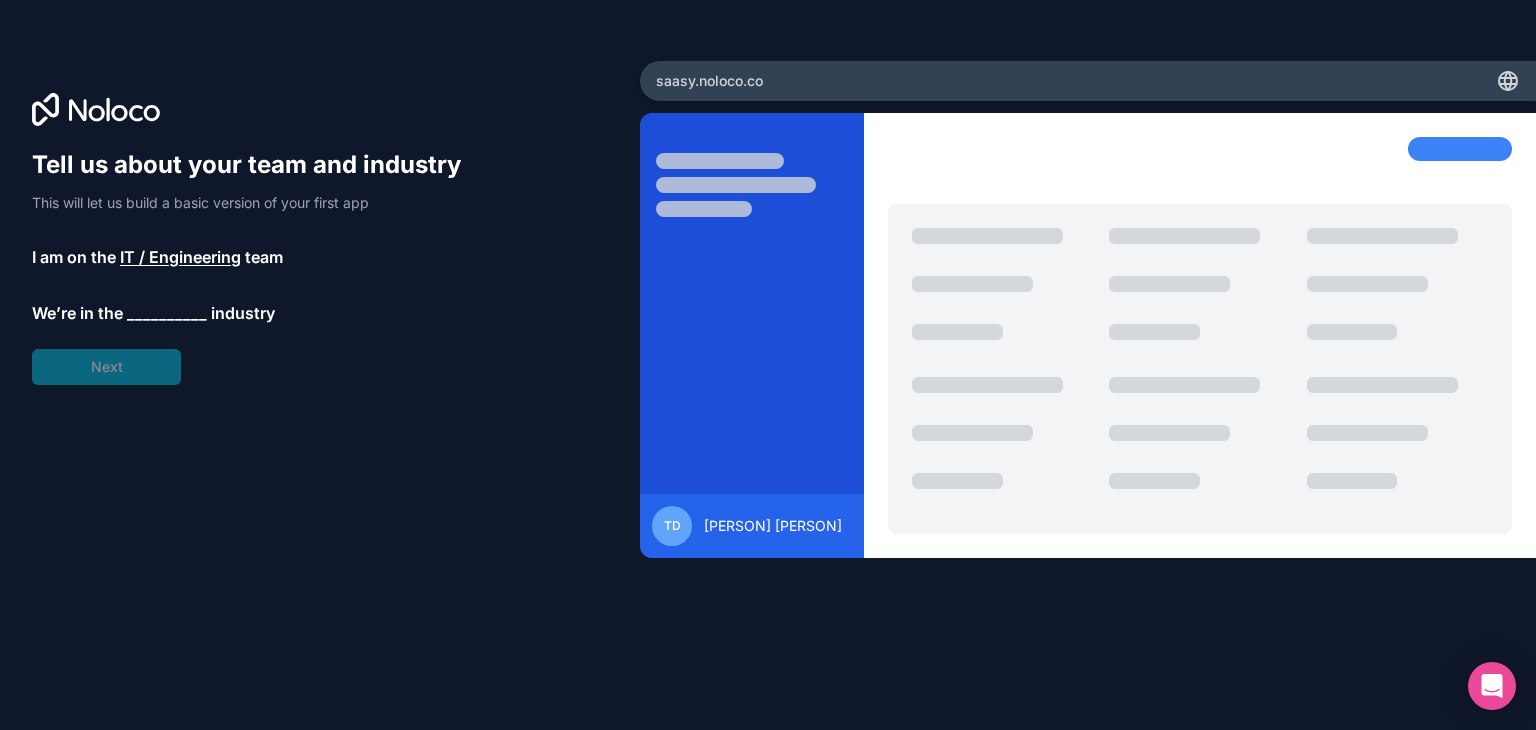click on "__________" at bounding box center (167, 313) 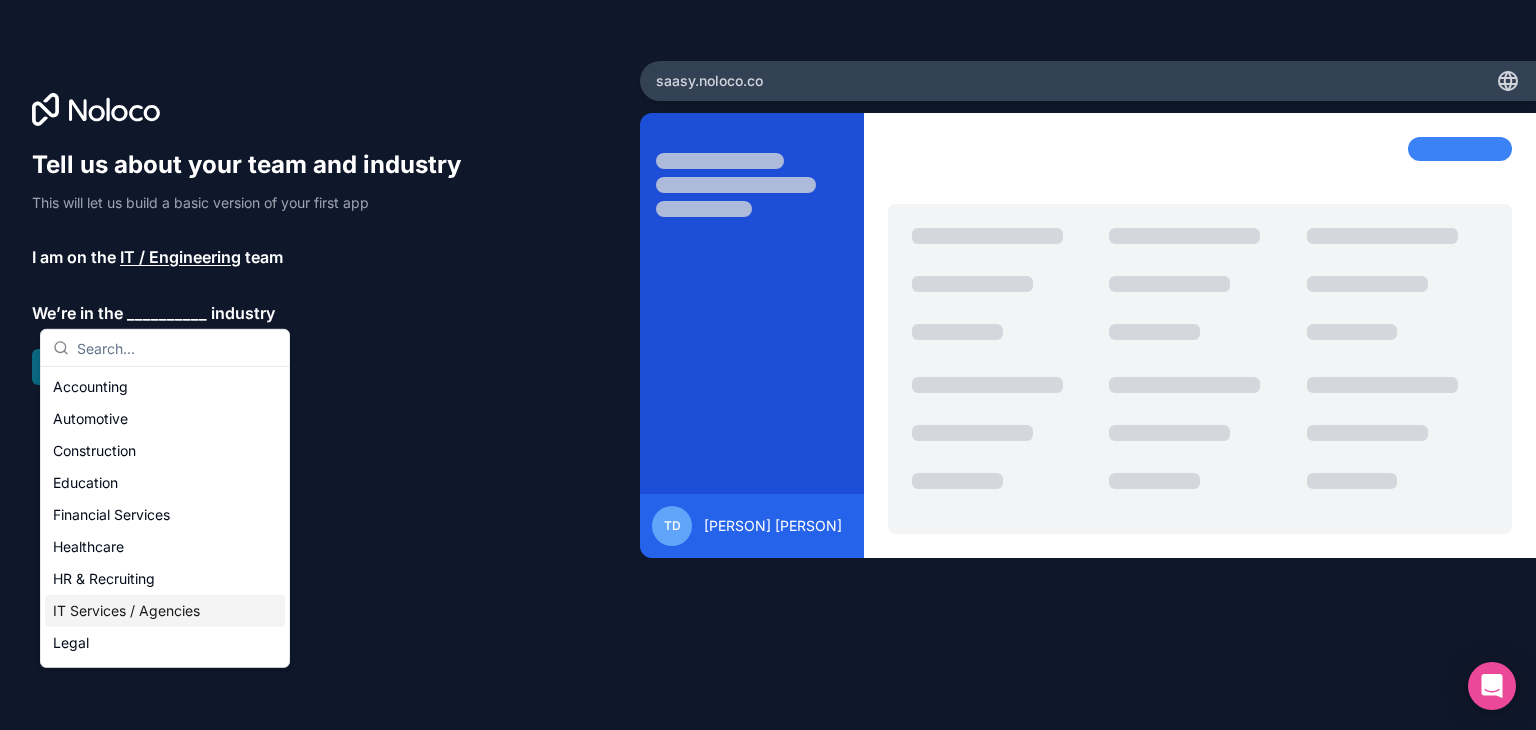 click on "IT Services / Agencies" at bounding box center (165, 611) 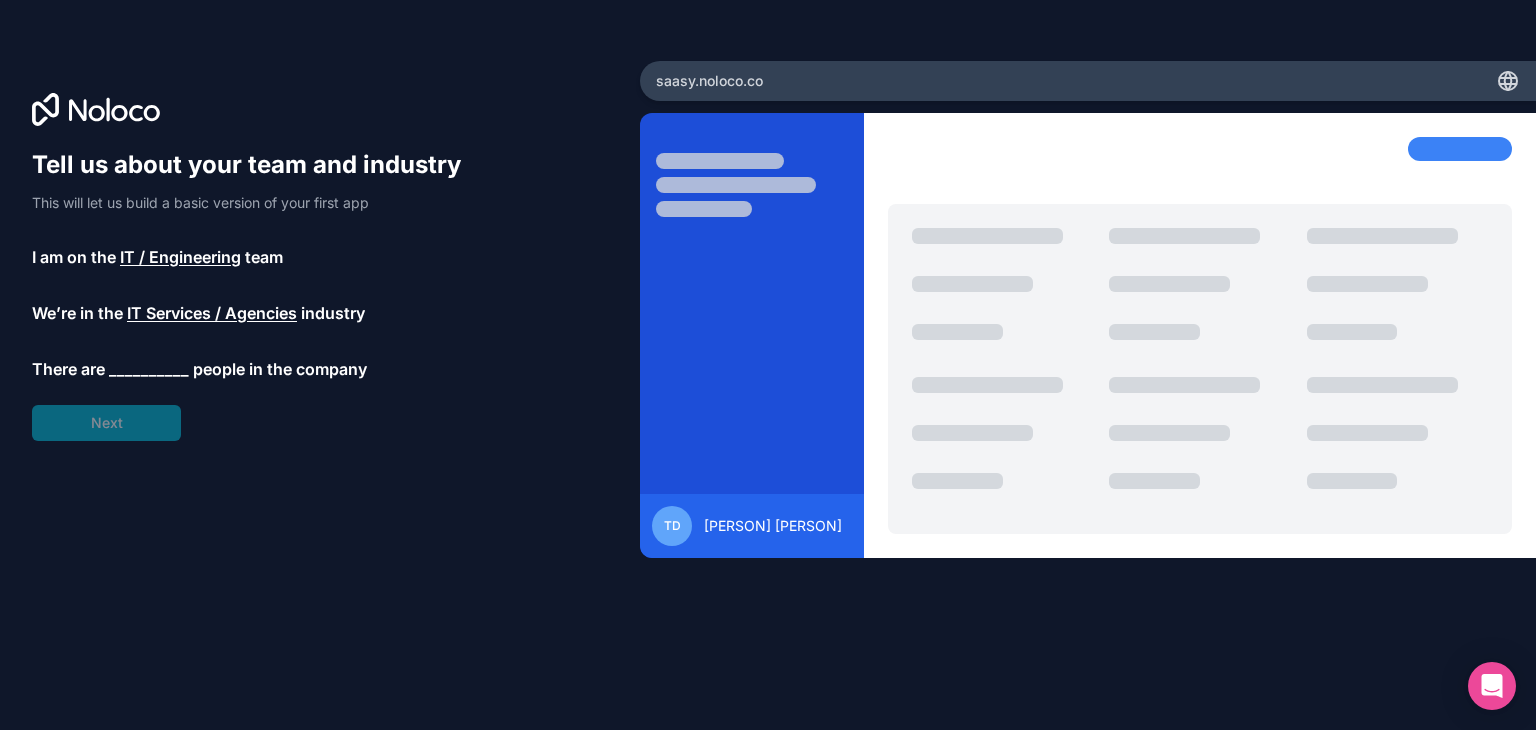 click on "__________" at bounding box center [149, 369] 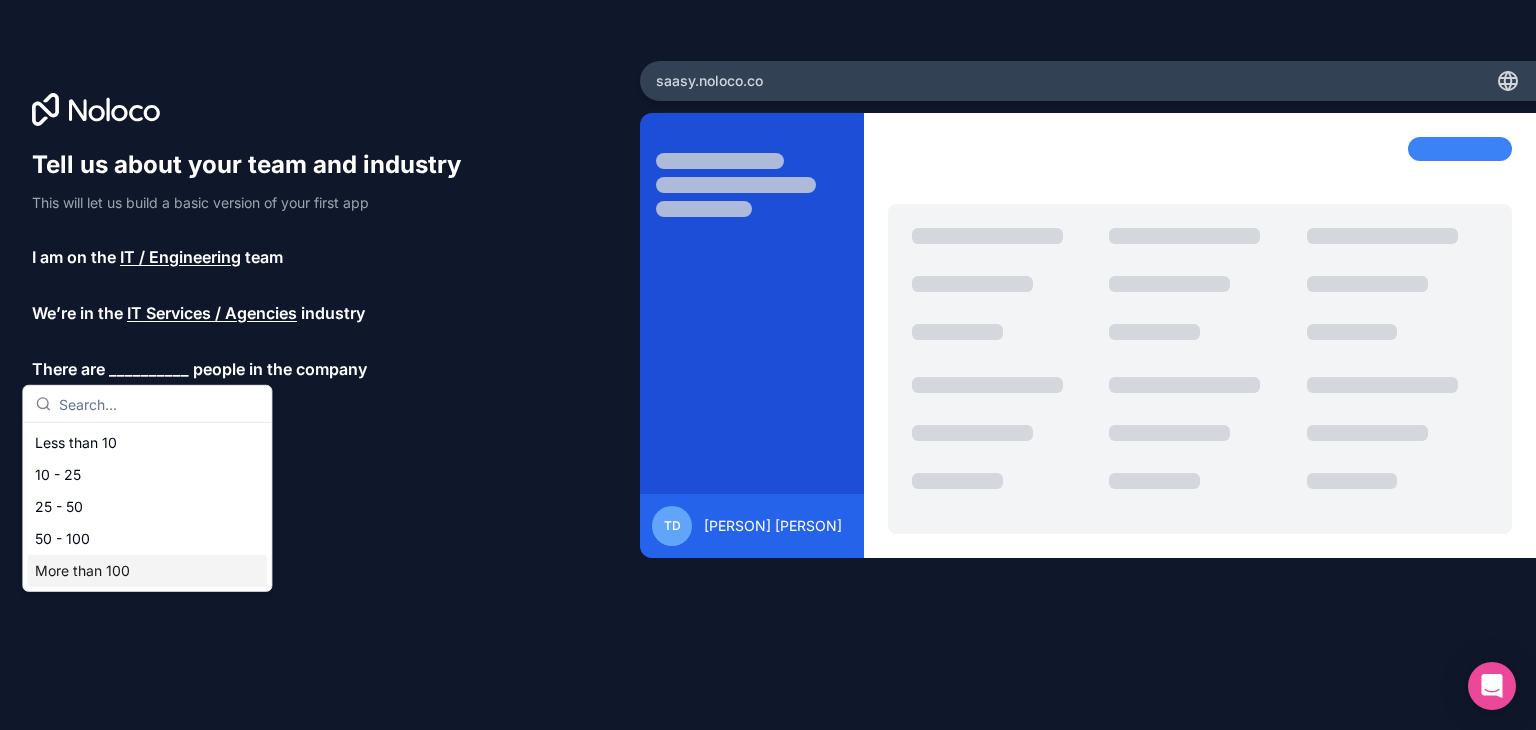 click on "More than 100" at bounding box center [147, 571] 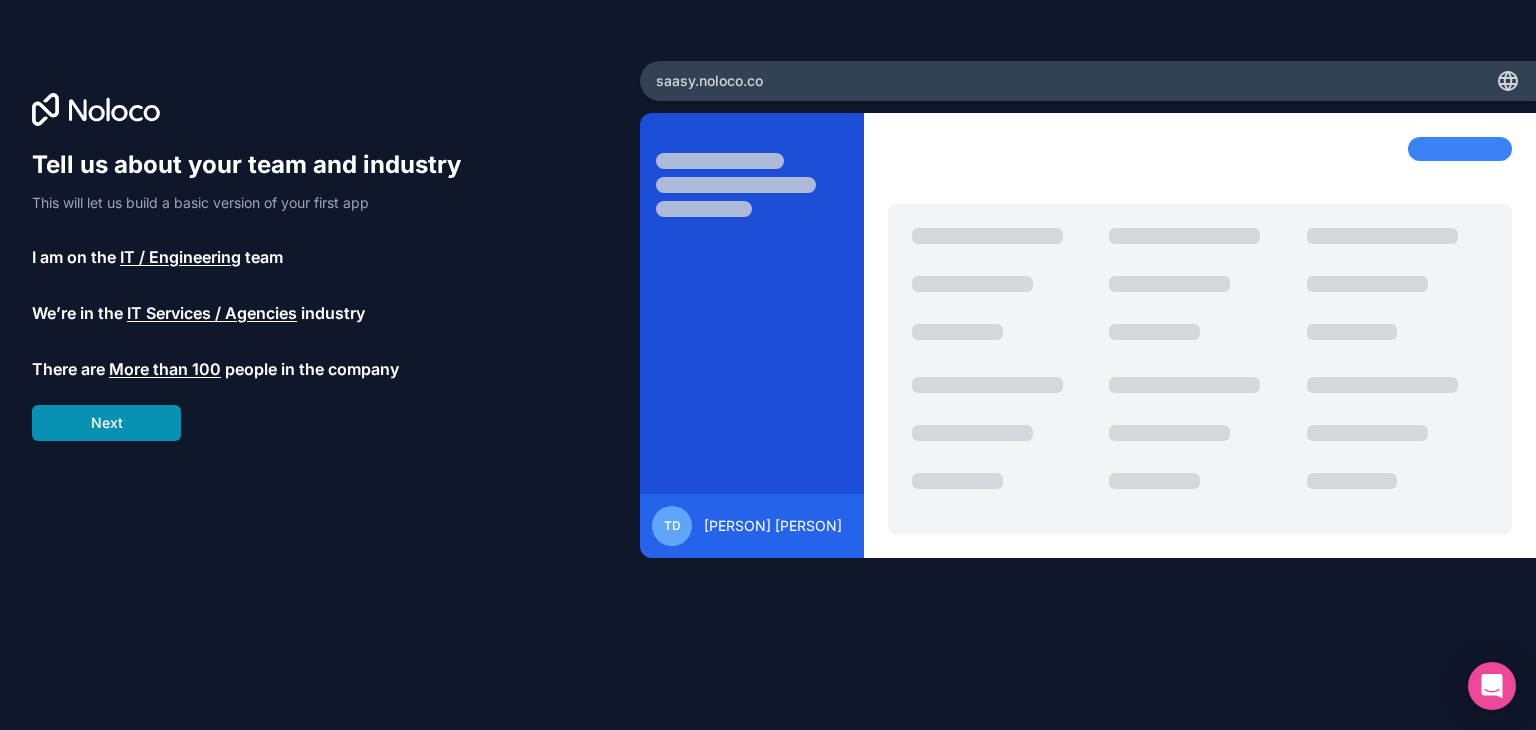 click on "Next" at bounding box center (106, 423) 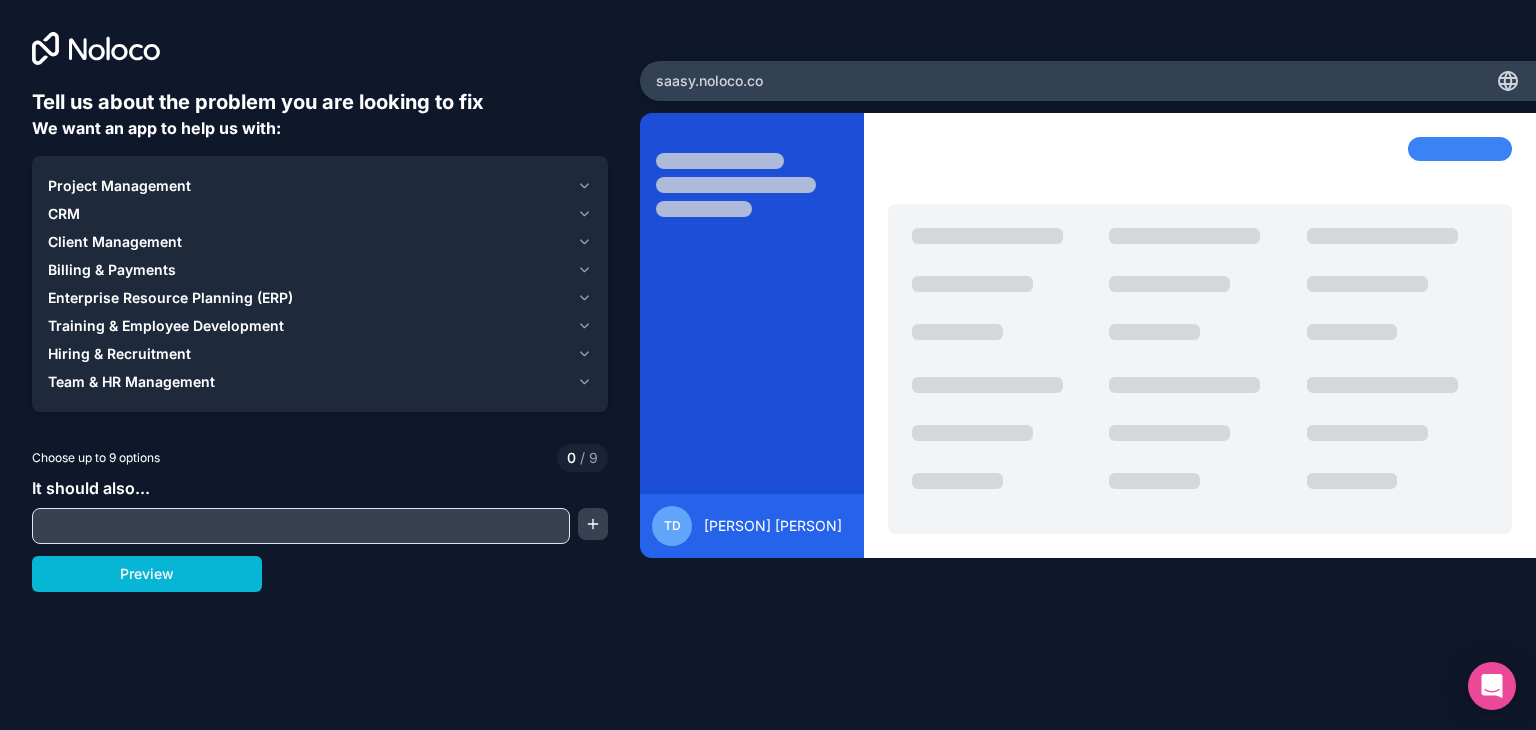 click at bounding box center (301, 526) 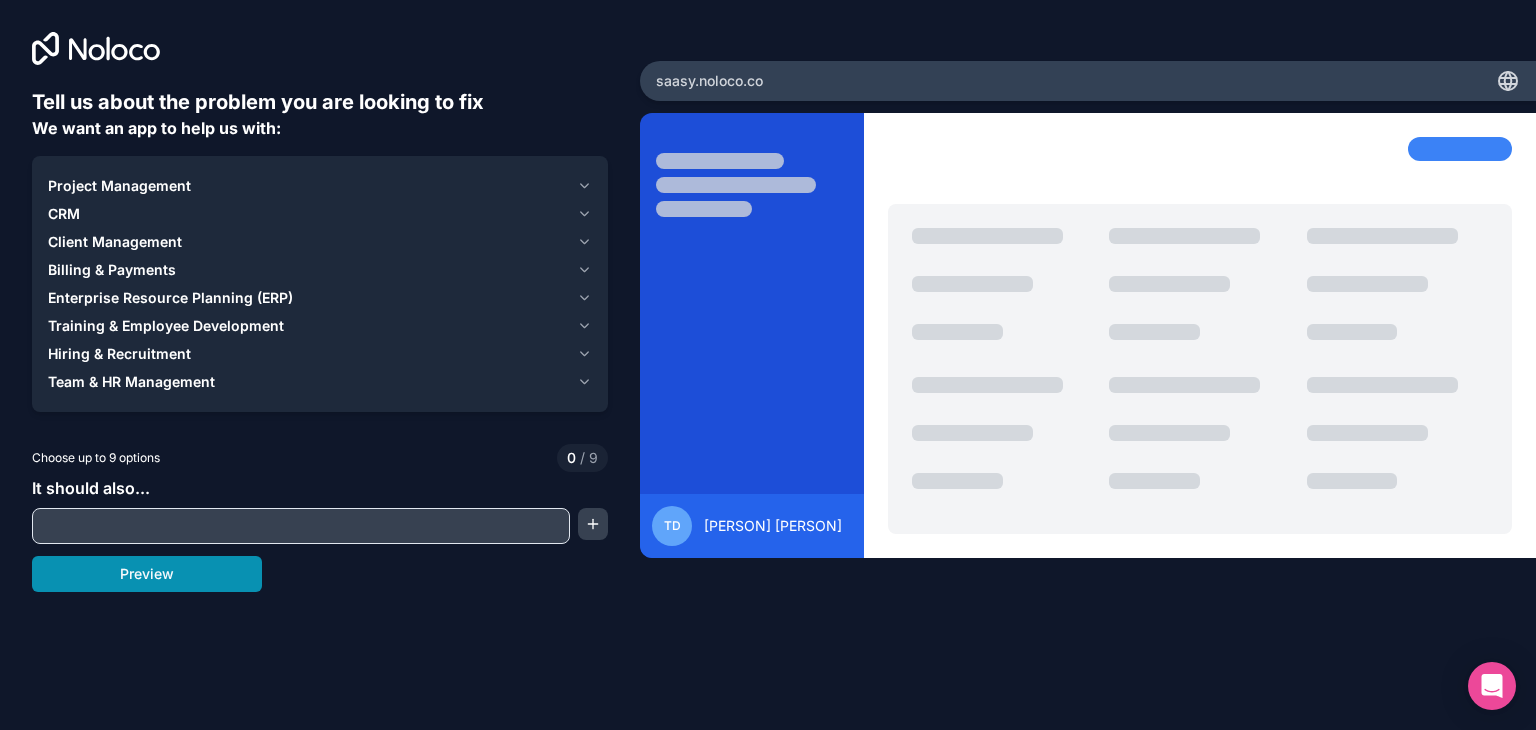 click on "Preview" at bounding box center (147, 574) 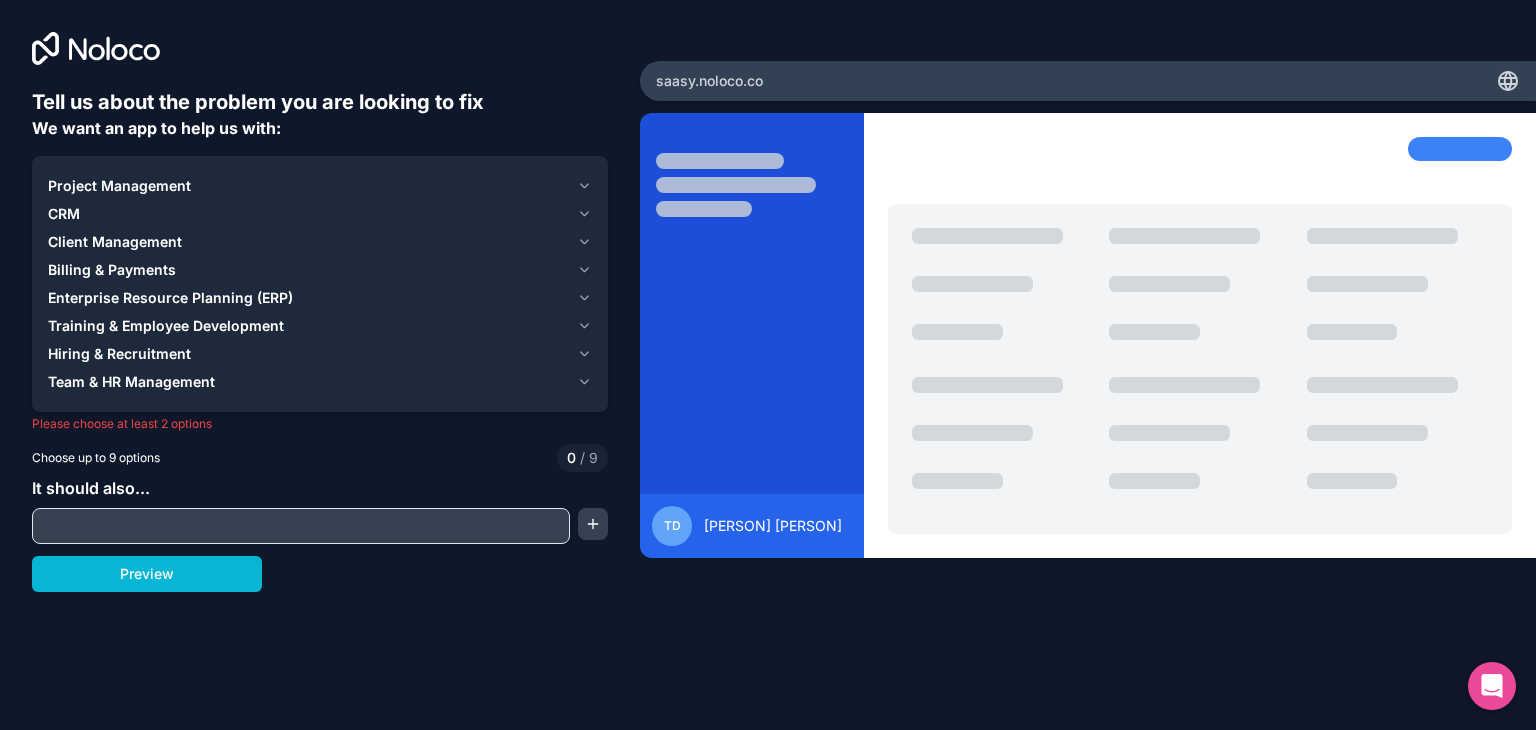 click on "Team & HR Management" at bounding box center [320, 382] 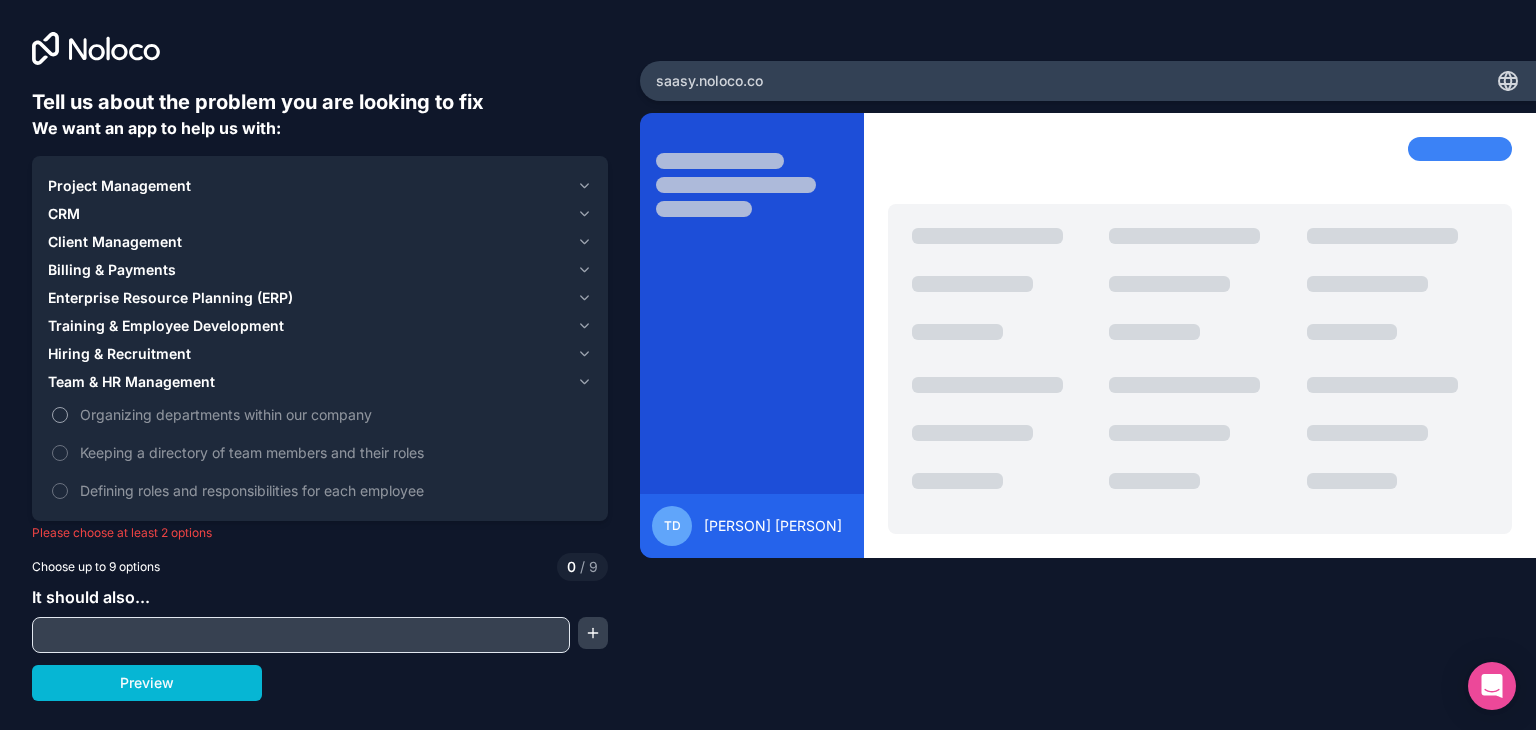 click on "Organizing departments within our company" at bounding box center (60, 415) 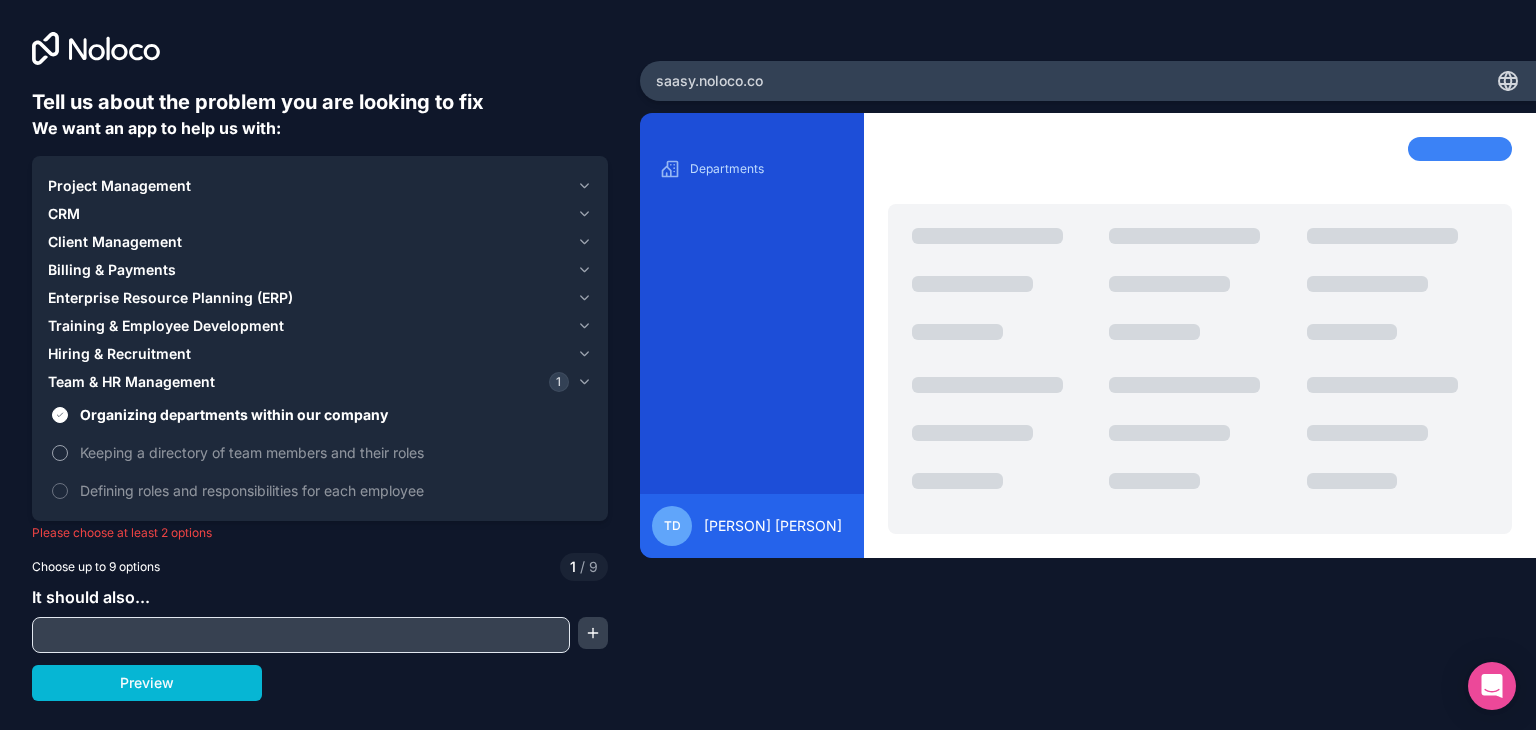 click on "Keeping a directory of team members and their roles" at bounding box center [60, 453] 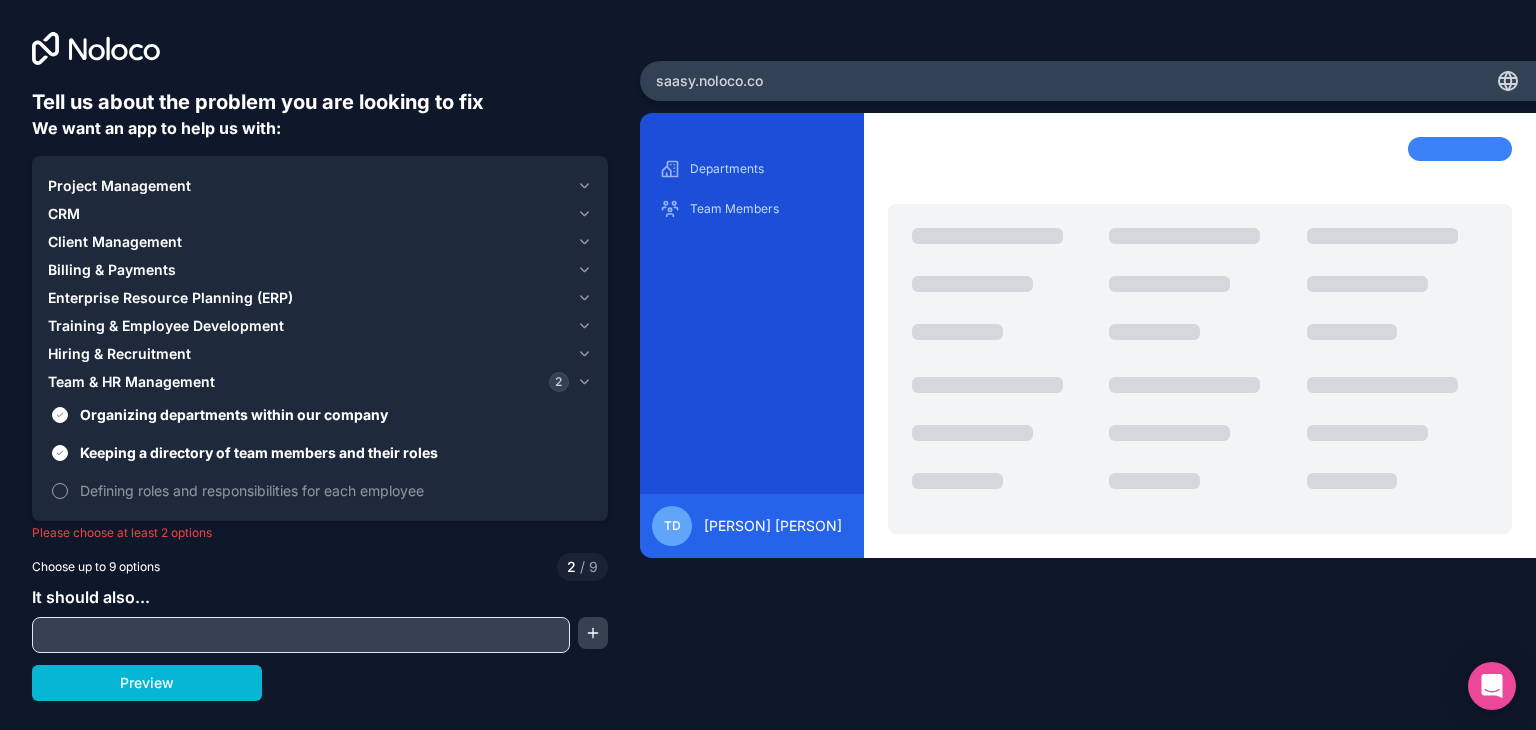 click on "Defining roles and responsibilities for each employee" at bounding box center (320, 490) 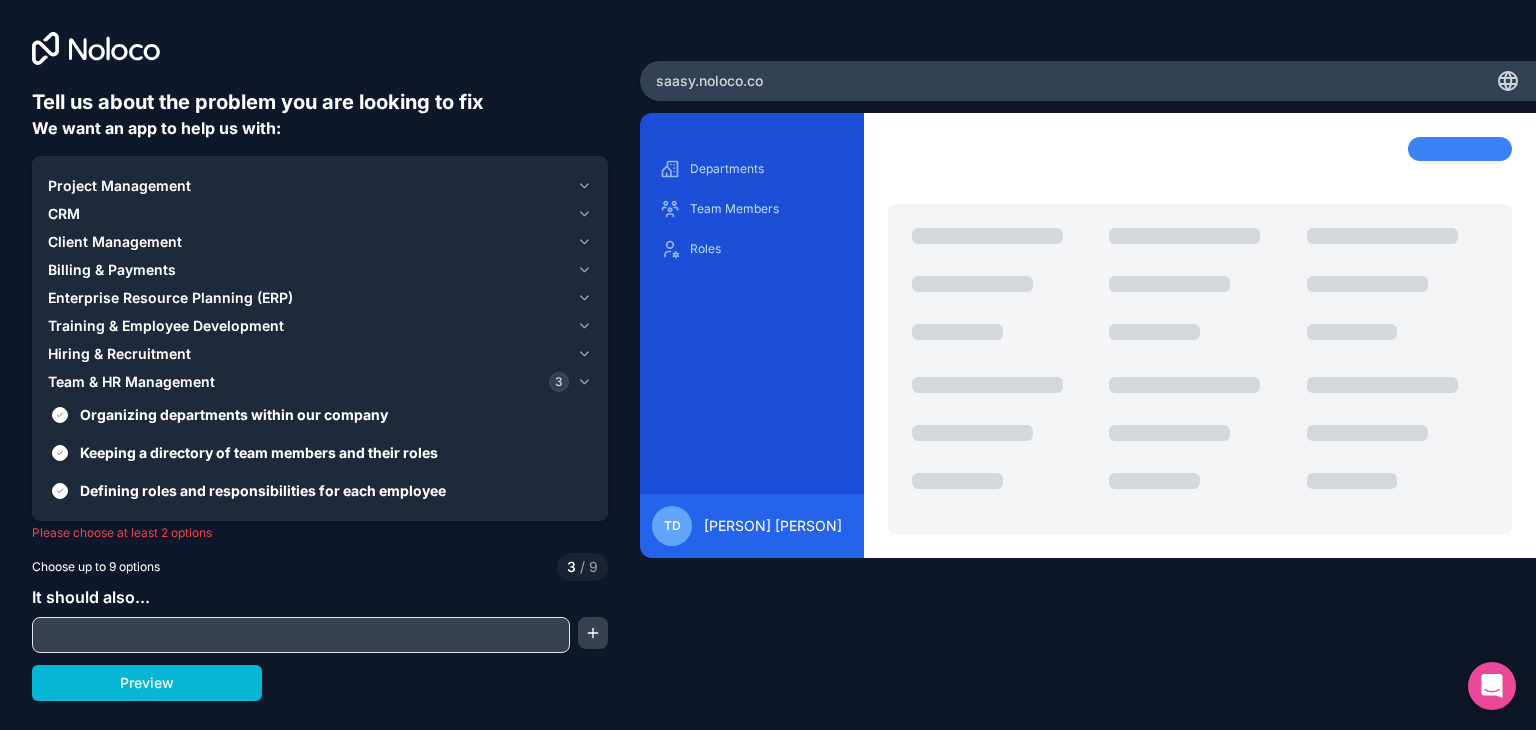 click on "Hiring & Recruitment" at bounding box center (320, 354) 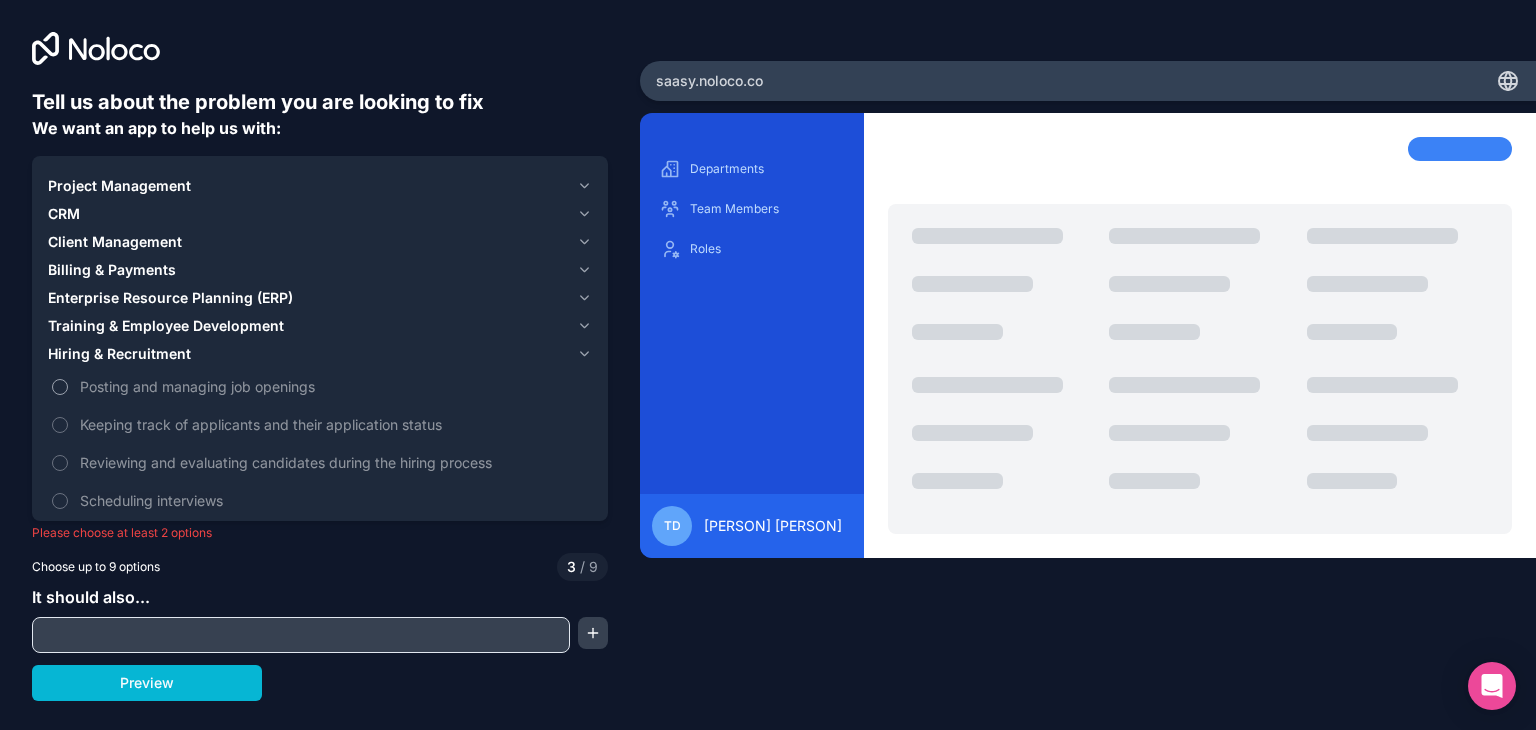 click on "Posting and managing job openings" at bounding box center [60, 387] 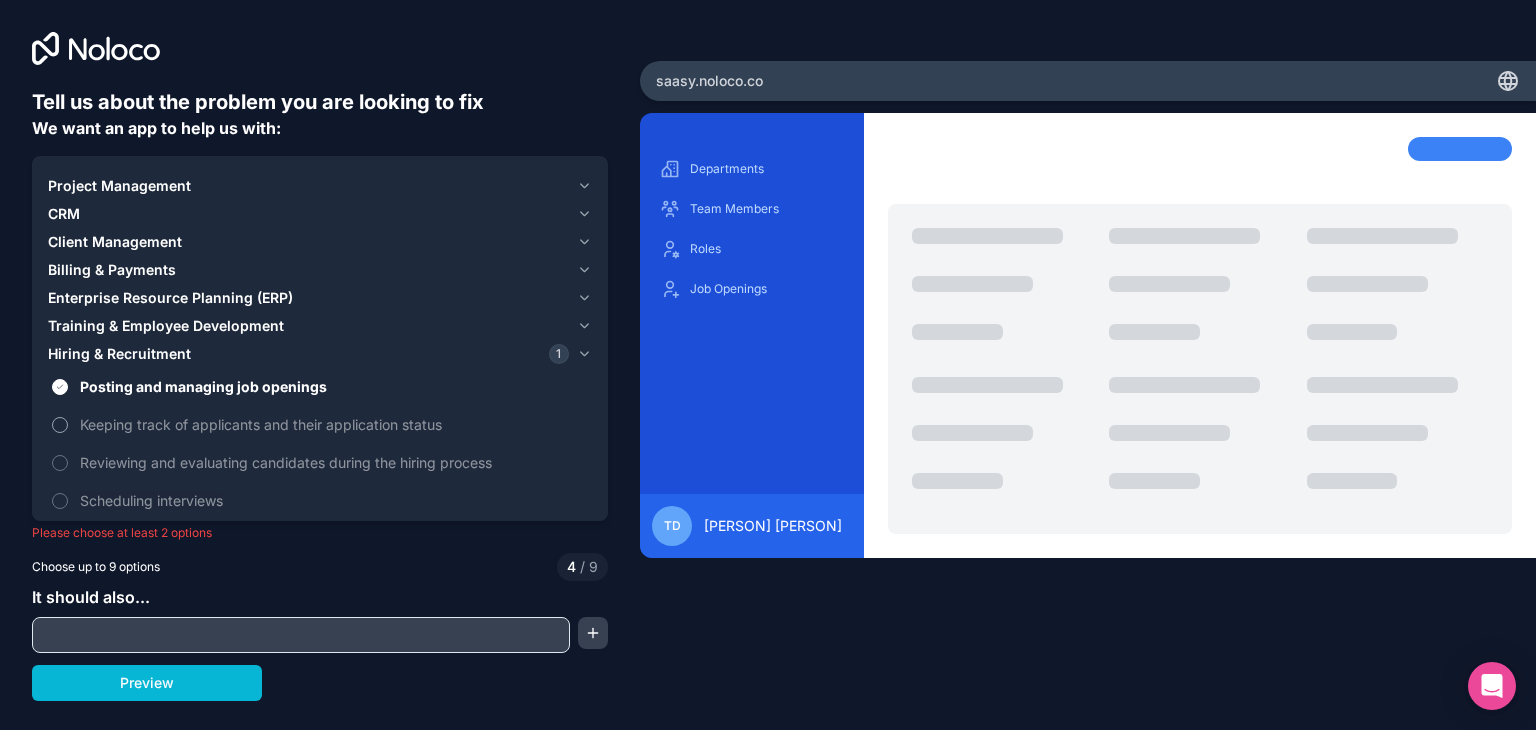click on "Keeping track of applicants and their application status" at bounding box center [60, 425] 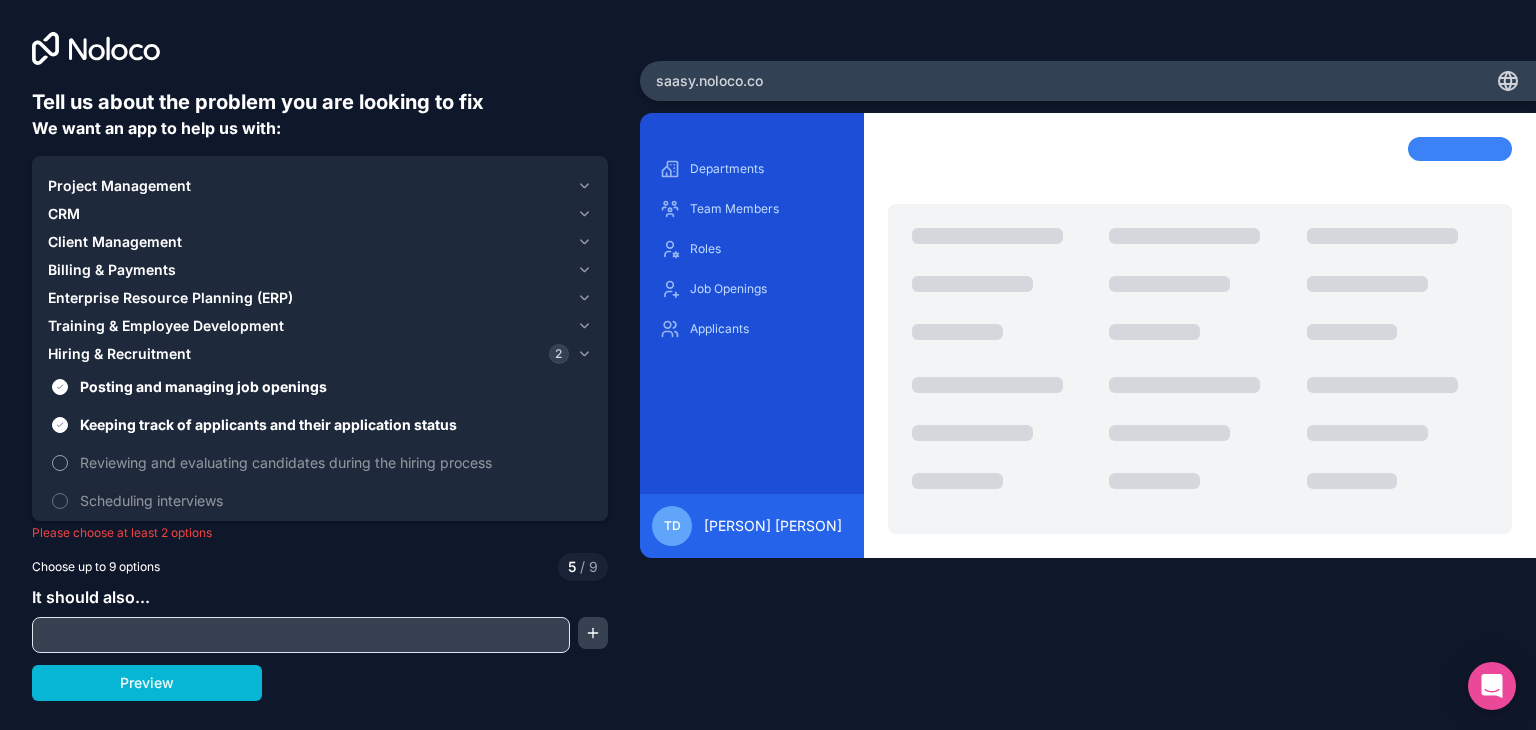 click on "Reviewing and evaluating candidates during the hiring process" at bounding box center [60, 463] 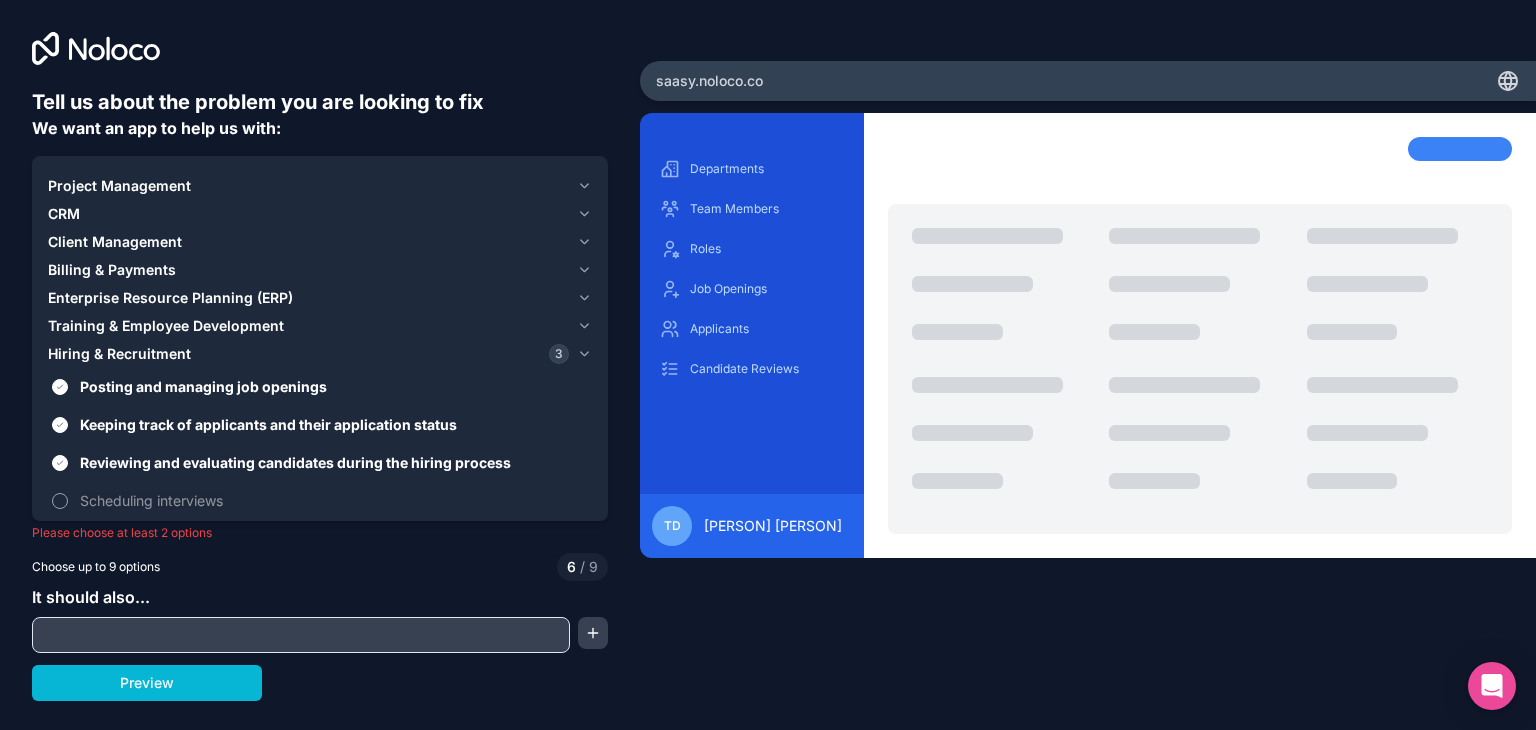 click on "Scheduling interviews" at bounding box center (60, 501) 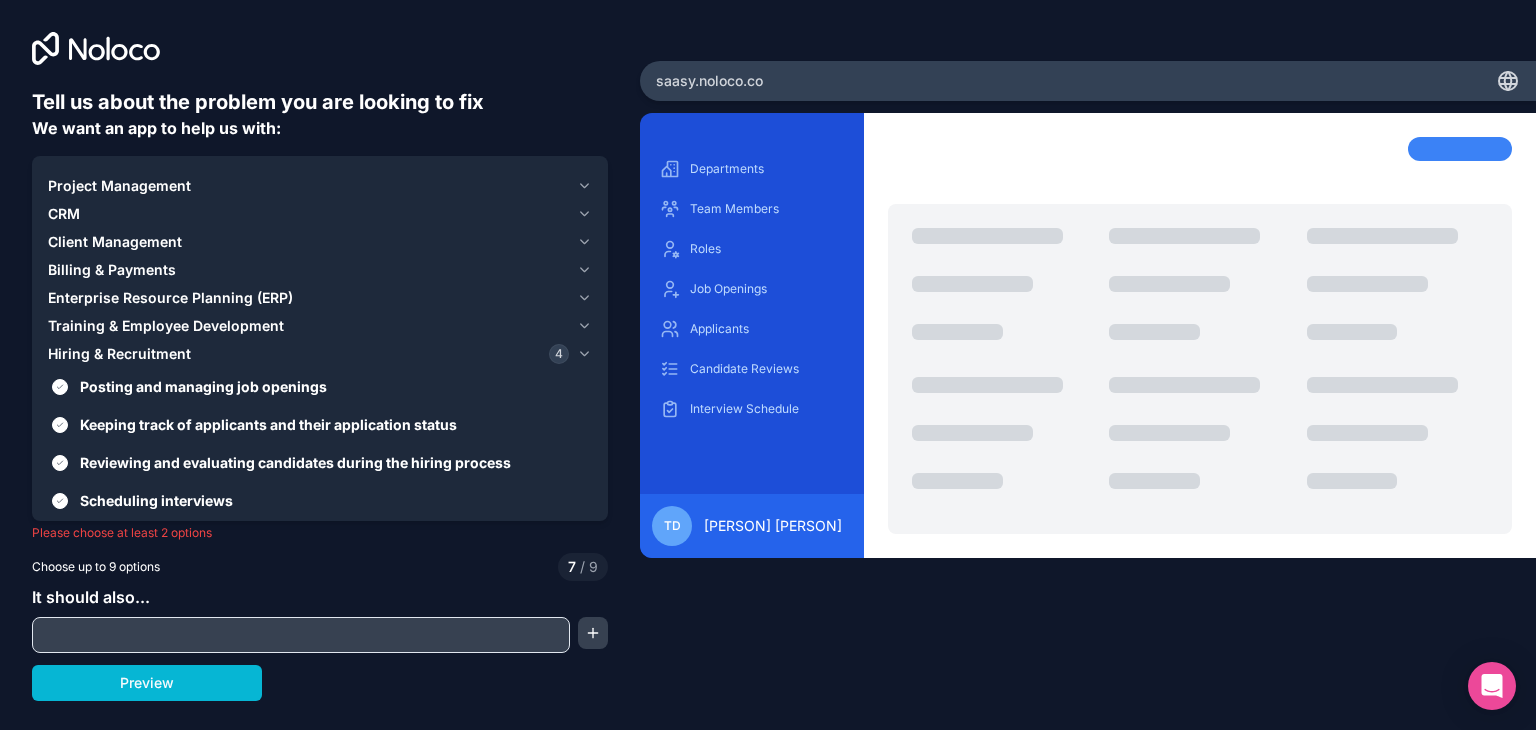 click on "Training & Employee Development" at bounding box center (320, 326) 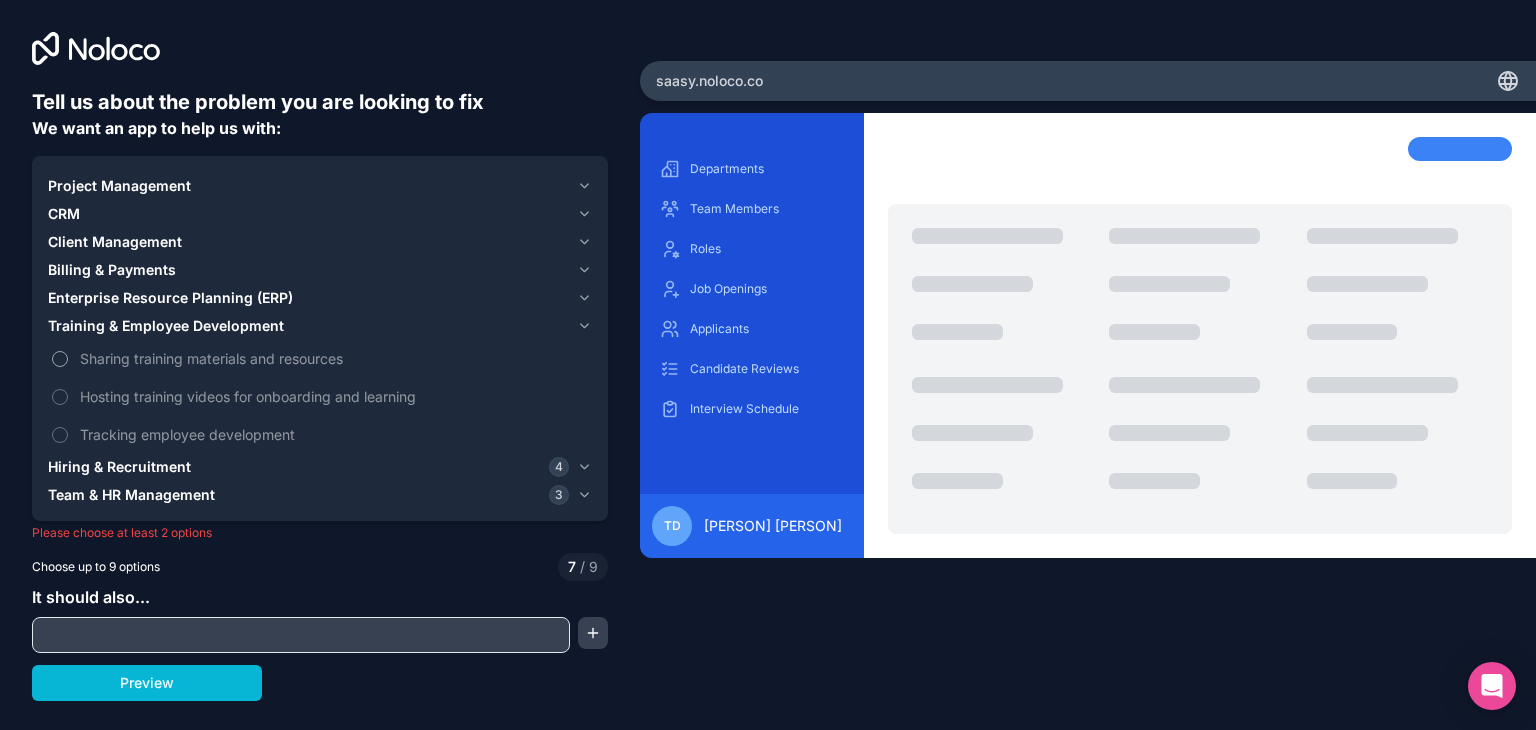 click on "Sharing training materials and resources" at bounding box center (60, 359) 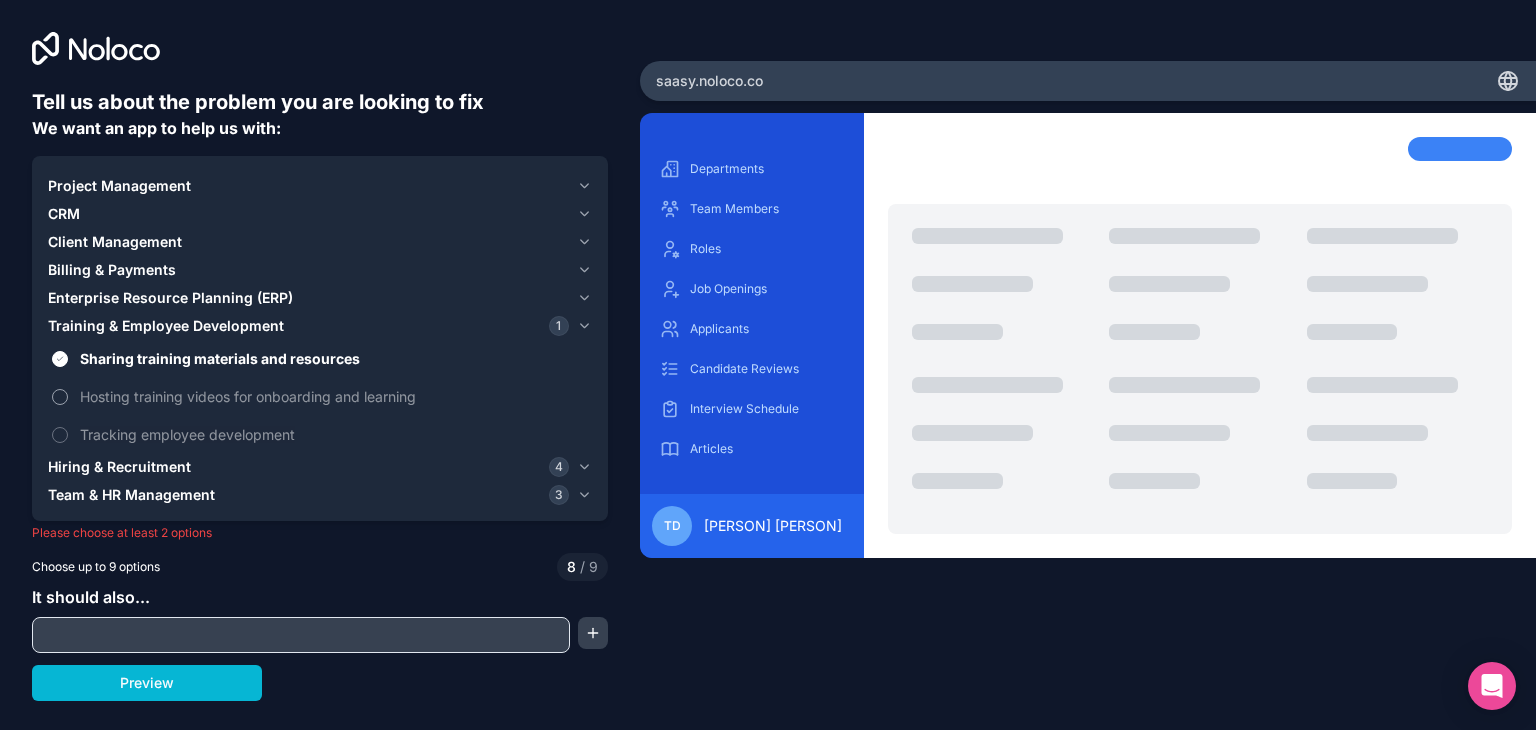 click on "Hosting training videos for onboarding and learning" at bounding box center [60, 397] 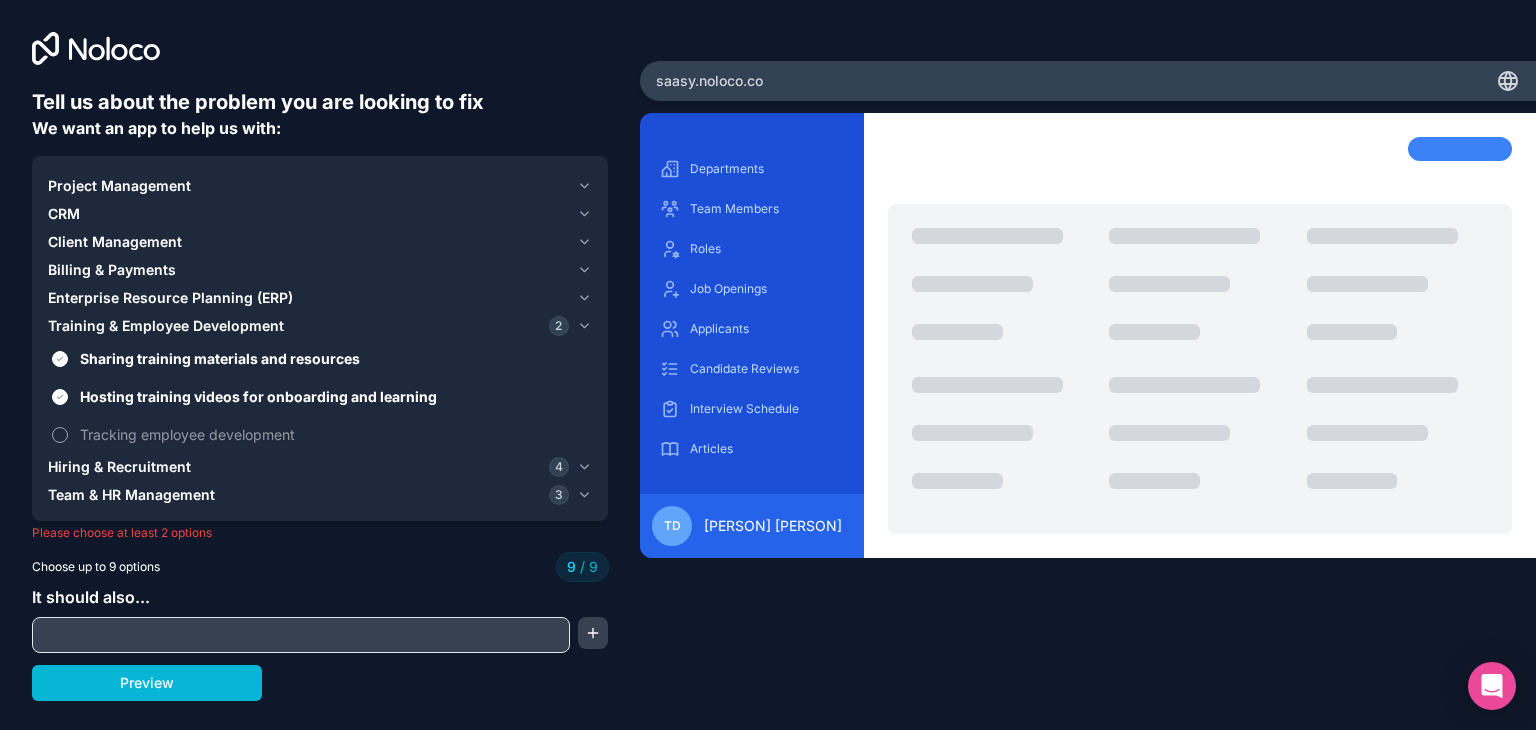 click on "Tracking employee development" at bounding box center (320, 434) 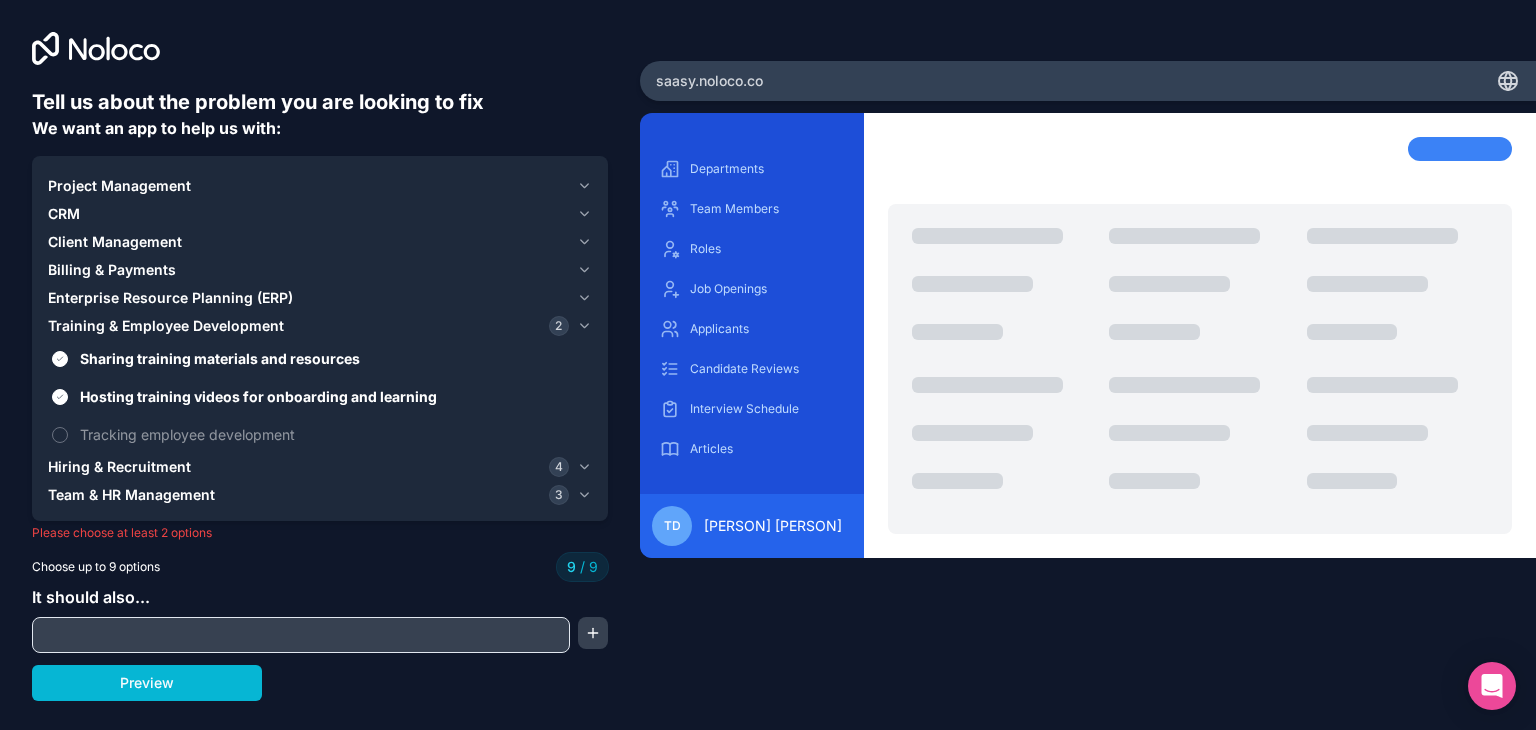 click on "Billing & Payments" at bounding box center [112, 270] 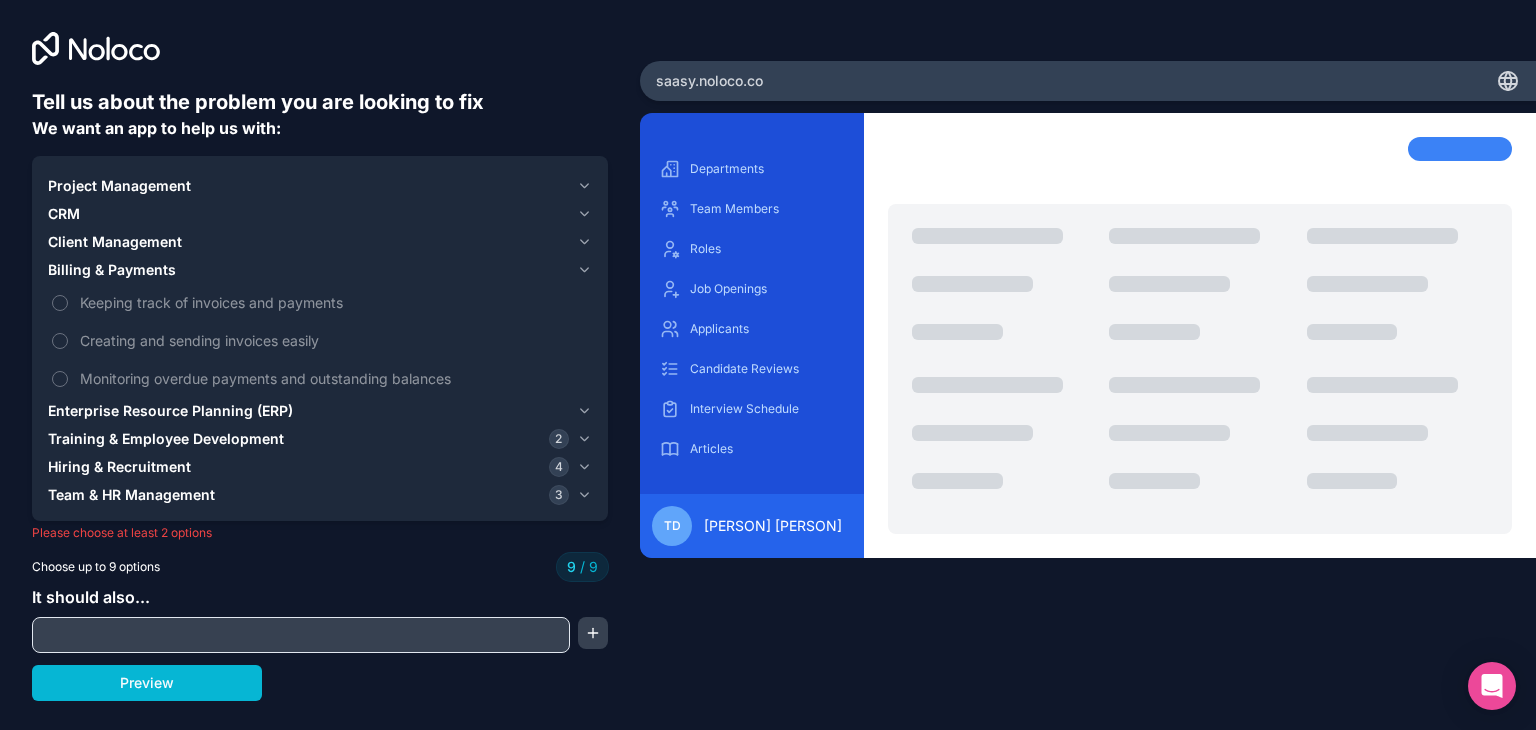 click on "CRM" at bounding box center [308, 214] 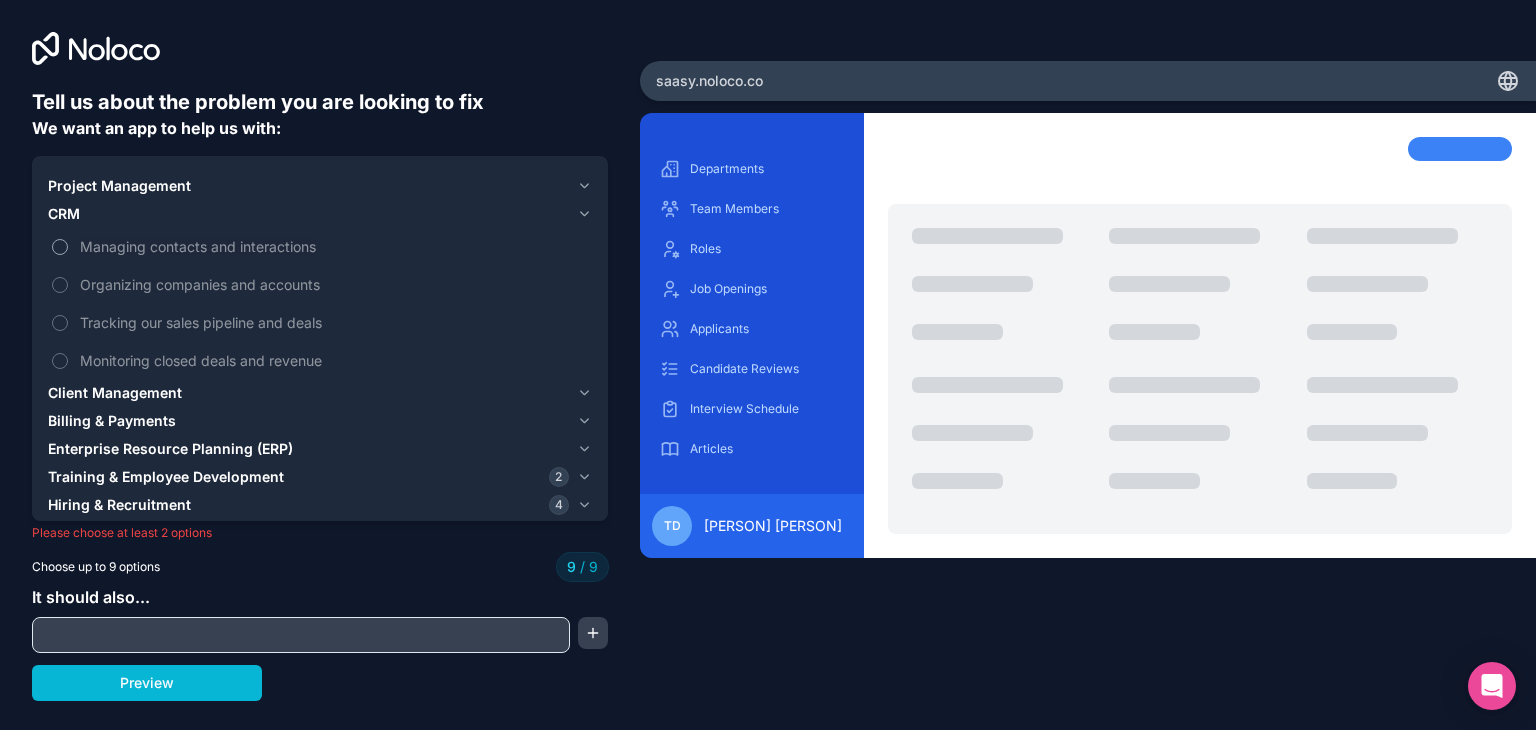 click on "Managing contacts and interactions" at bounding box center [320, 246] 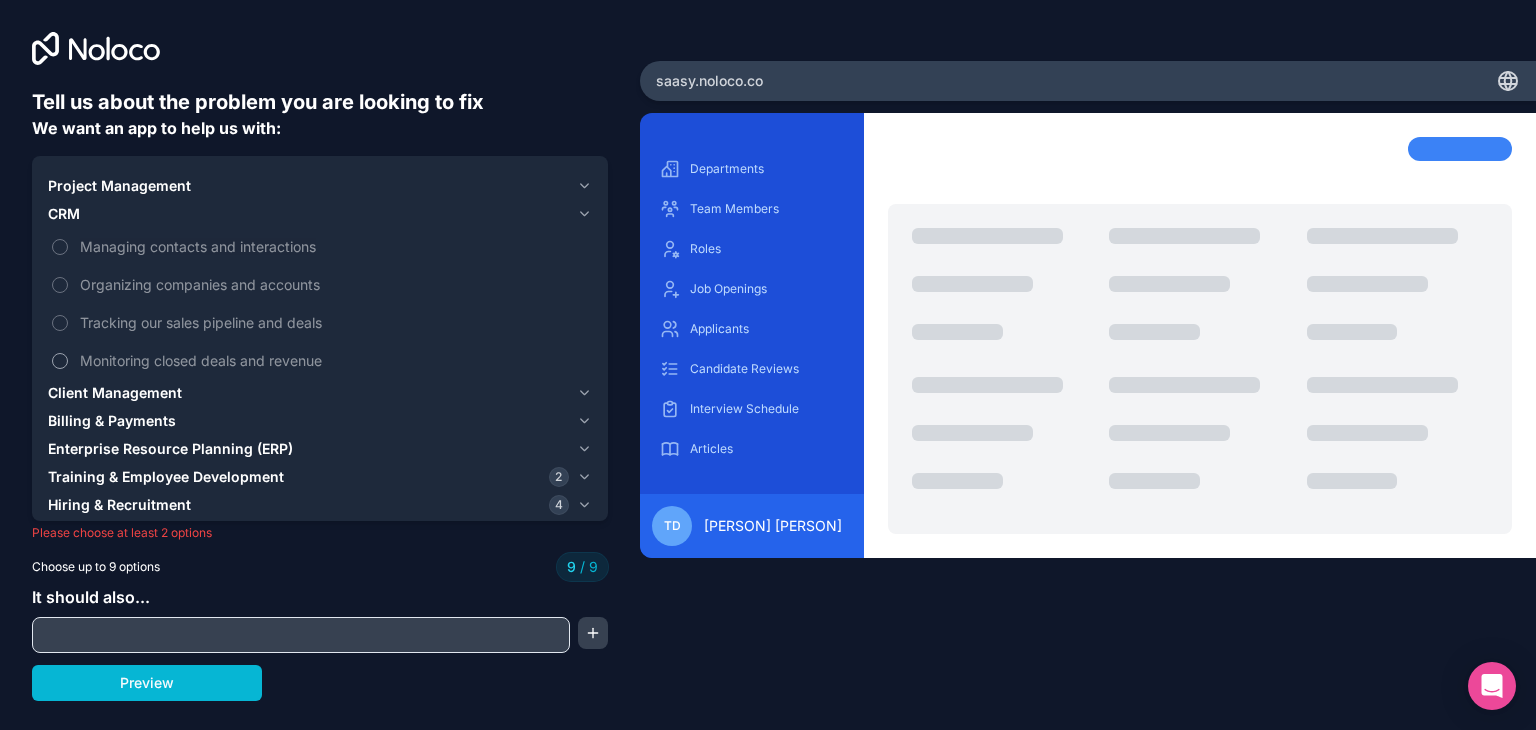 click on "Monitoring closed deals and revenue" at bounding box center [320, 360] 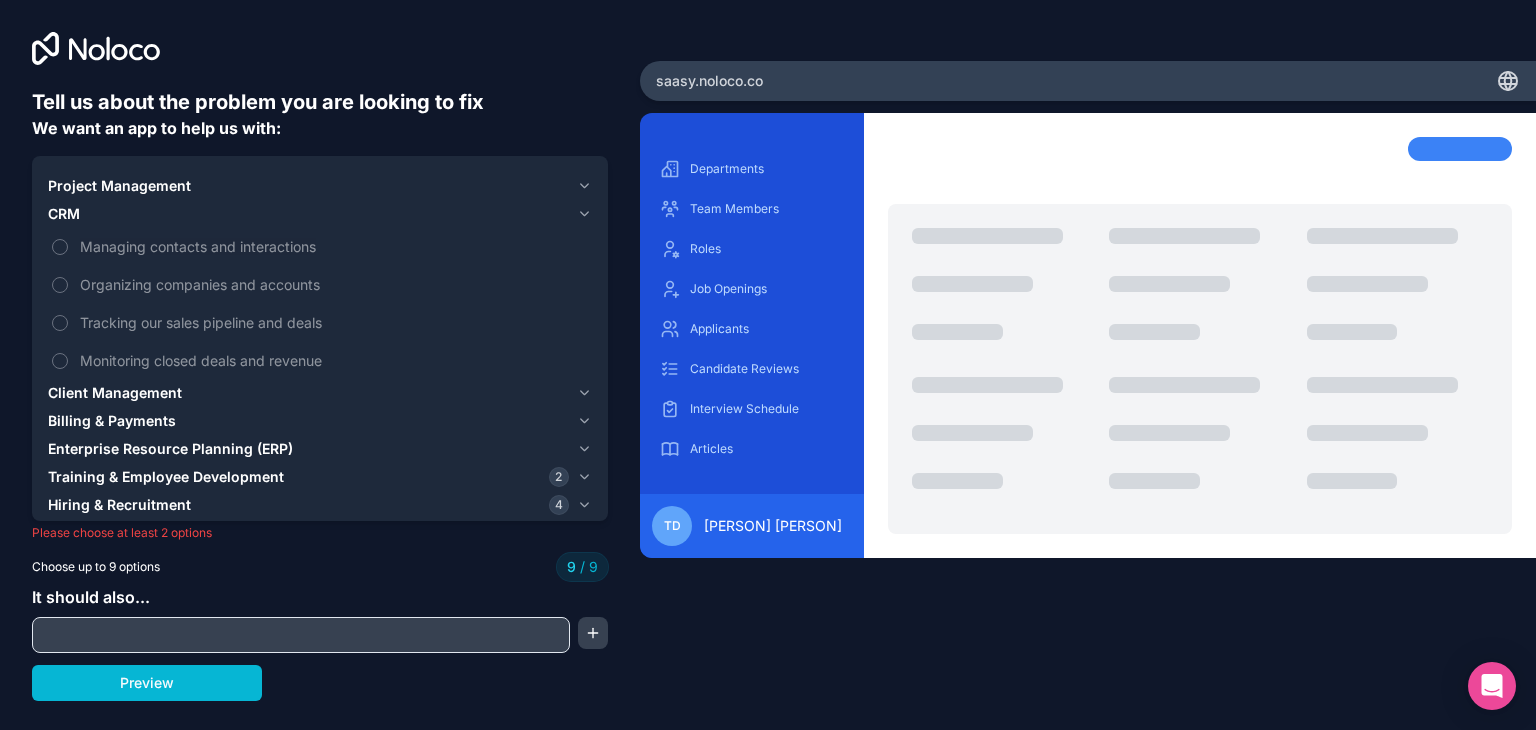click at bounding box center [301, 635] 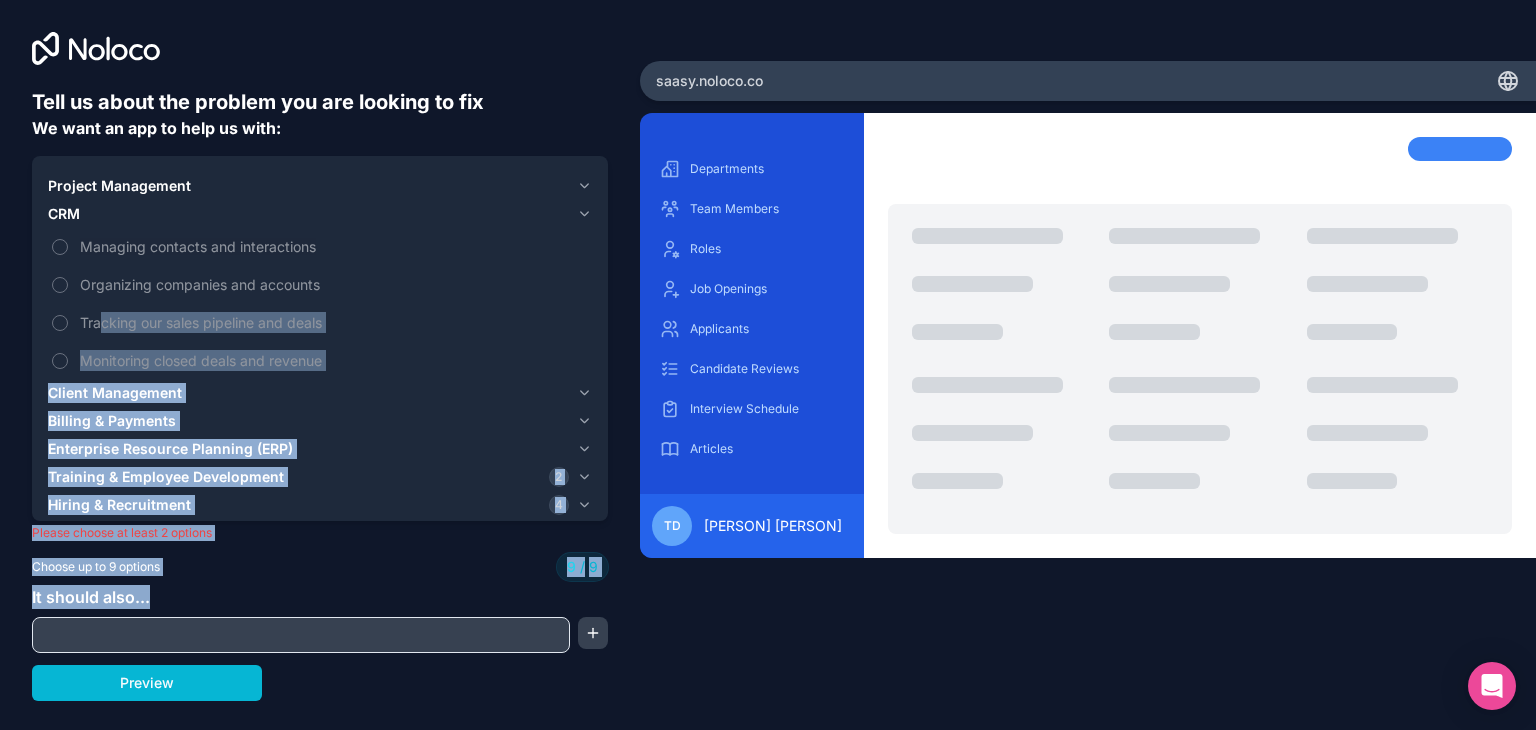 drag, startPoint x: 103, startPoint y: 332, endPoint x: 284, endPoint y: 607, distance: 329.22028 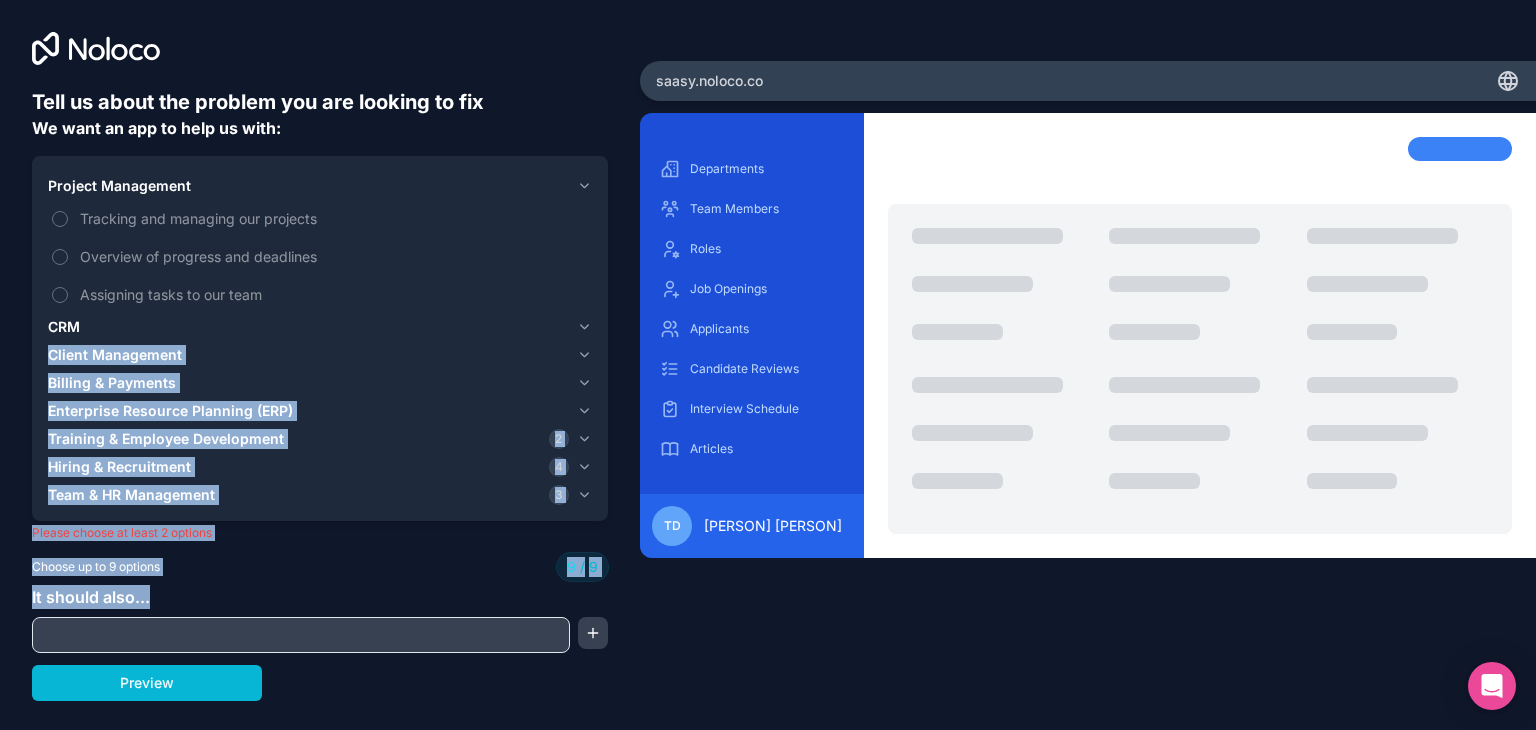 click on "Project Management Tracking and managing our projects Overview of progress and deadlines Assigning tasks to our team CRM Client Management Billing & Payments Enterprise Resource Planning (ERP) Training & Employee Development 2 Hiring & Recruitment 4 Team & HR Management 3" at bounding box center [320, 340] 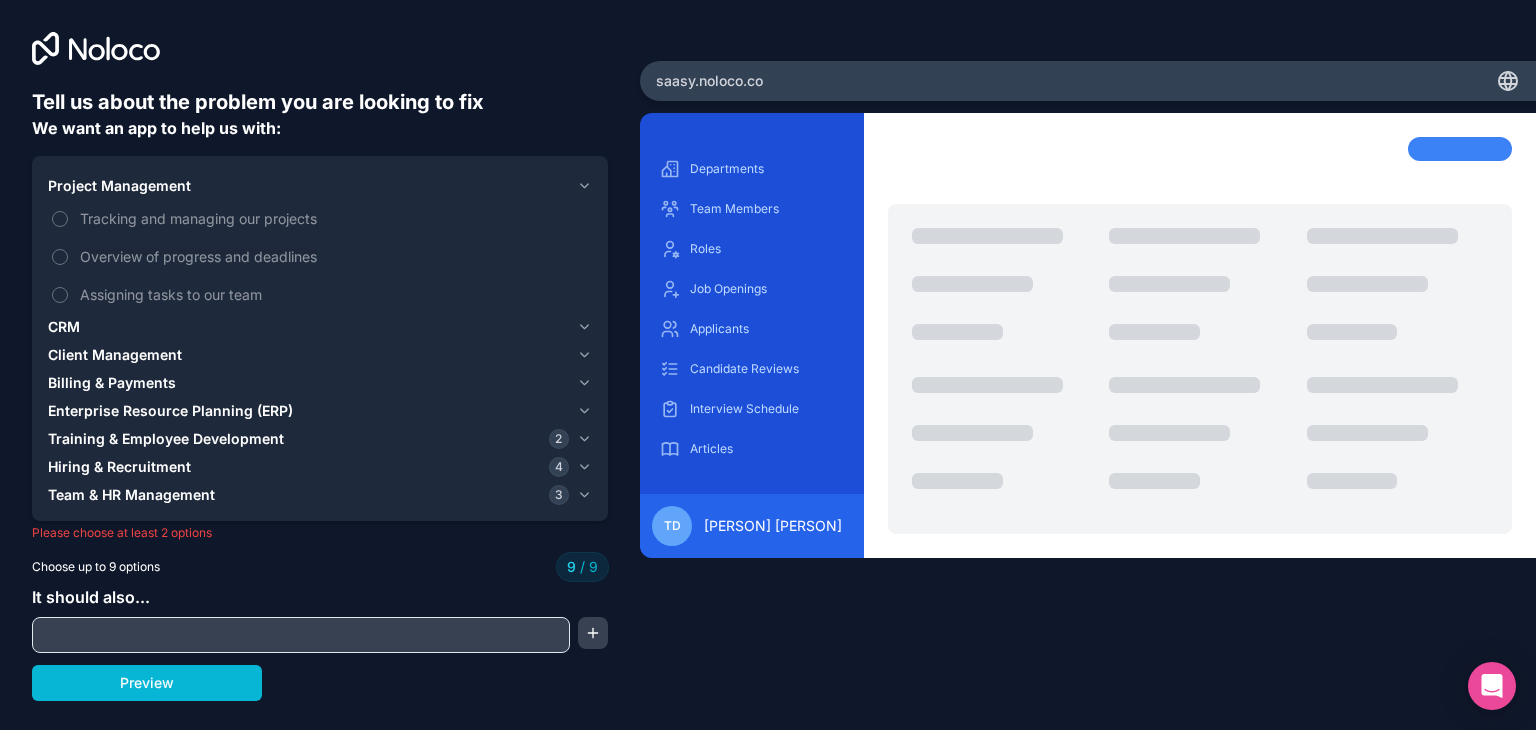 click on "Project Management Tracking and managing our projects Overview of progress and deadlines Assigning tasks to our team CRM Client Management Billing & Payments Enterprise Resource Planning (ERP) Training & Employee Development 2 Hiring & Recruitment 4 Team & HR Management 3" at bounding box center [320, 340] 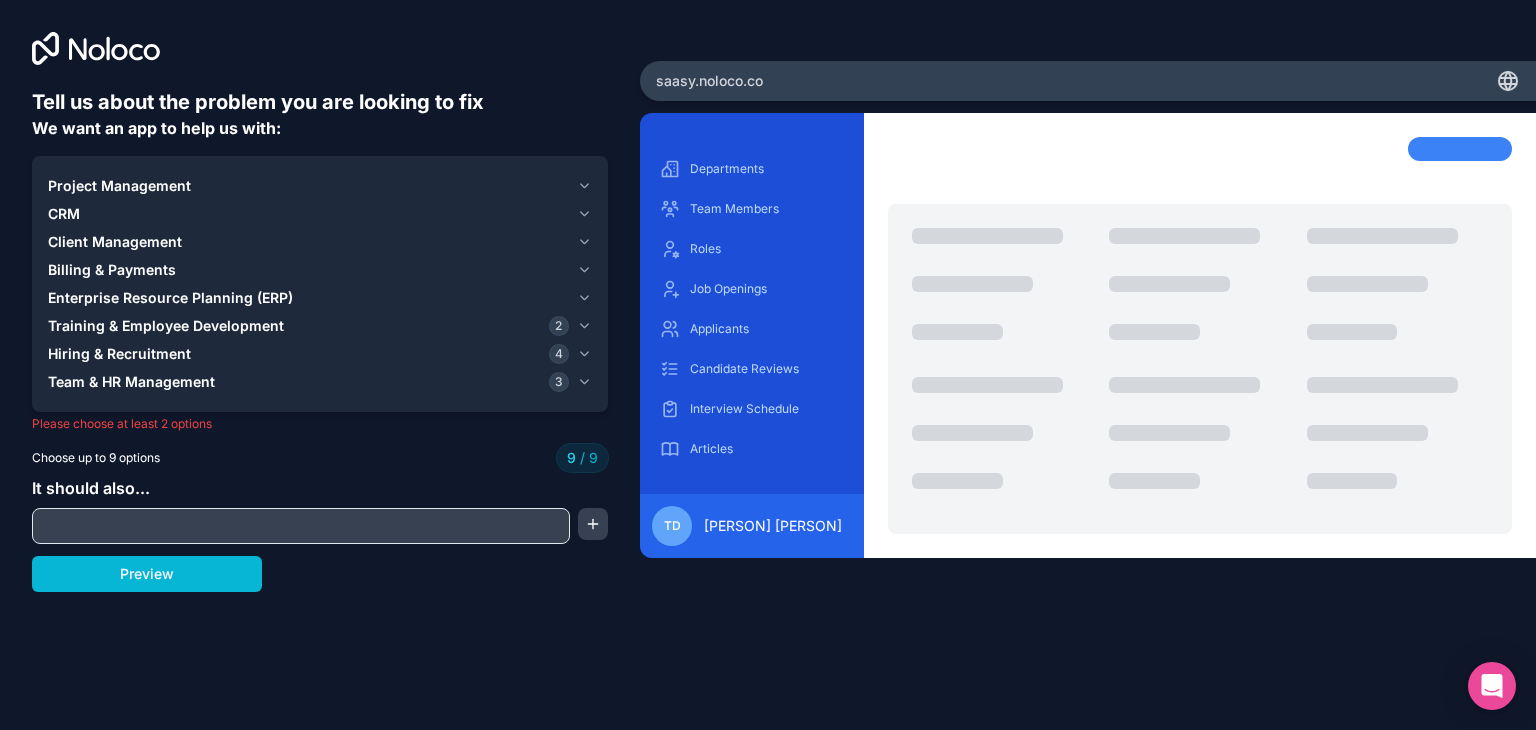 click 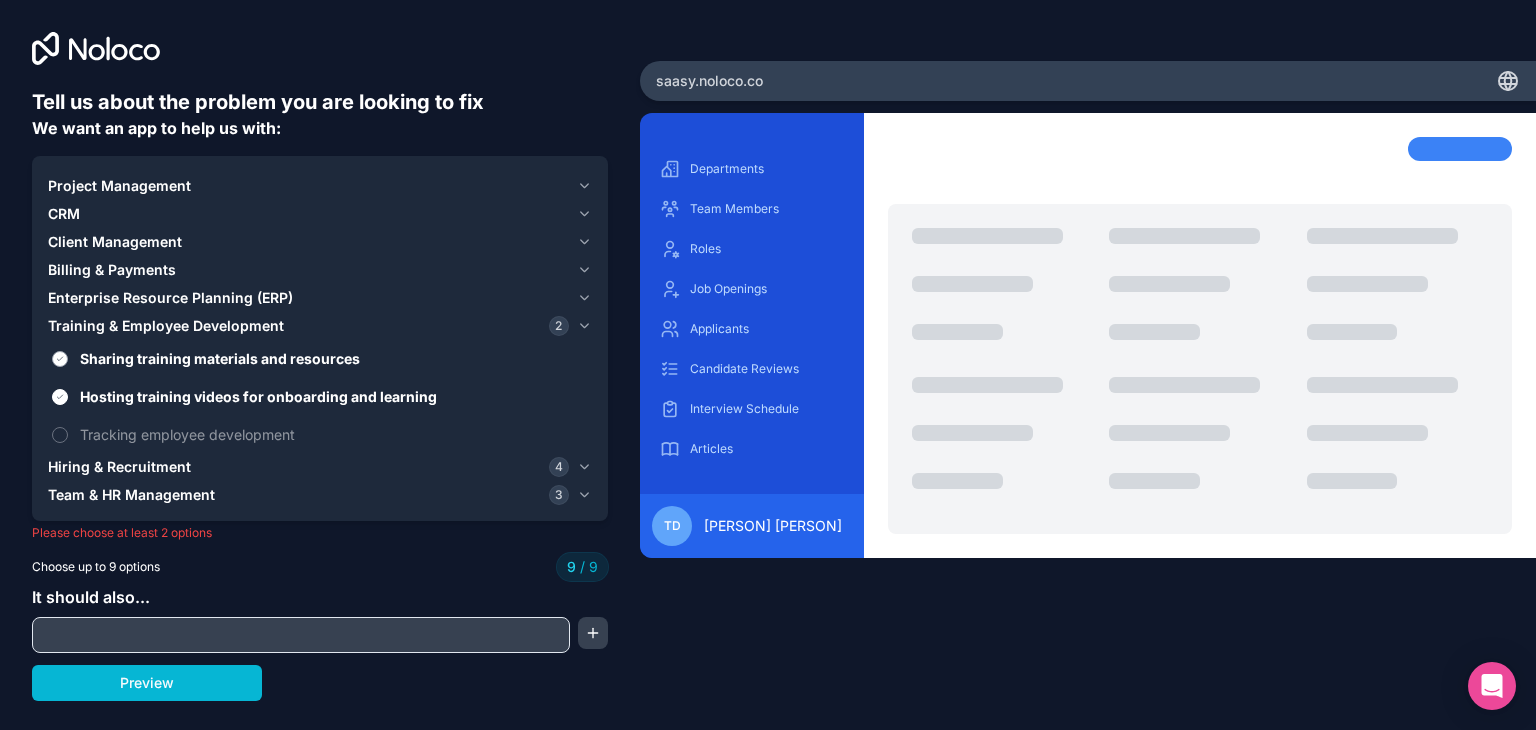 click on "Sharing training materials and resources" at bounding box center (60, 359) 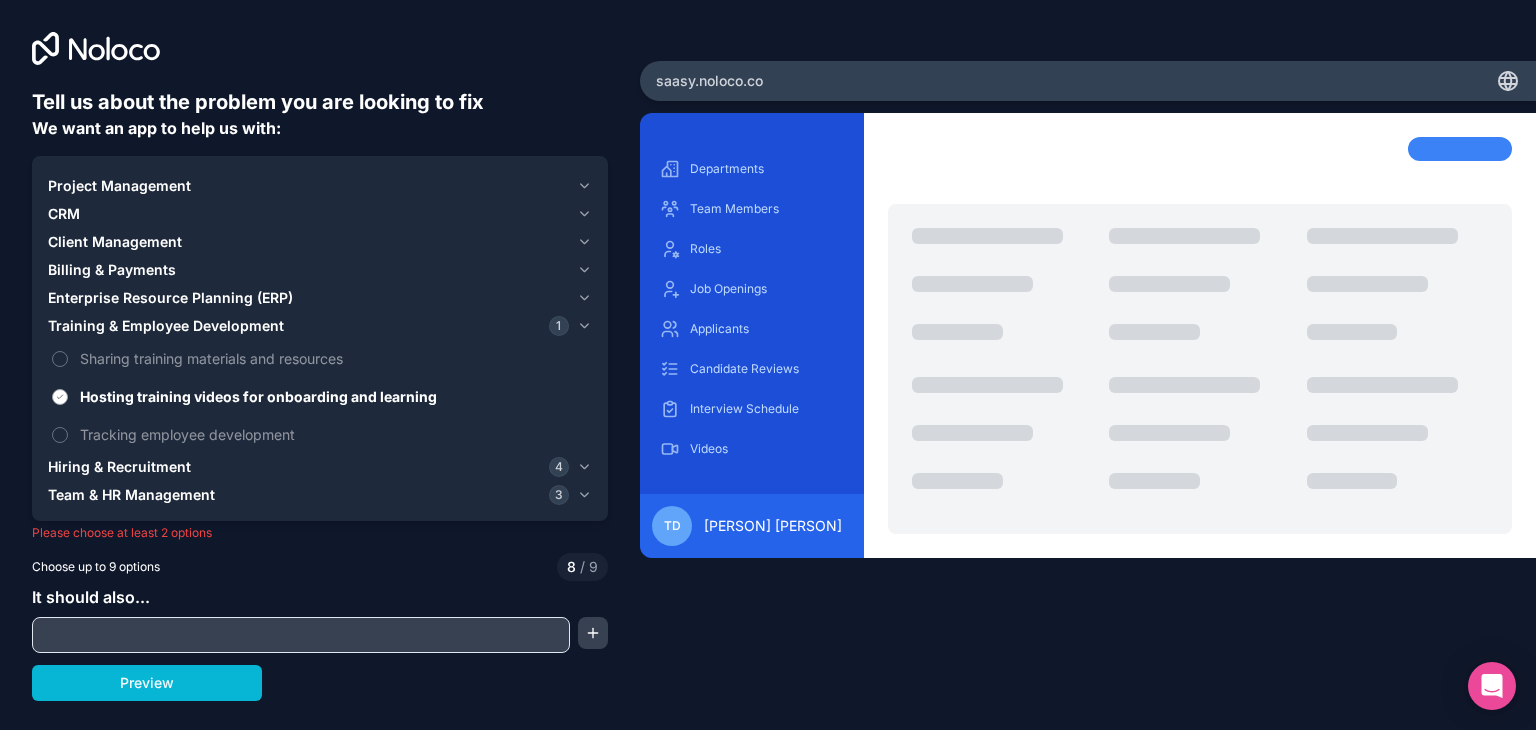 click on "Hosting training videos for onboarding and learning" at bounding box center [60, 397] 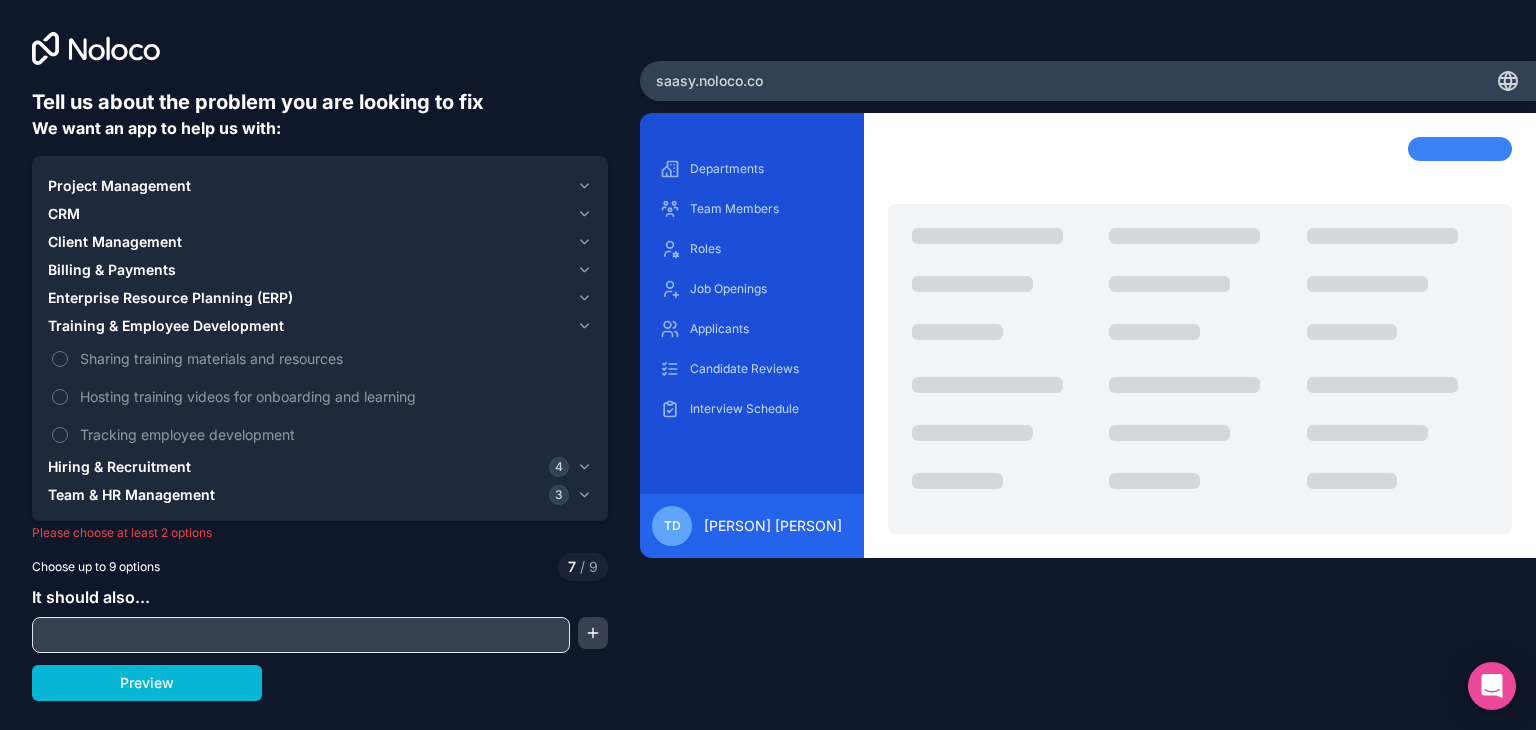 click 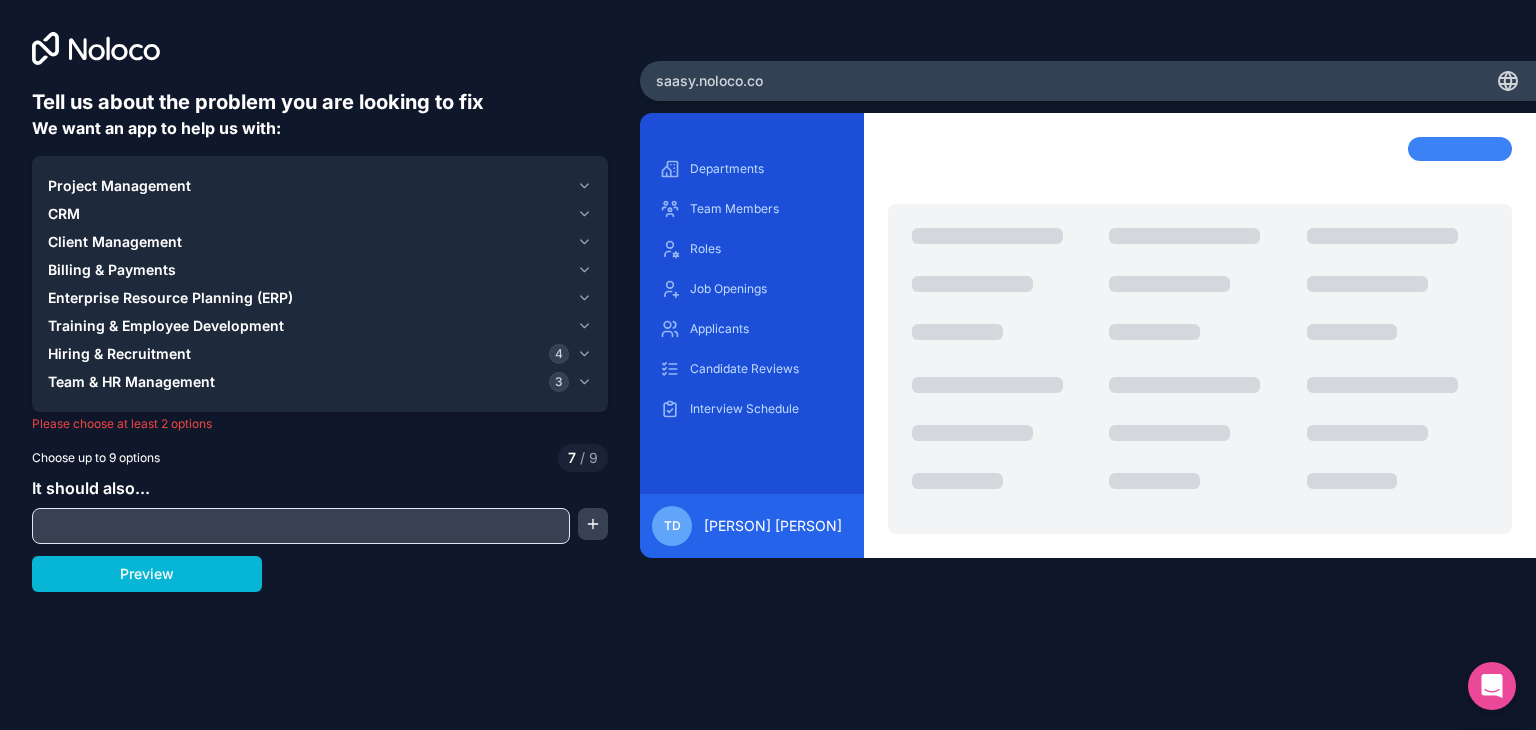 click 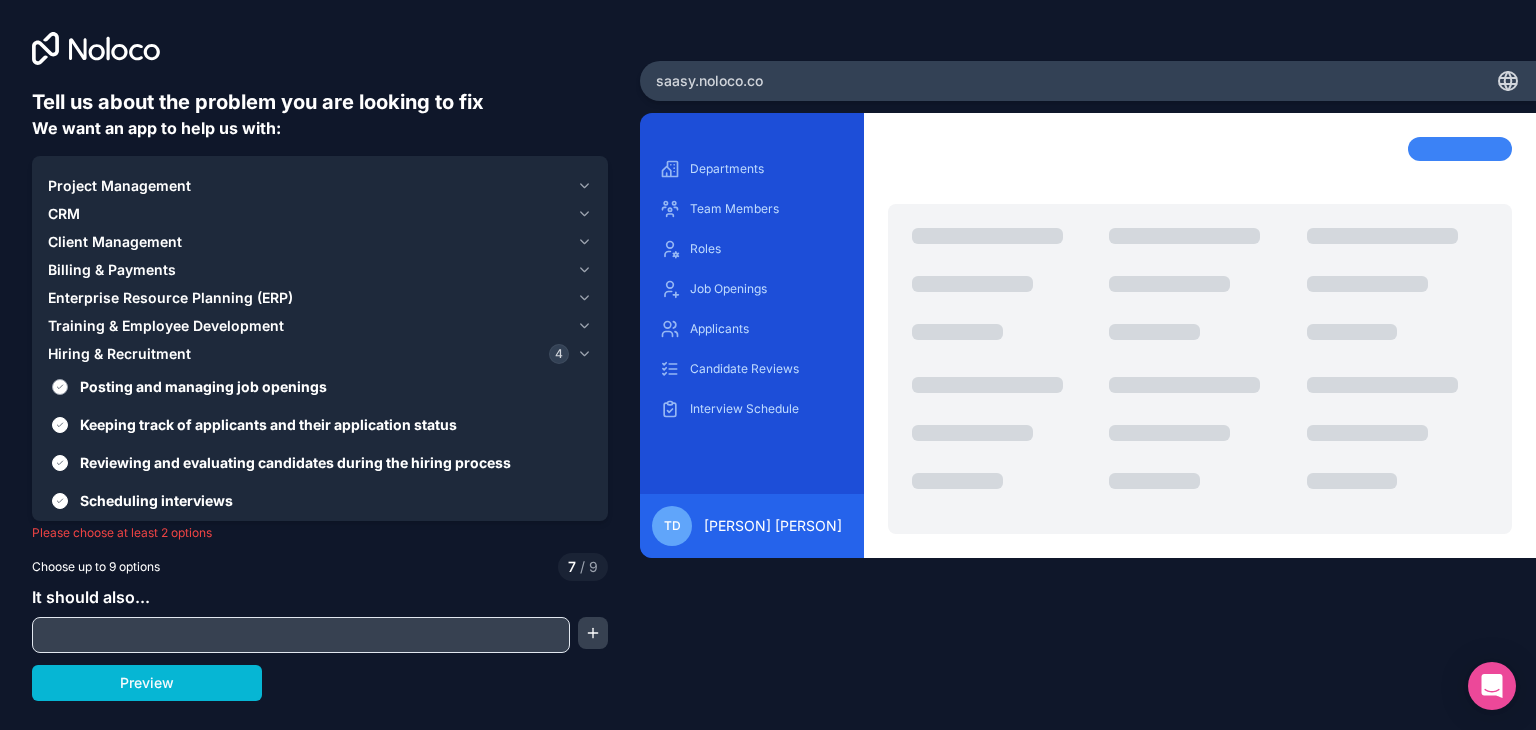 click on "Posting and managing job openings" at bounding box center [60, 387] 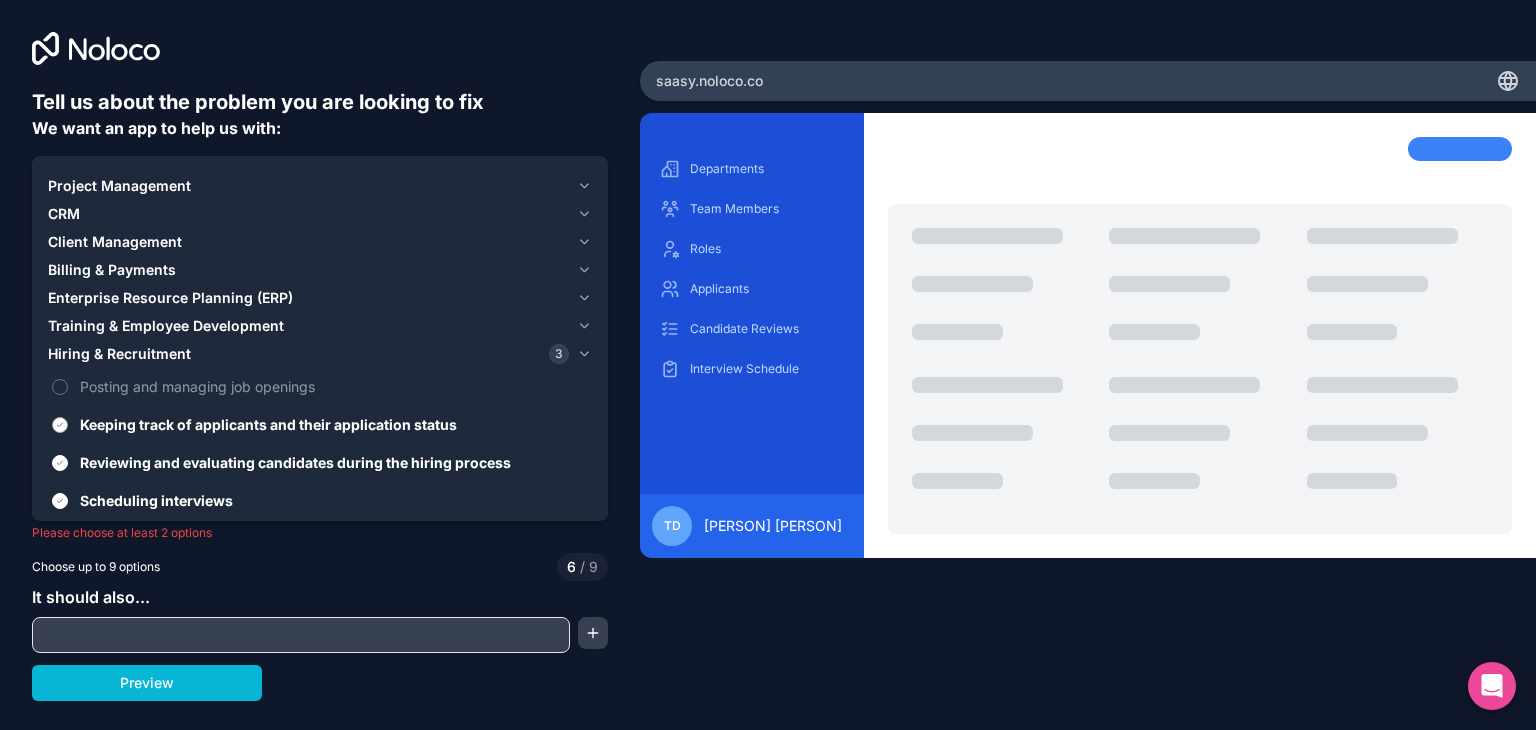 click on "Keeping track of applicants and their application status" at bounding box center (60, 425) 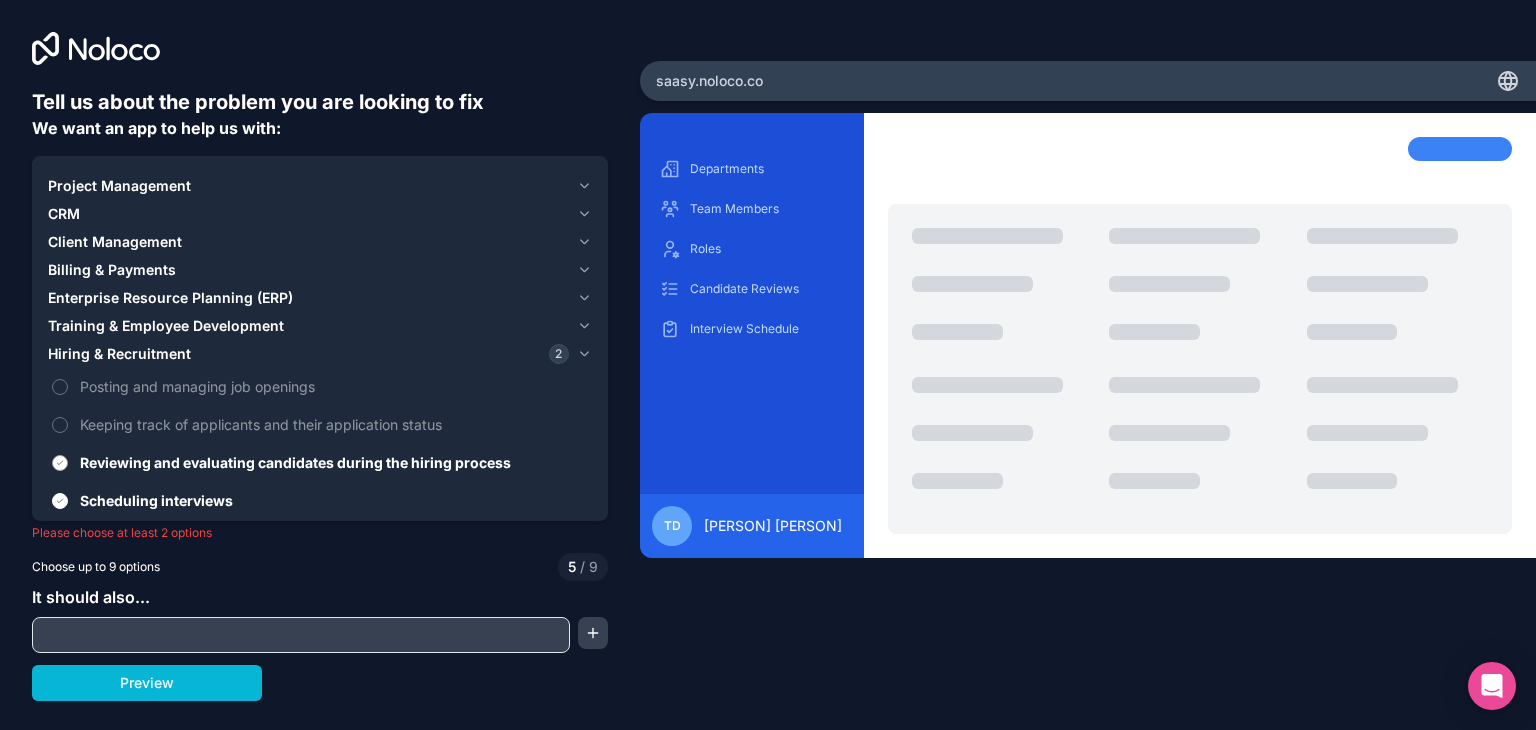 click on "Reviewing and evaluating candidates during the hiring process" at bounding box center [320, 462] 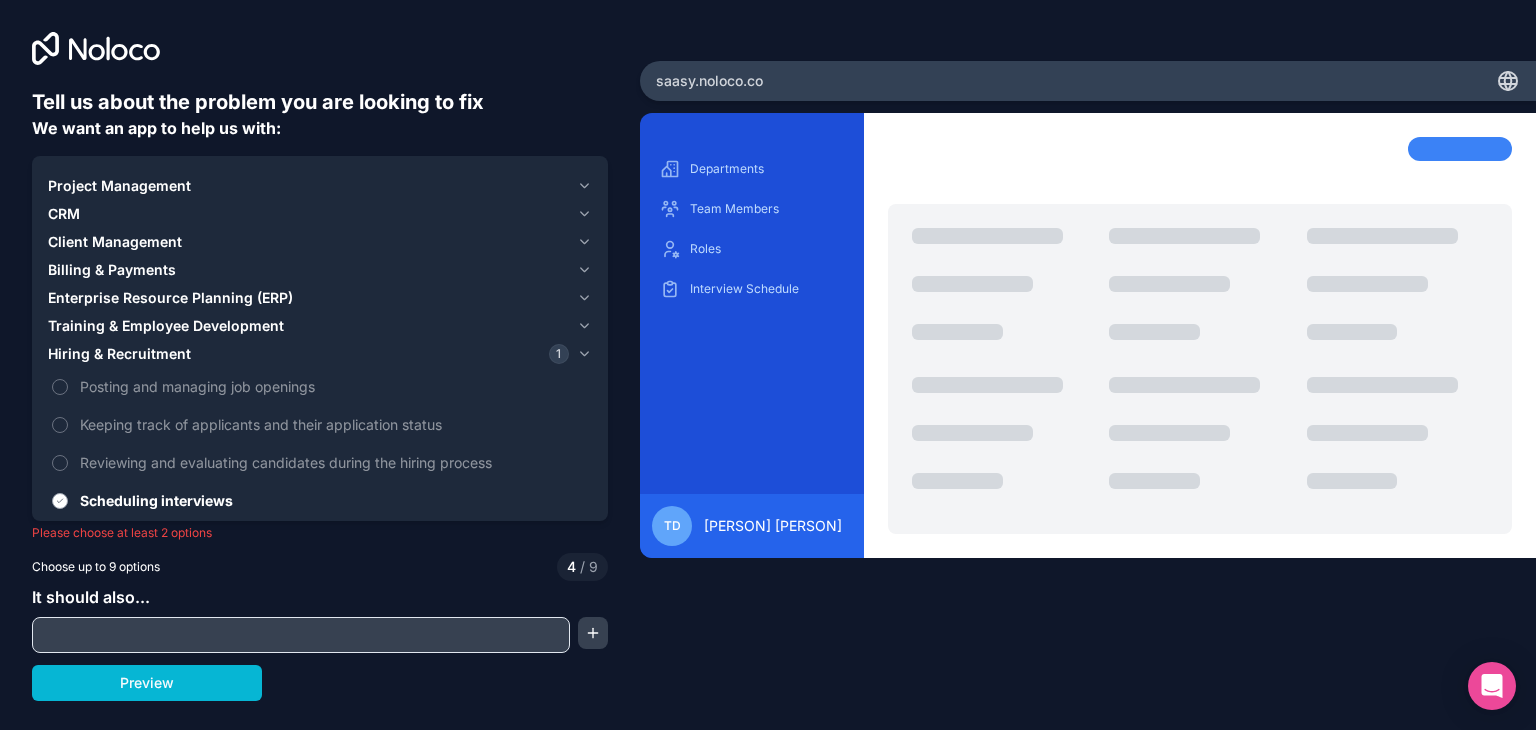 click on "Scheduling interviews" at bounding box center [60, 501] 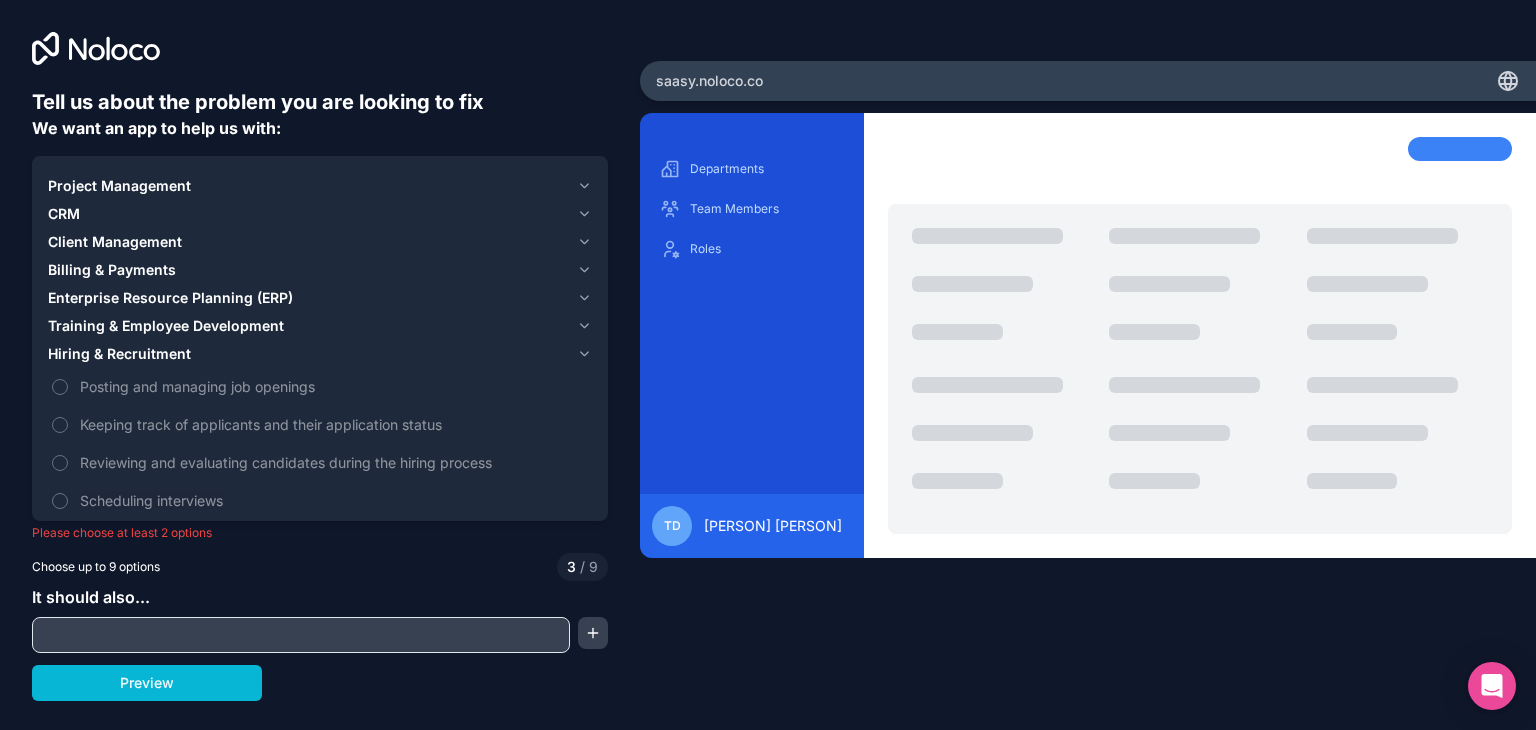 click on "Project Management CRM Client Management Billing & Payments Enterprise Resource Planning (ERP) Training & Employee Development Hiring & Recruitment Posting and managing job openings Keeping track of applicants and their application status Reviewing and evaluating candidates during the hiring process Scheduling interviews Team & HR Management 3" at bounding box center [320, 359] 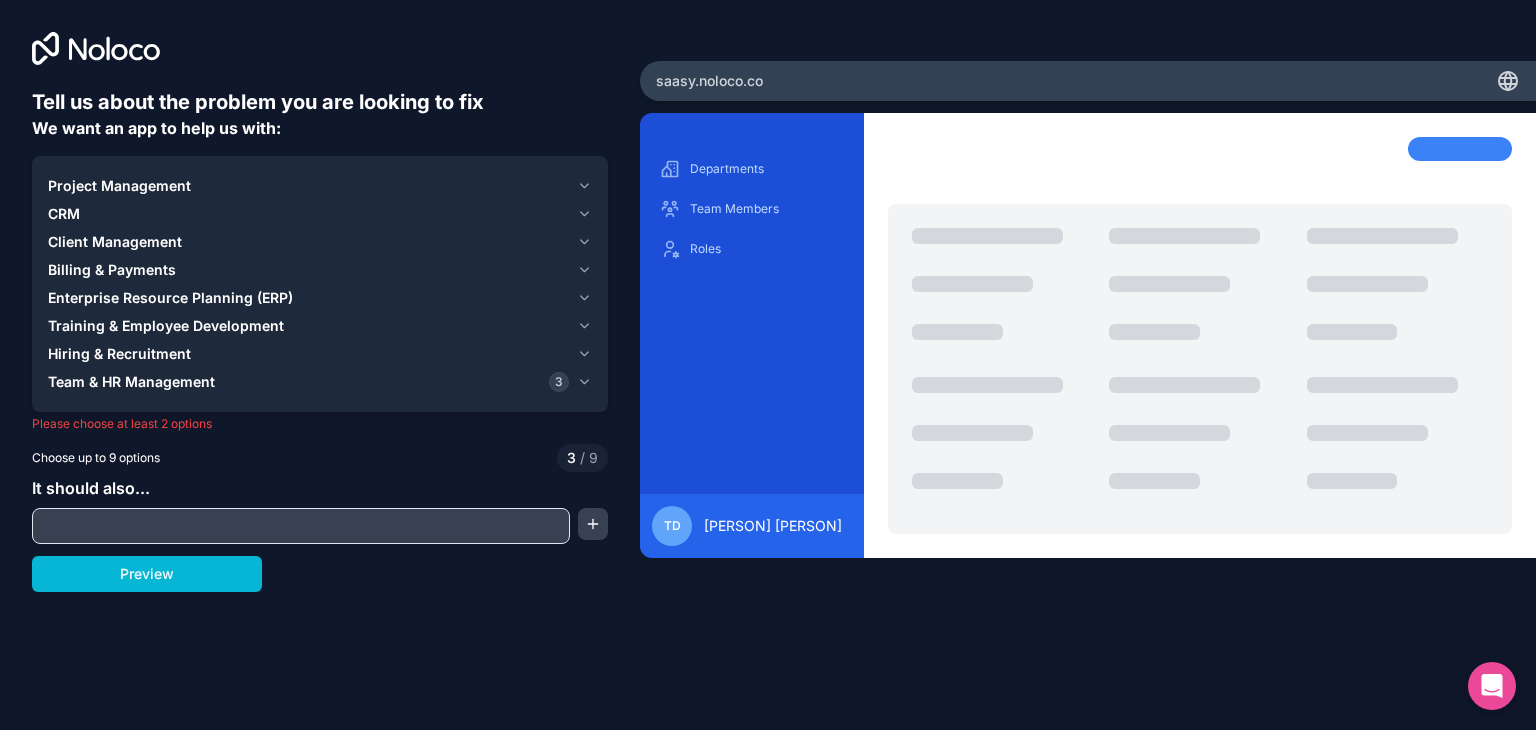 click on "Team & HR Management 3" at bounding box center (320, 382) 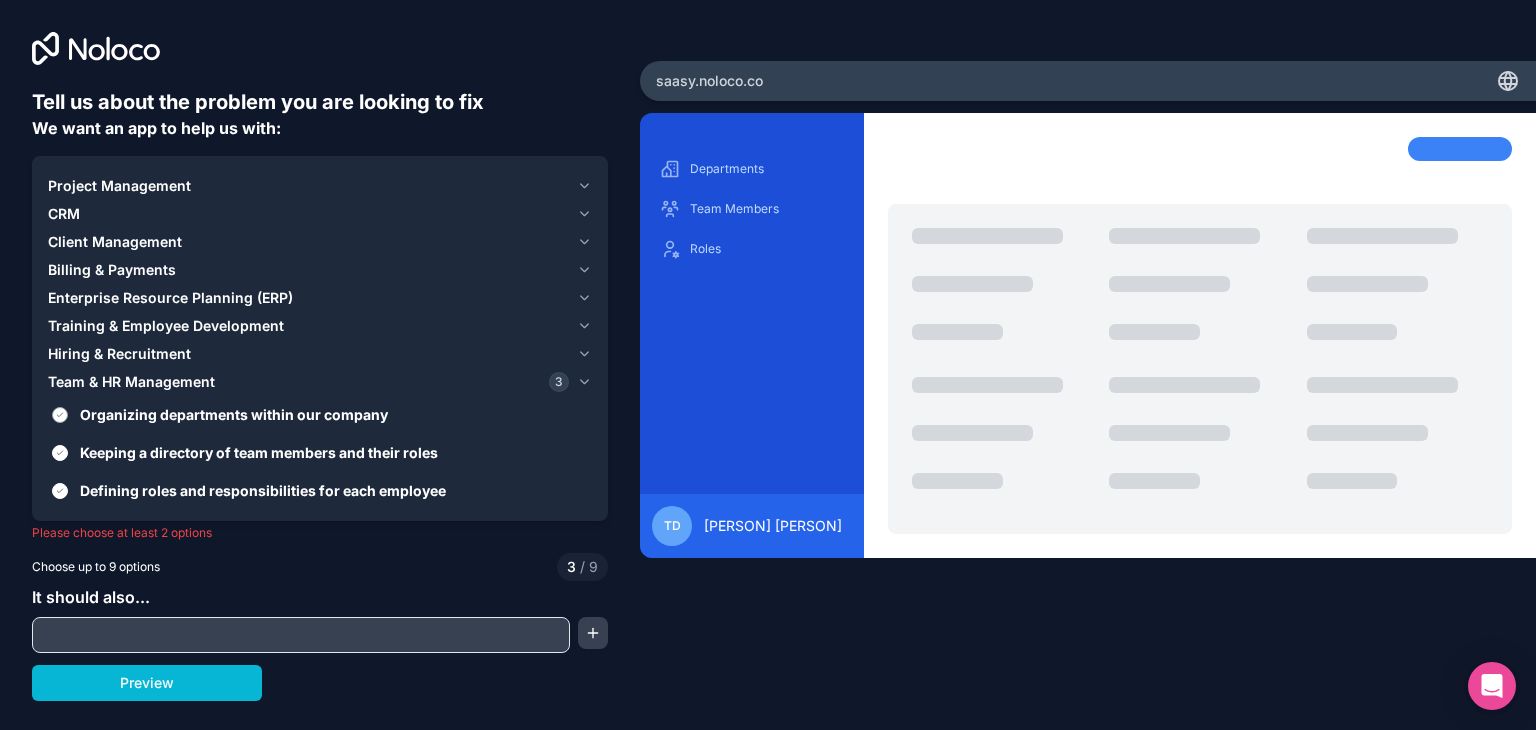 click on "Organizing departments within our company" at bounding box center [320, 414] 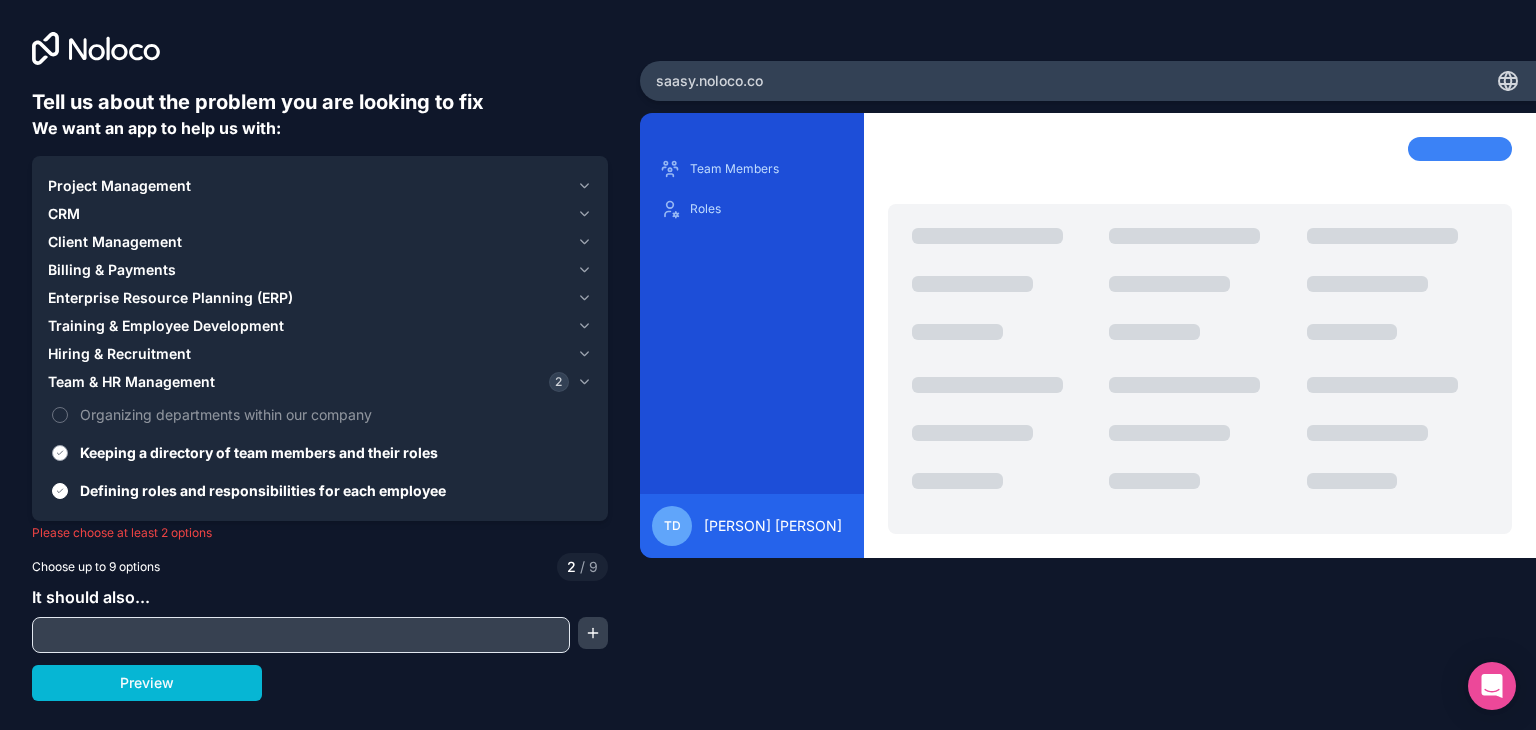 click on "Keeping a directory of team members and their roles" at bounding box center [60, 453] 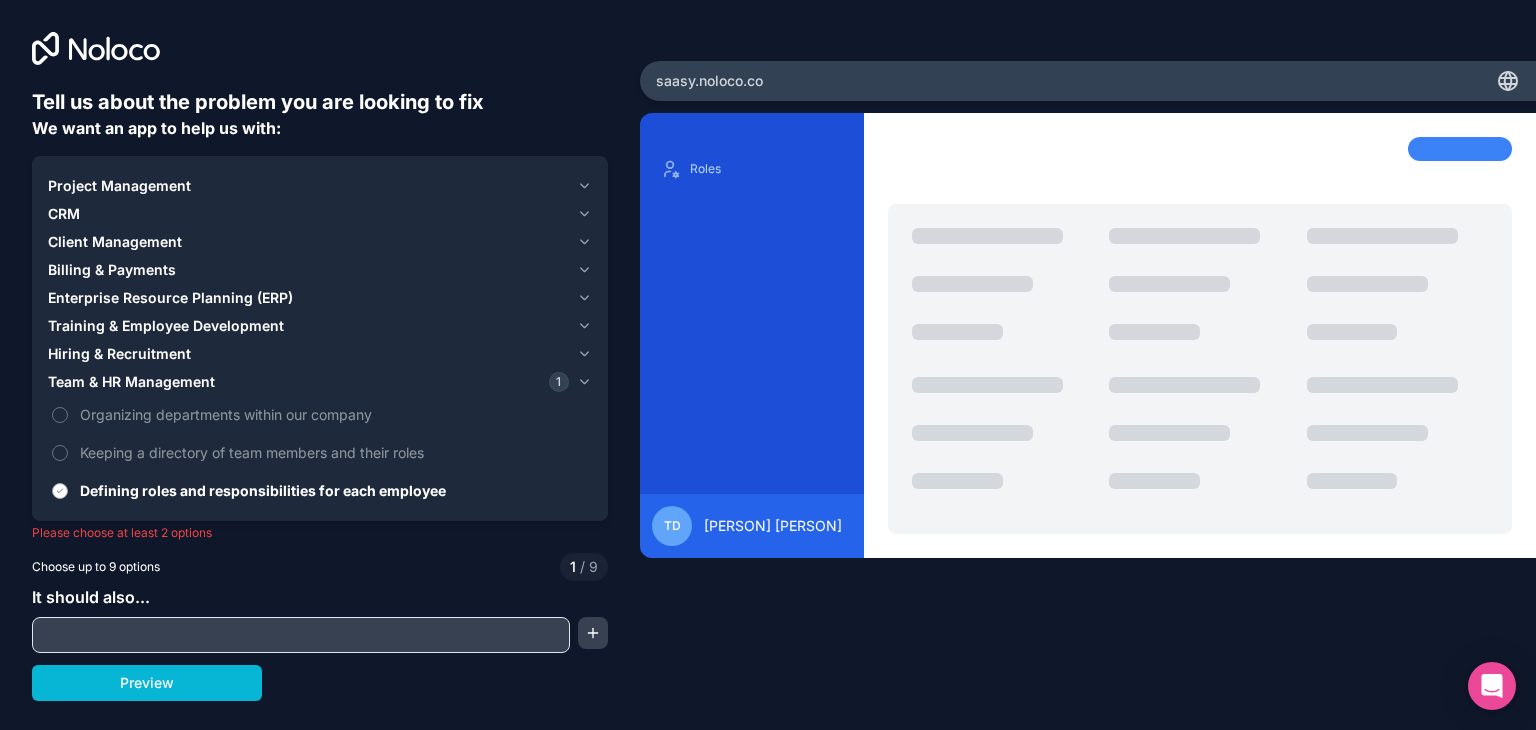 click on "Defining roles and responsibilities for each employee" at bounding box center [60, 491] 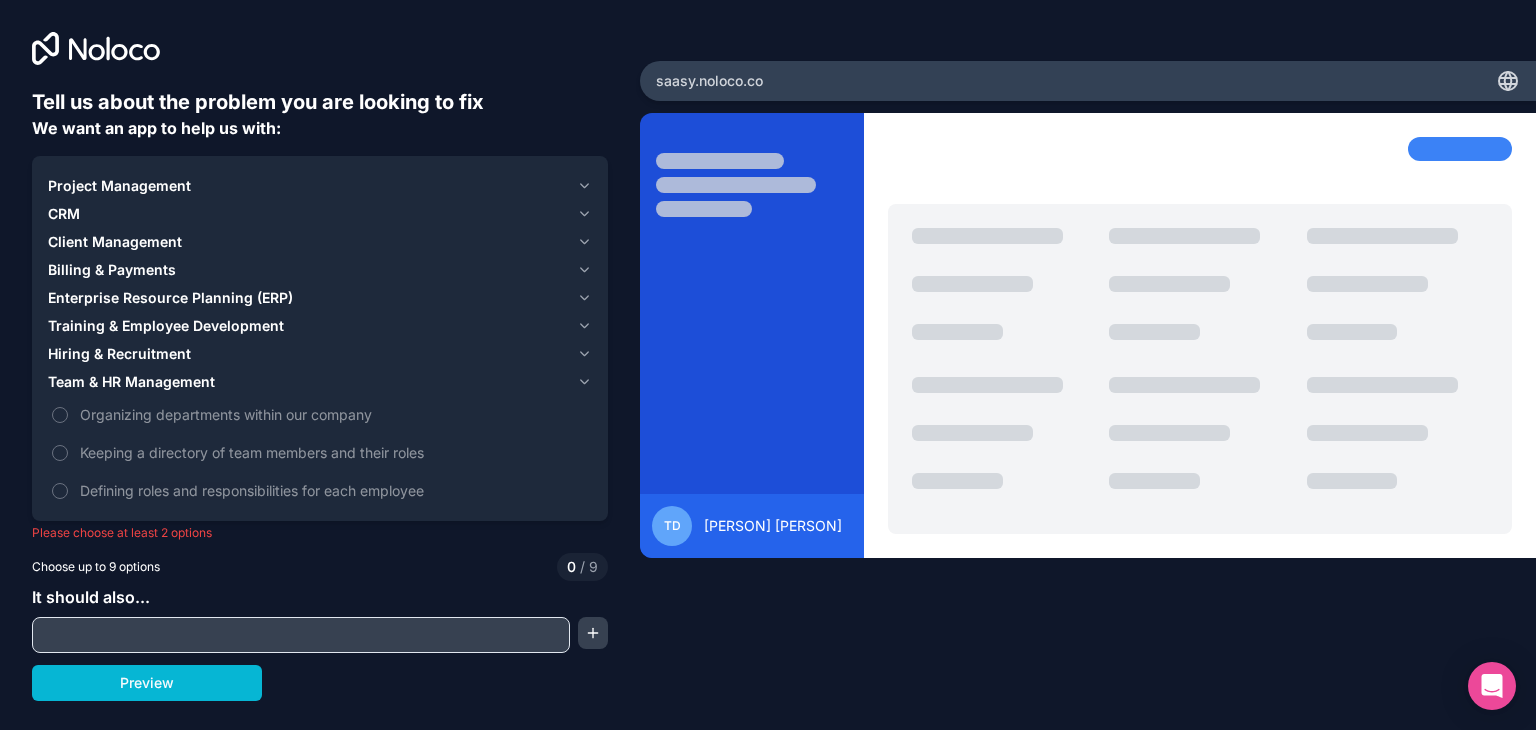 click on "CRM" at bounding box center [308, 214] 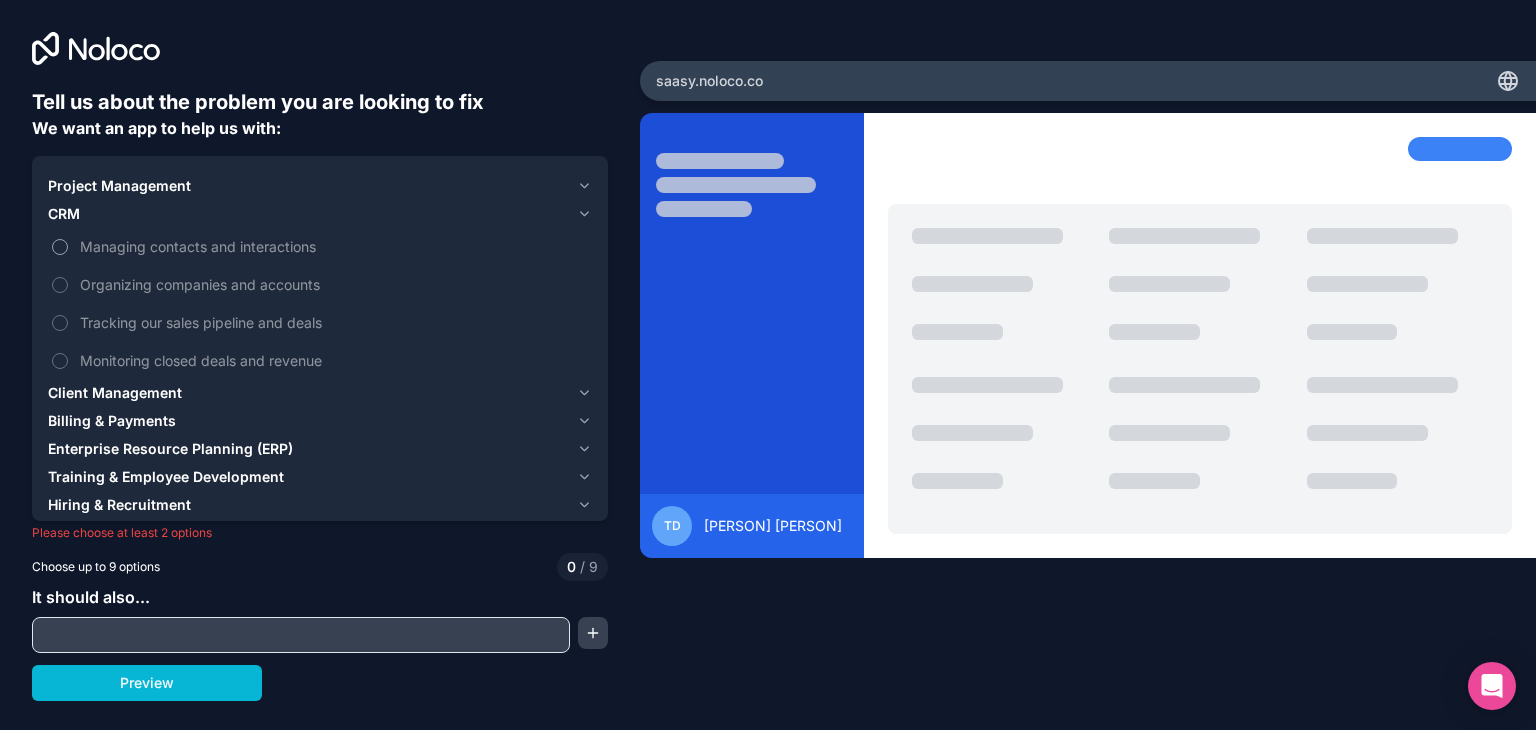 click on "Managing contacts and interactions" at bounding box center (60, 247) 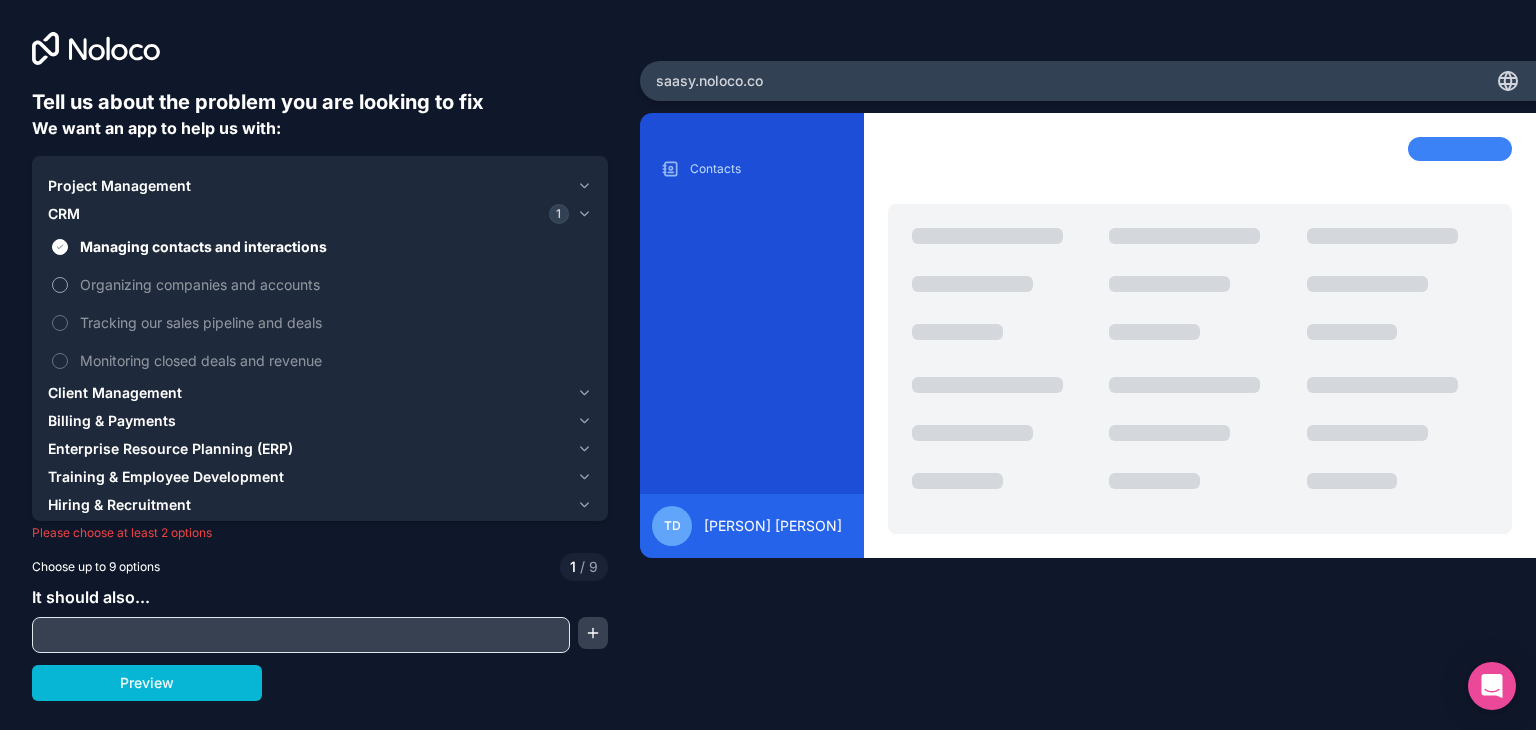 click on "Organizing companies and accounts" at bounding box center [60, 285] 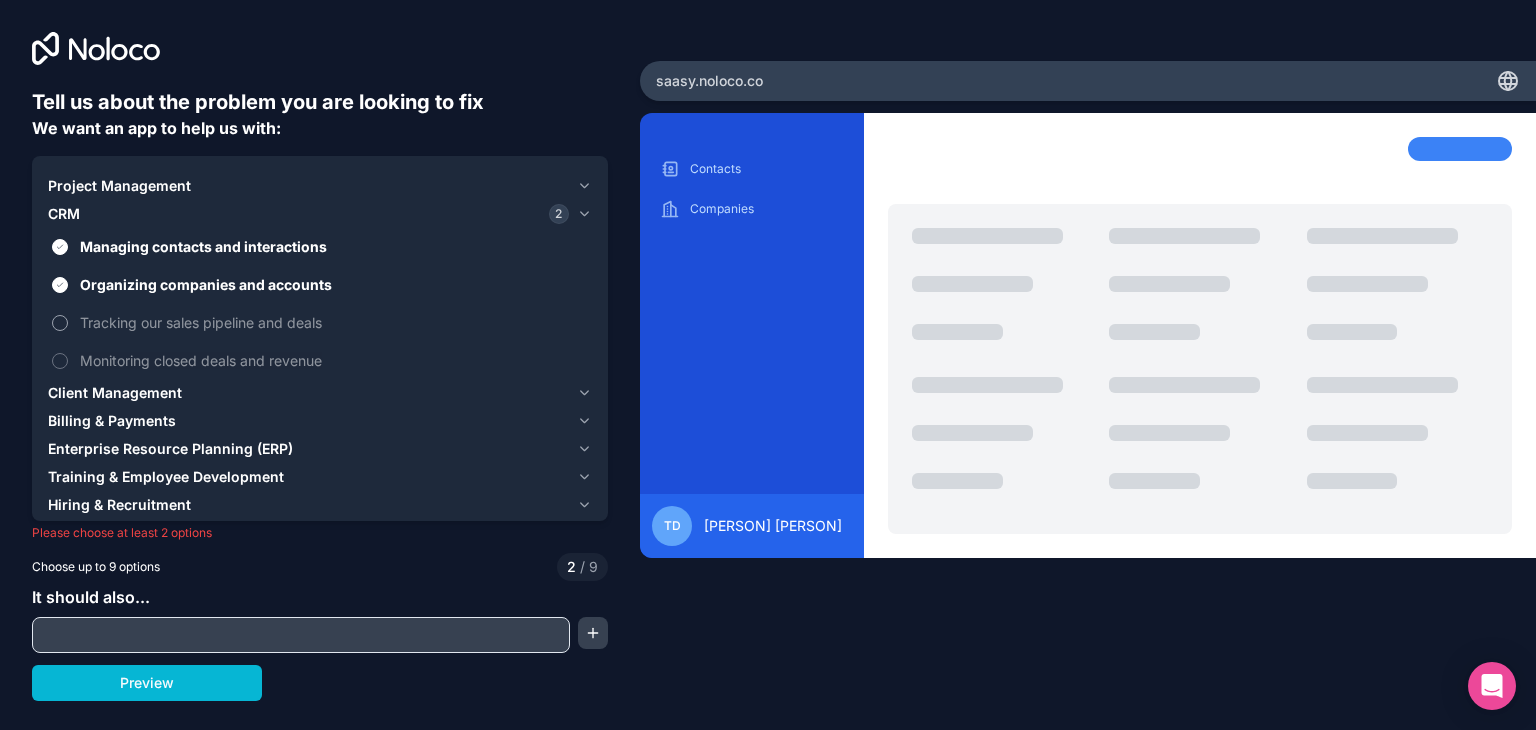 click on "Tracking our sales pipeline and deals" at bounding box center (60, 323) 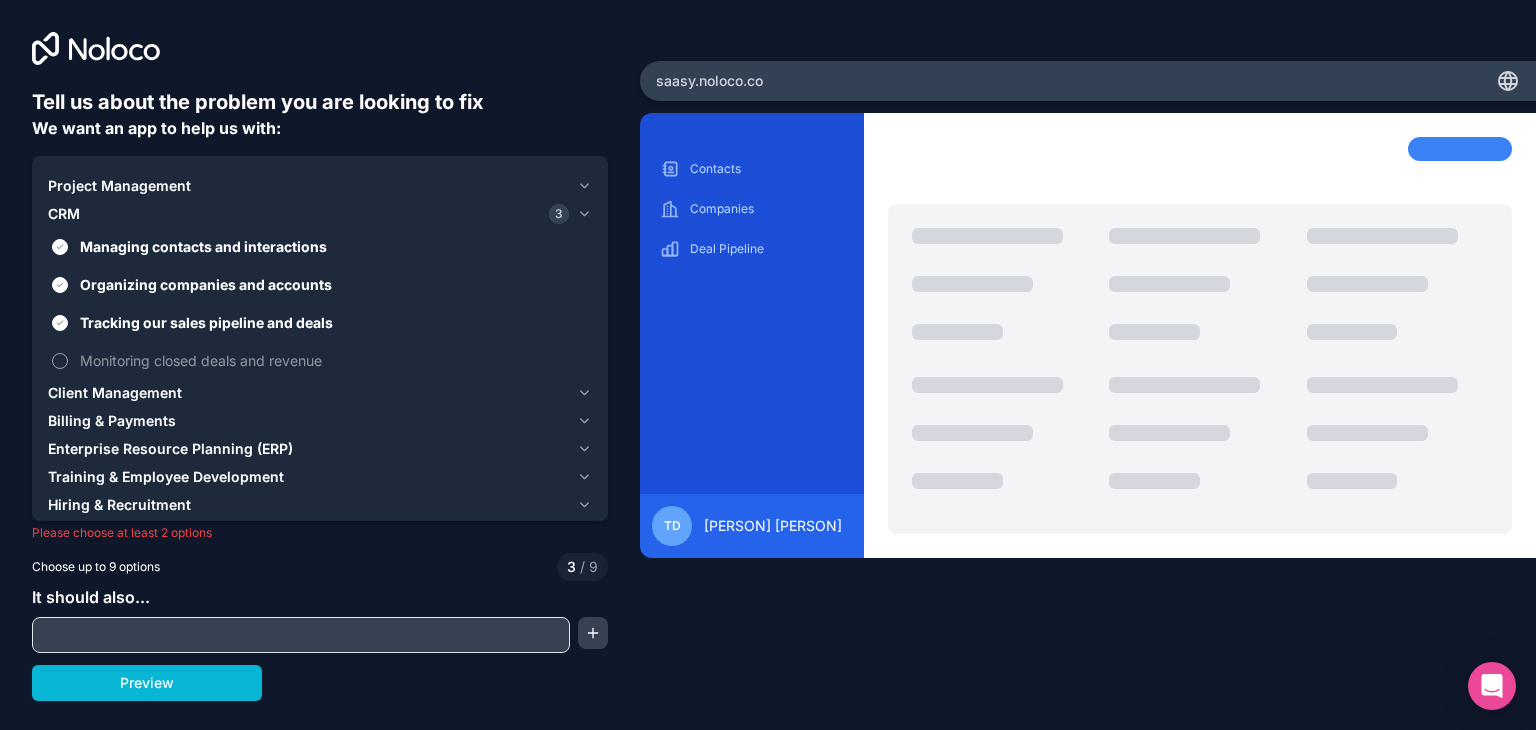 click on "Monitoring closed deals and revenue" at bounding box center (320, 360) 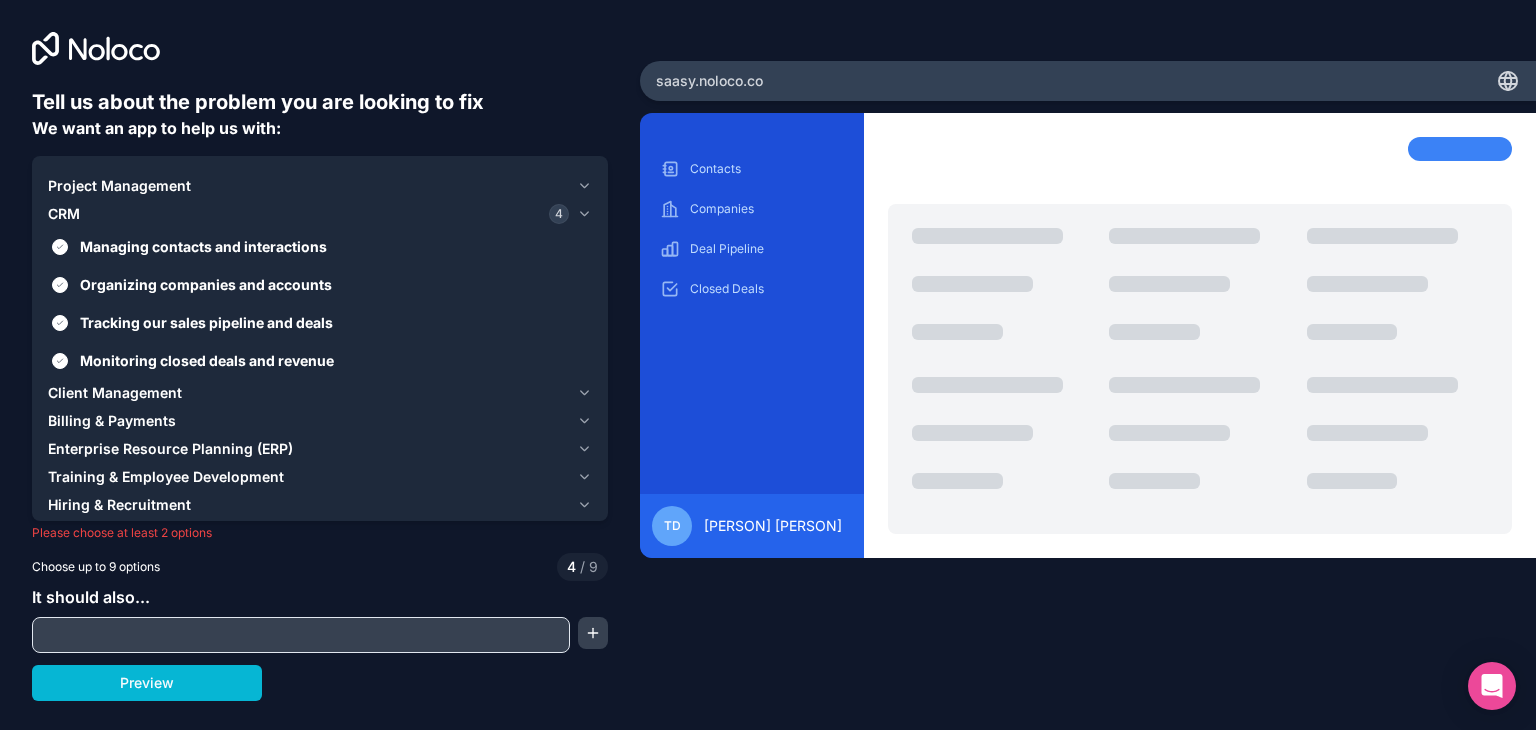 click on "Billing & Payments" at bounding box center [112, 421] 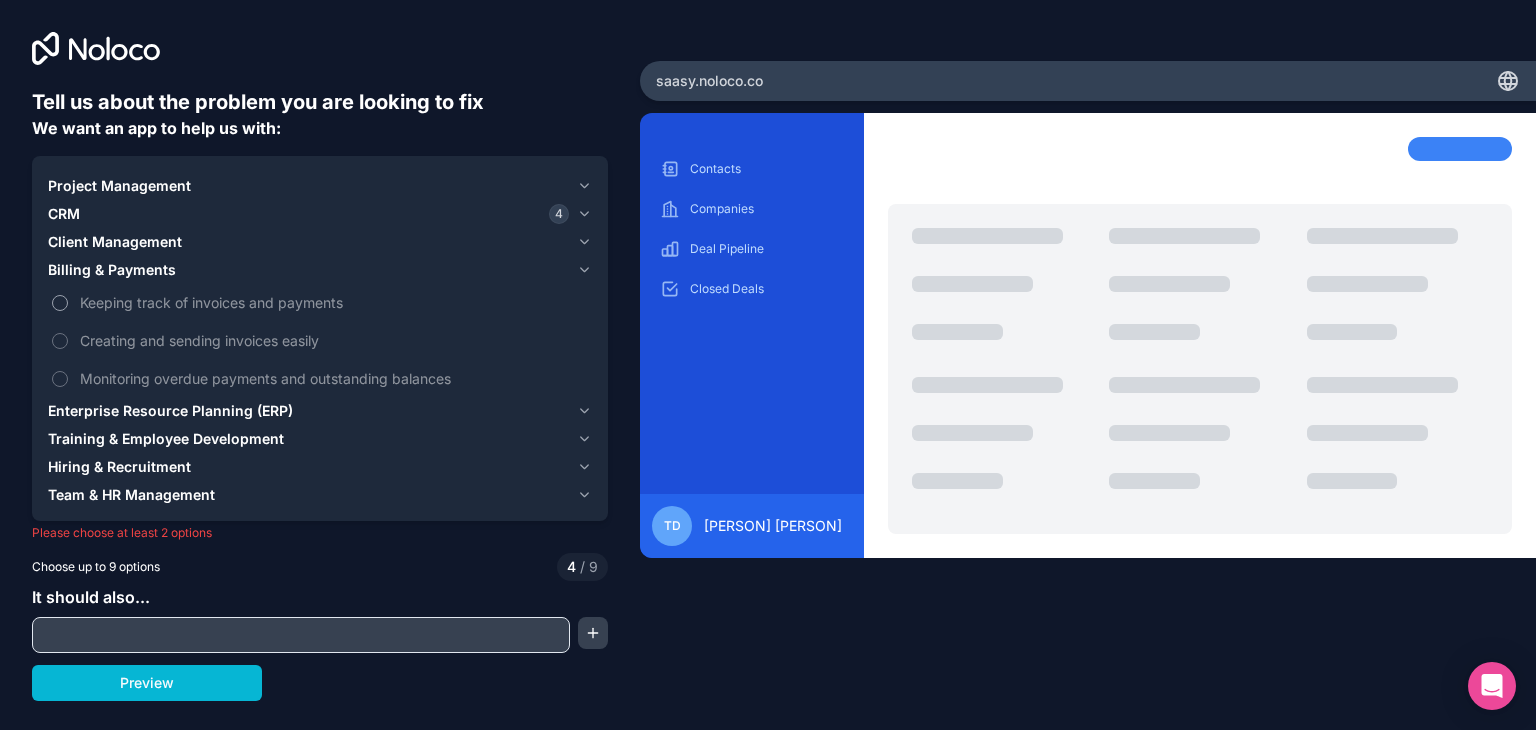 click on "Keeping track of invoices and payments" at bounding box center [60, 303] 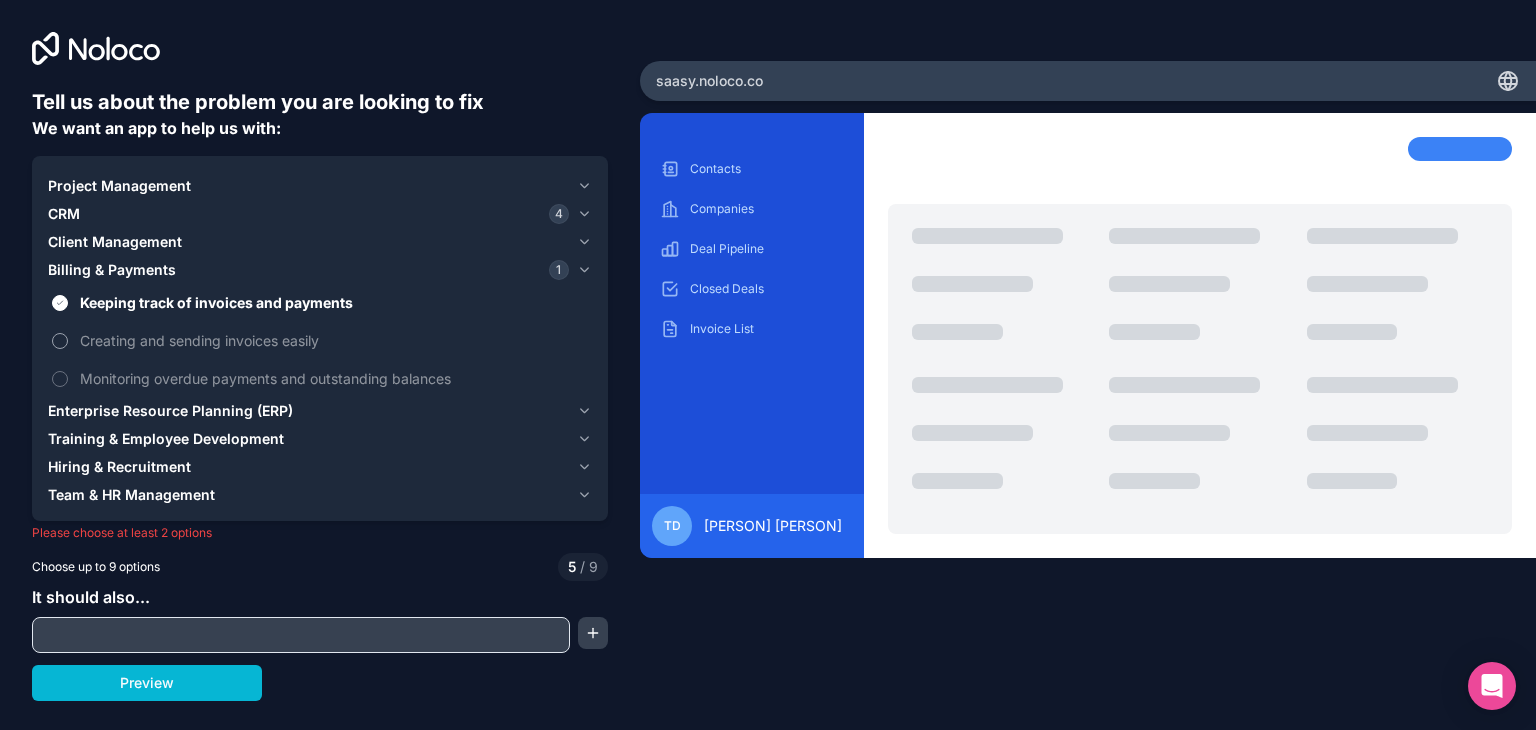 click on "Creating and sending invoices easily" at bounding box center (60, 341) 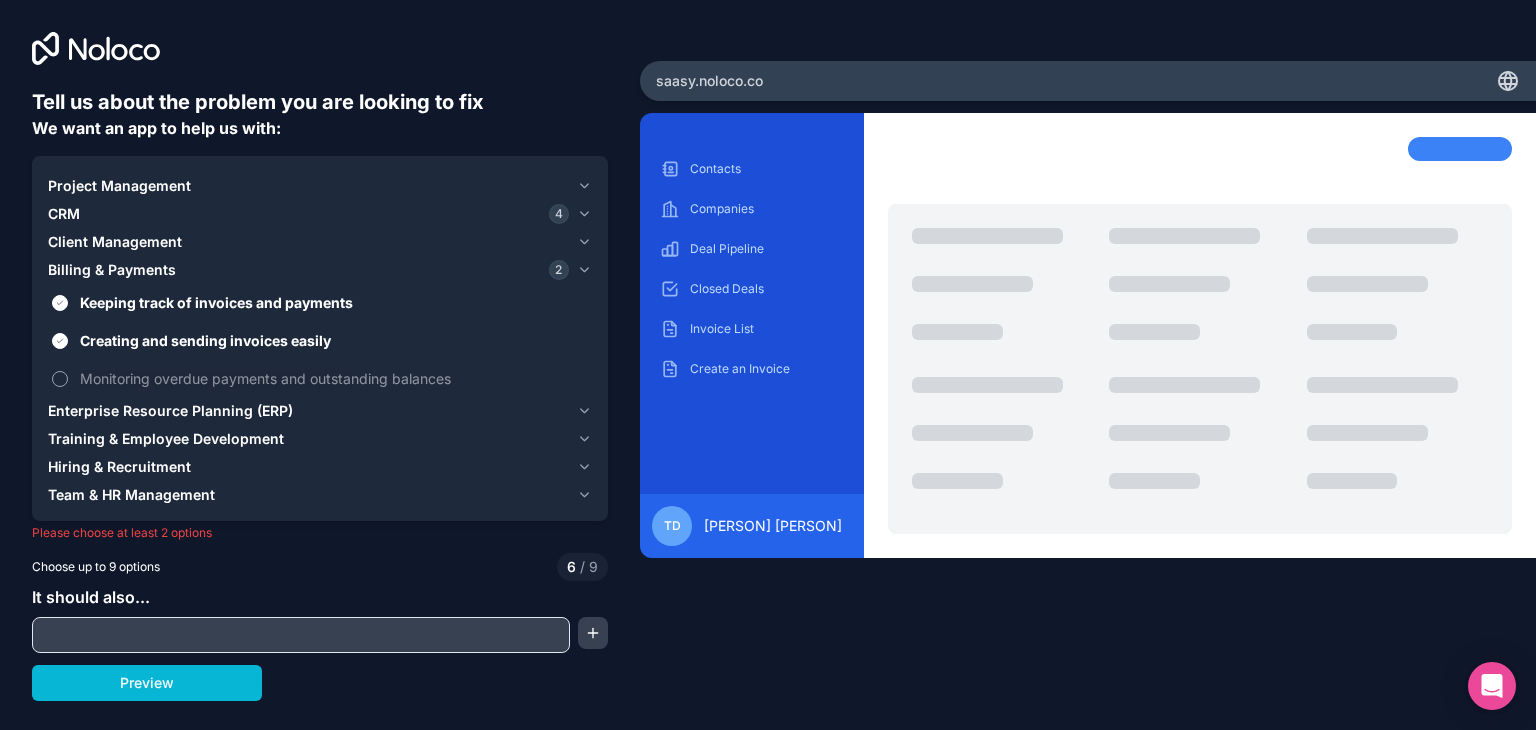 click on "Monitoring overdue payments and outstanding balances" at bounding box center [320, 378] 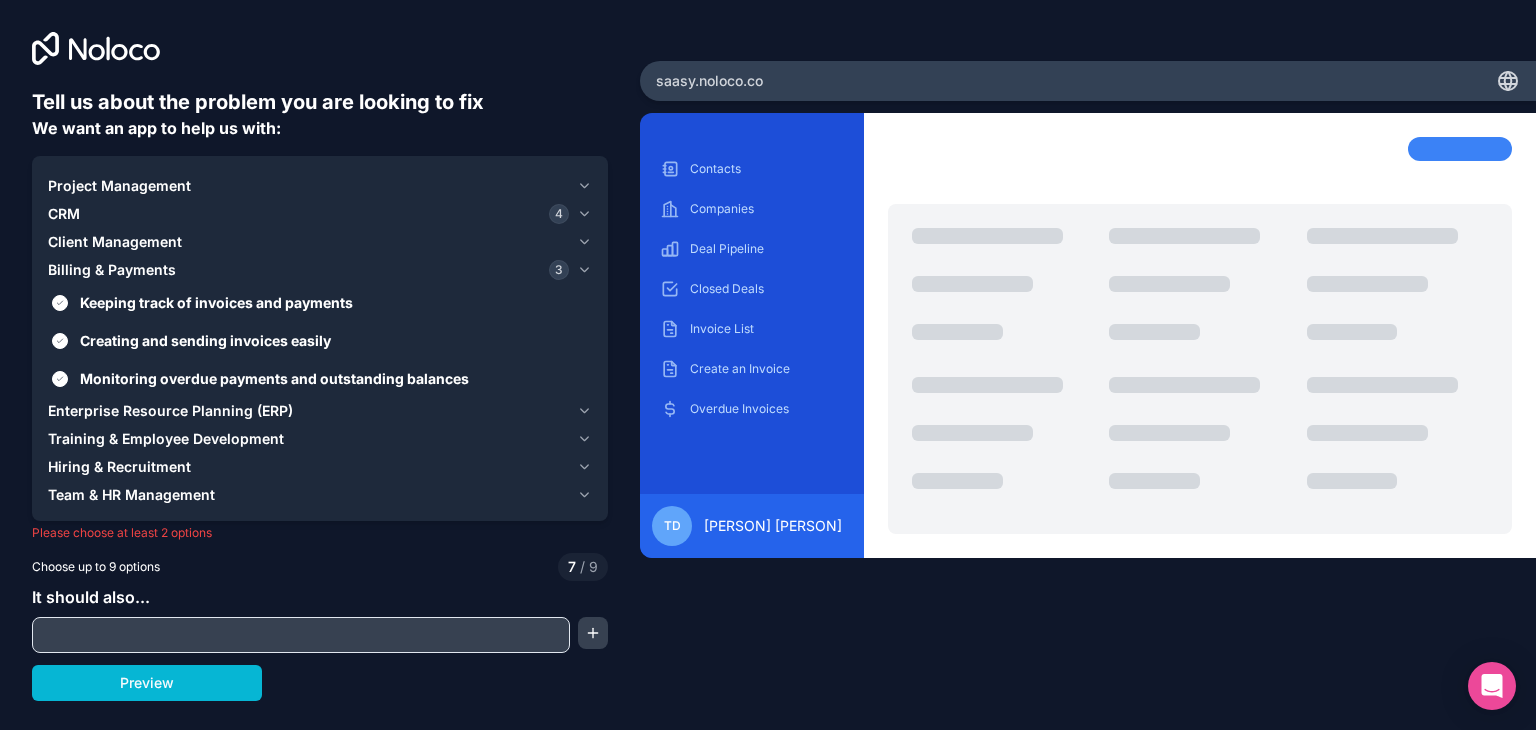 click on "Enterprise Resource Planning (ERP)" at bounding box center (320, 411) 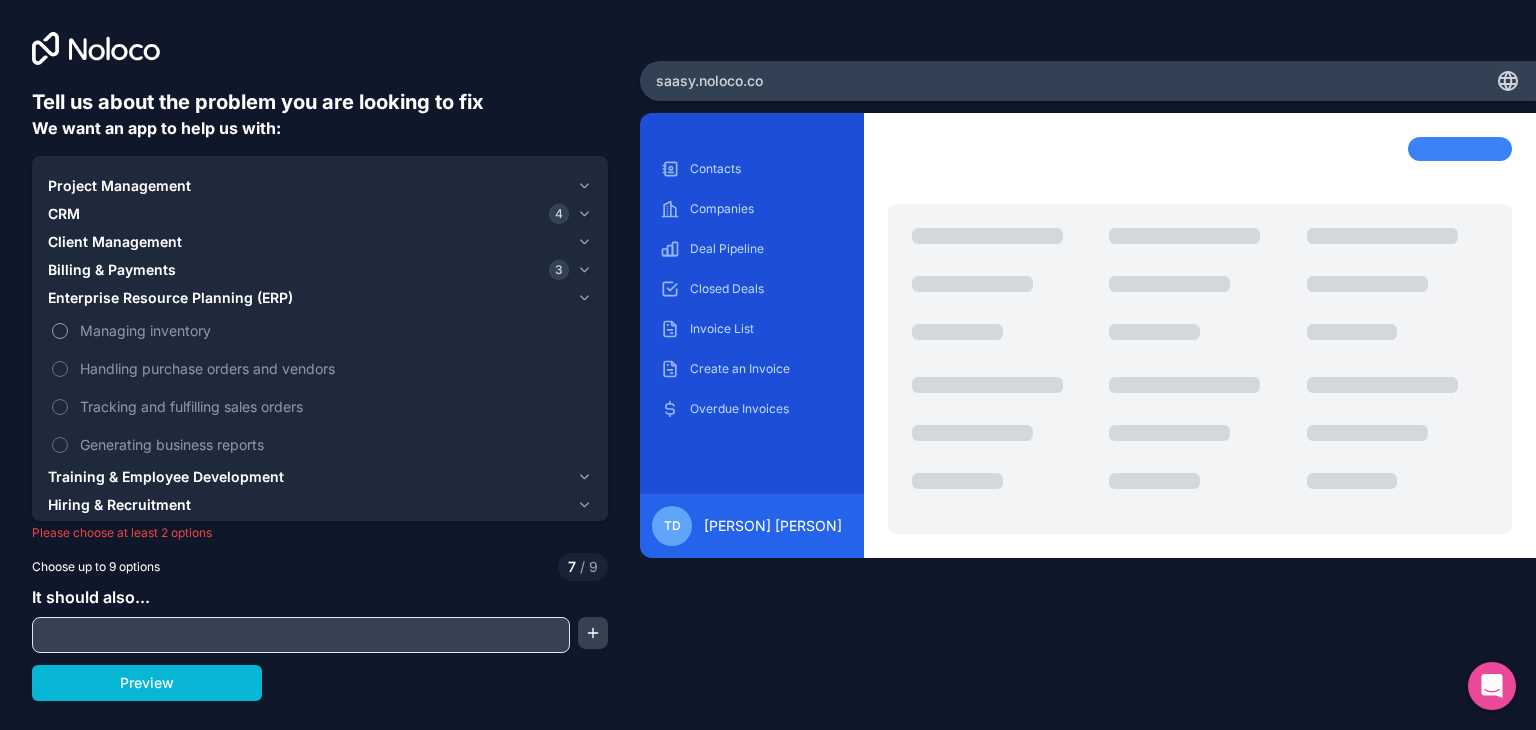 click on "Managing inventory" at bounding box center [60, 331] 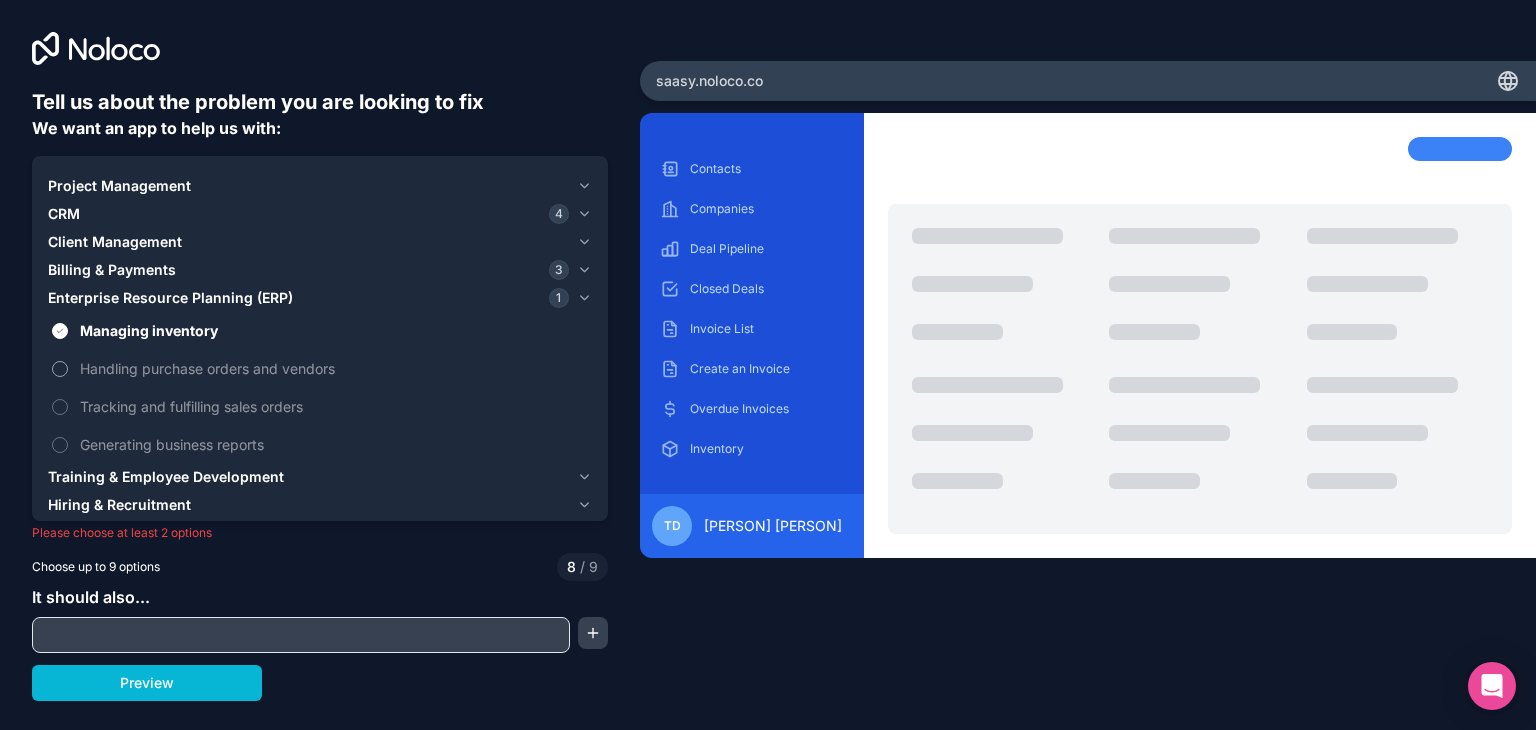 click on "Handling purchase orders and vendors" at bounding box center (60, 369) 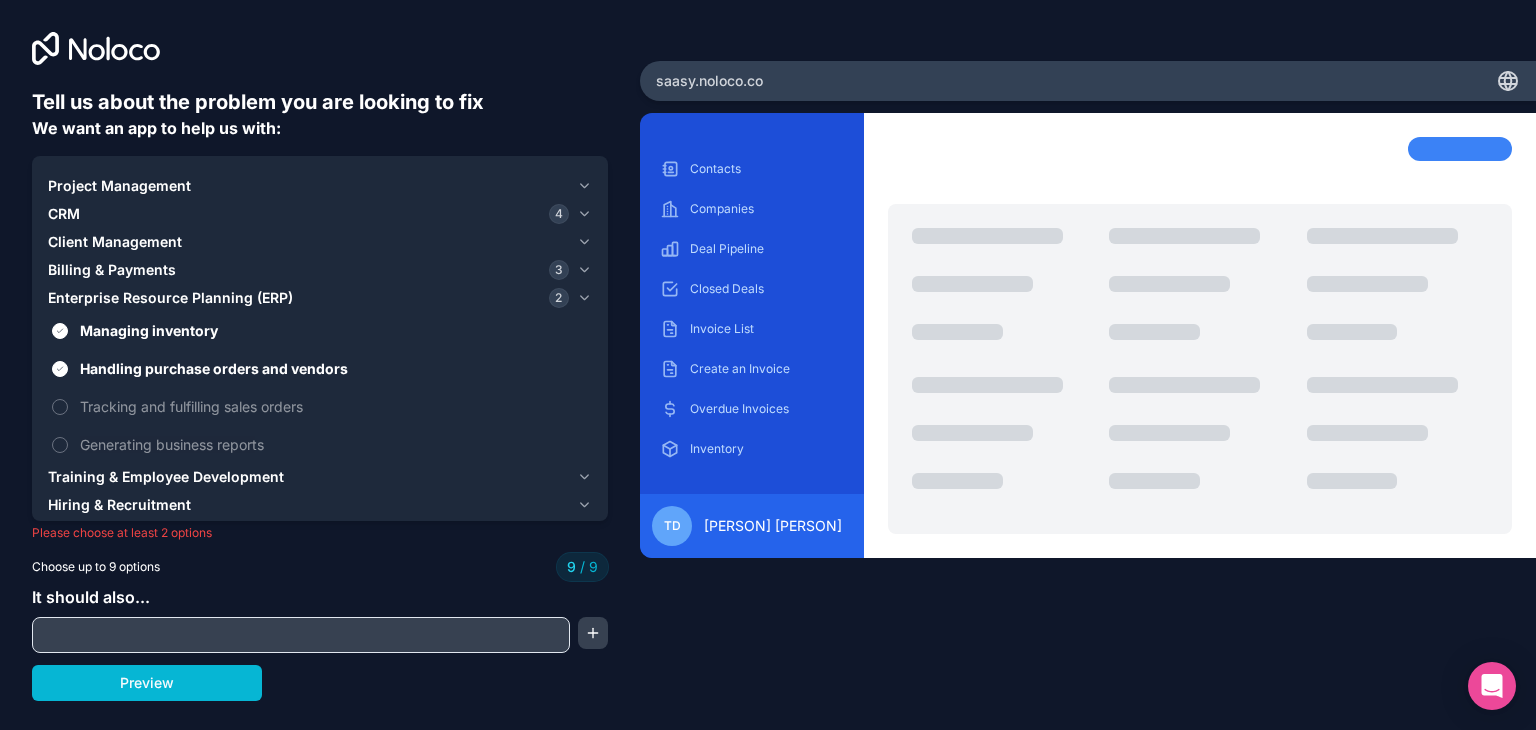 click 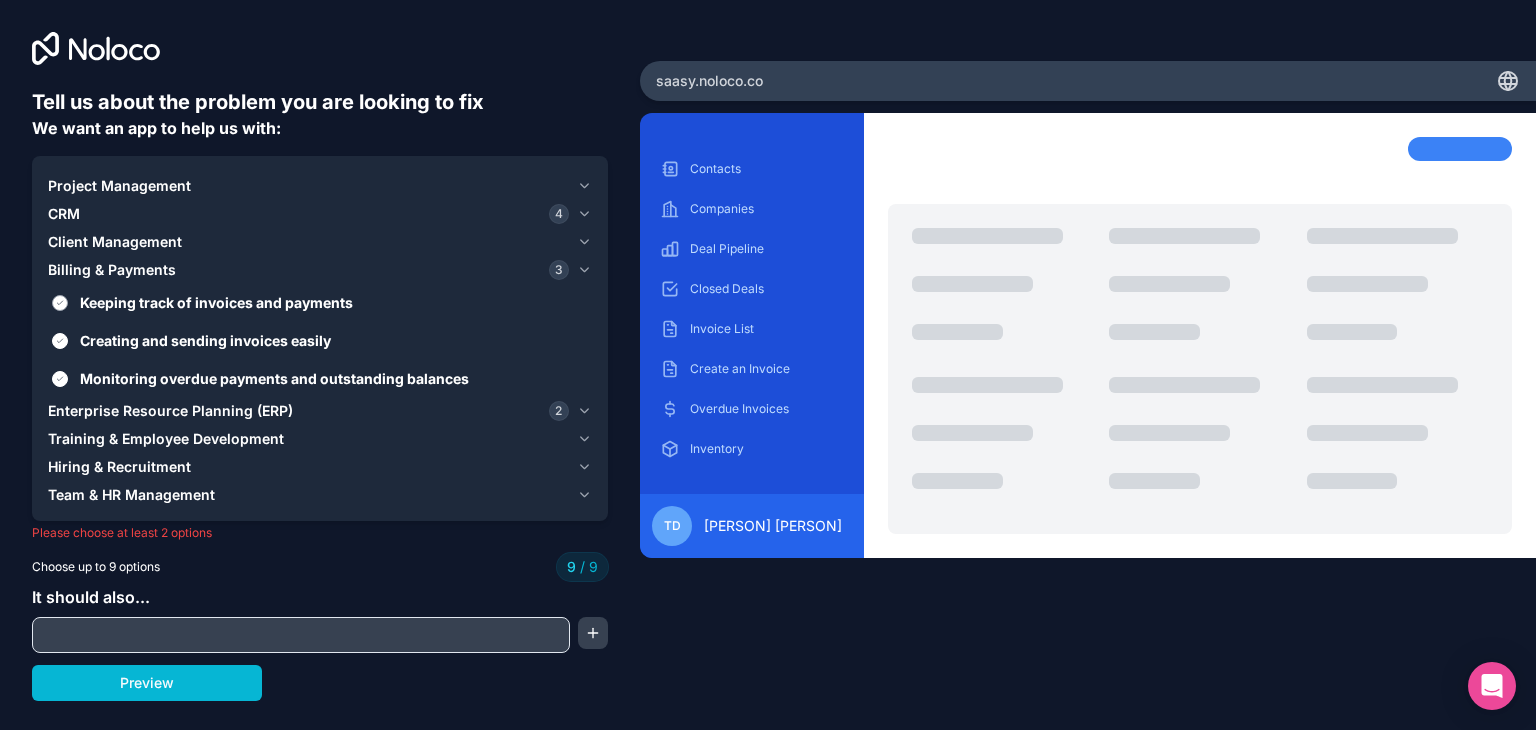 click on "Keeping track of invoices and payments" at bounding box center (60, 303) 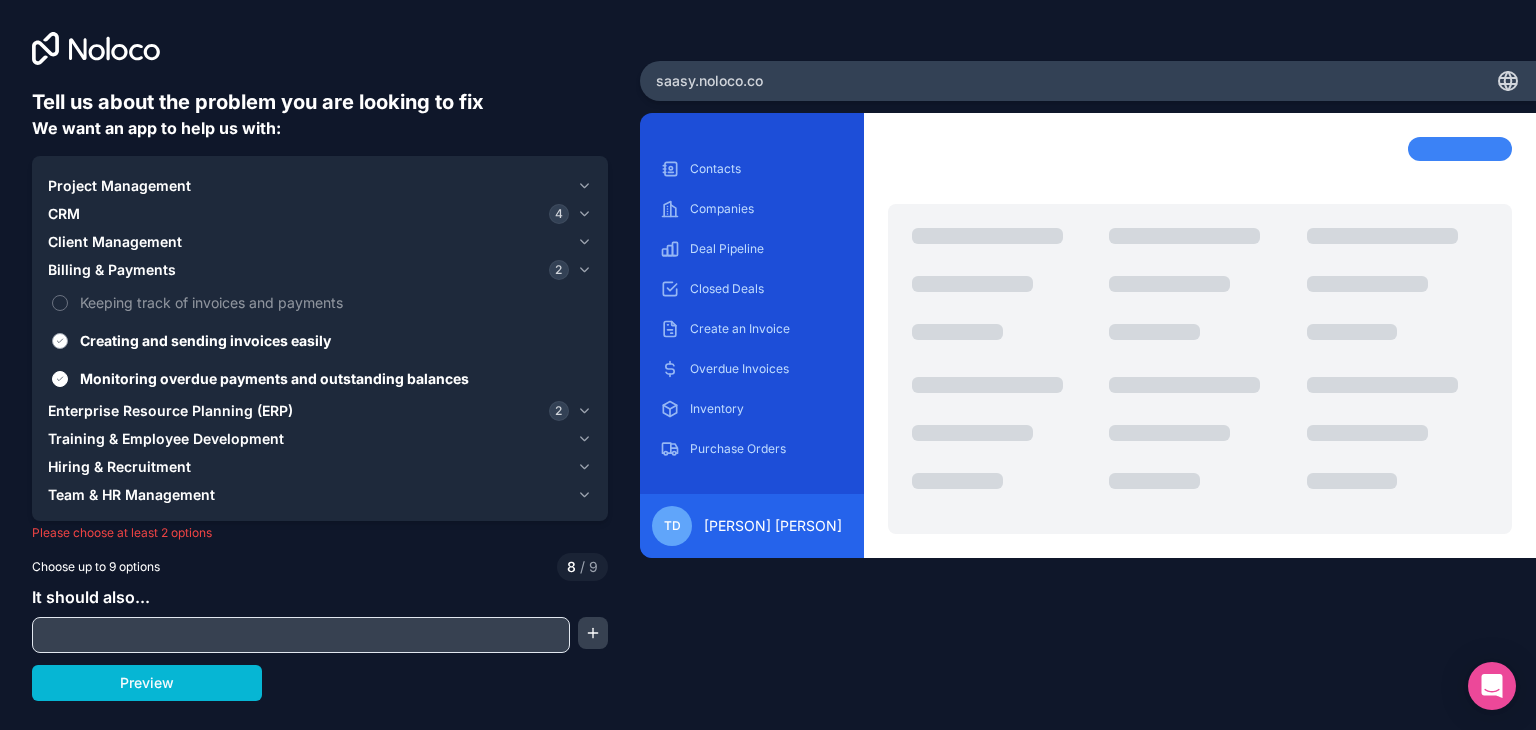 click on "Creating and sending invoices easily" at bounding box center [60, 341] 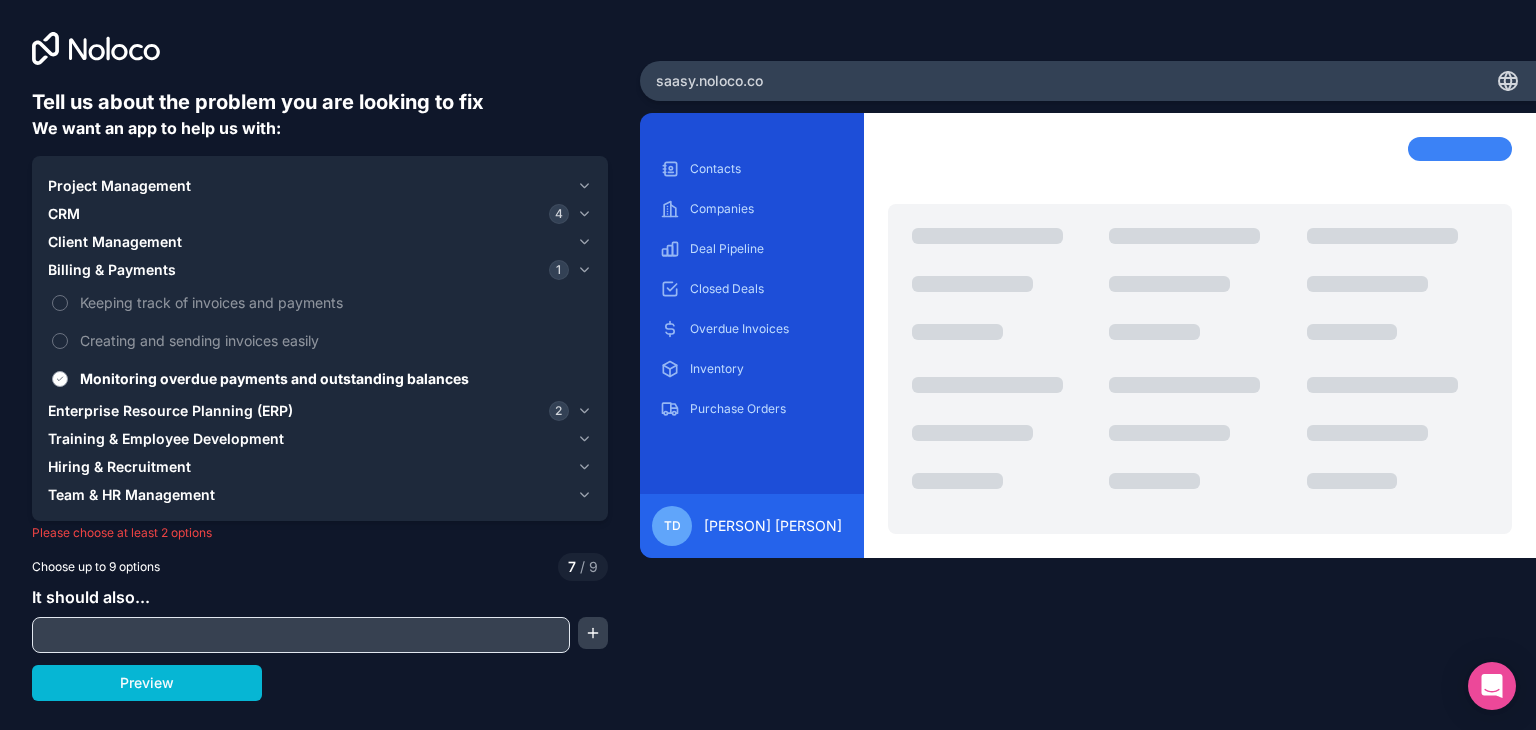 click on "Monitoring overdue payments and outstanding balances" at bounding box center (320, 378) 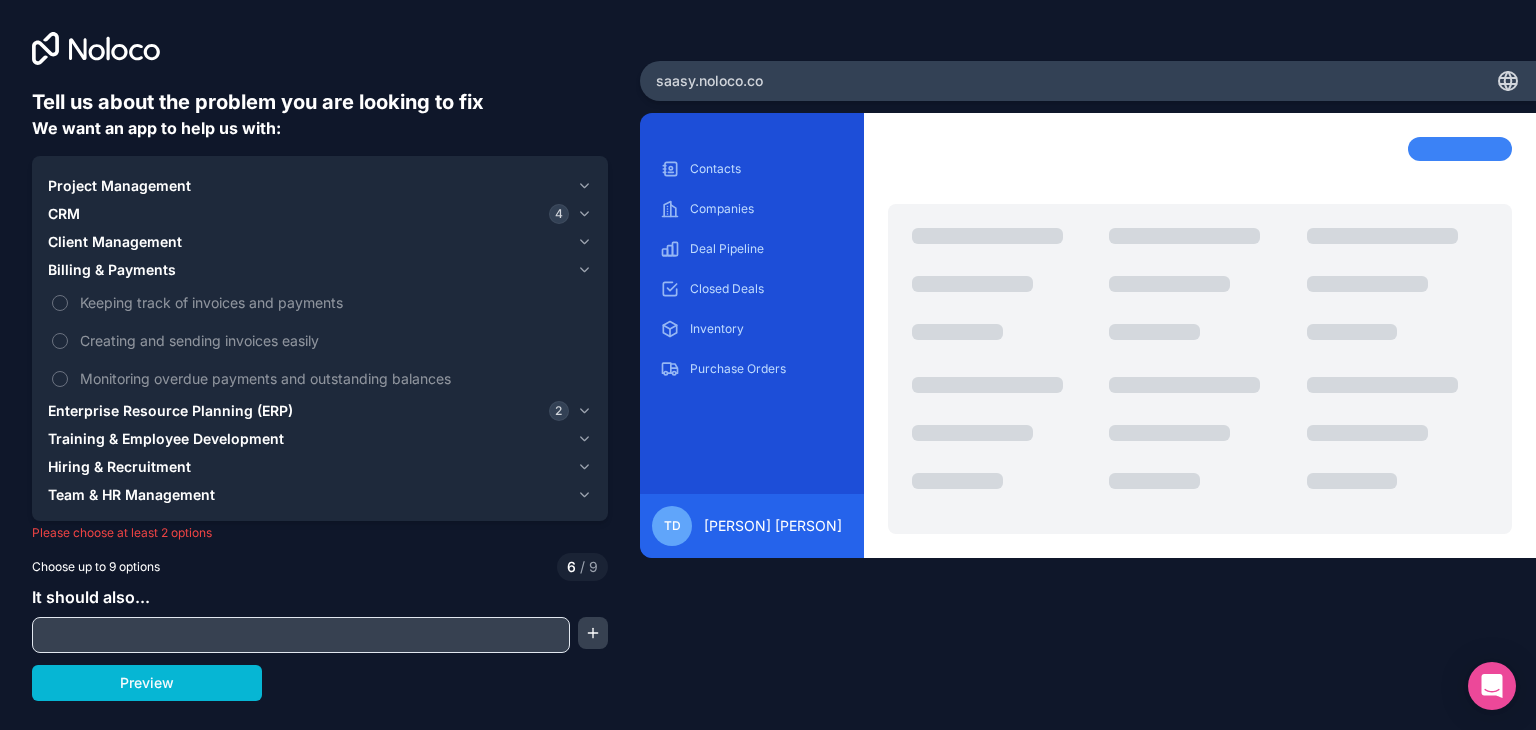click 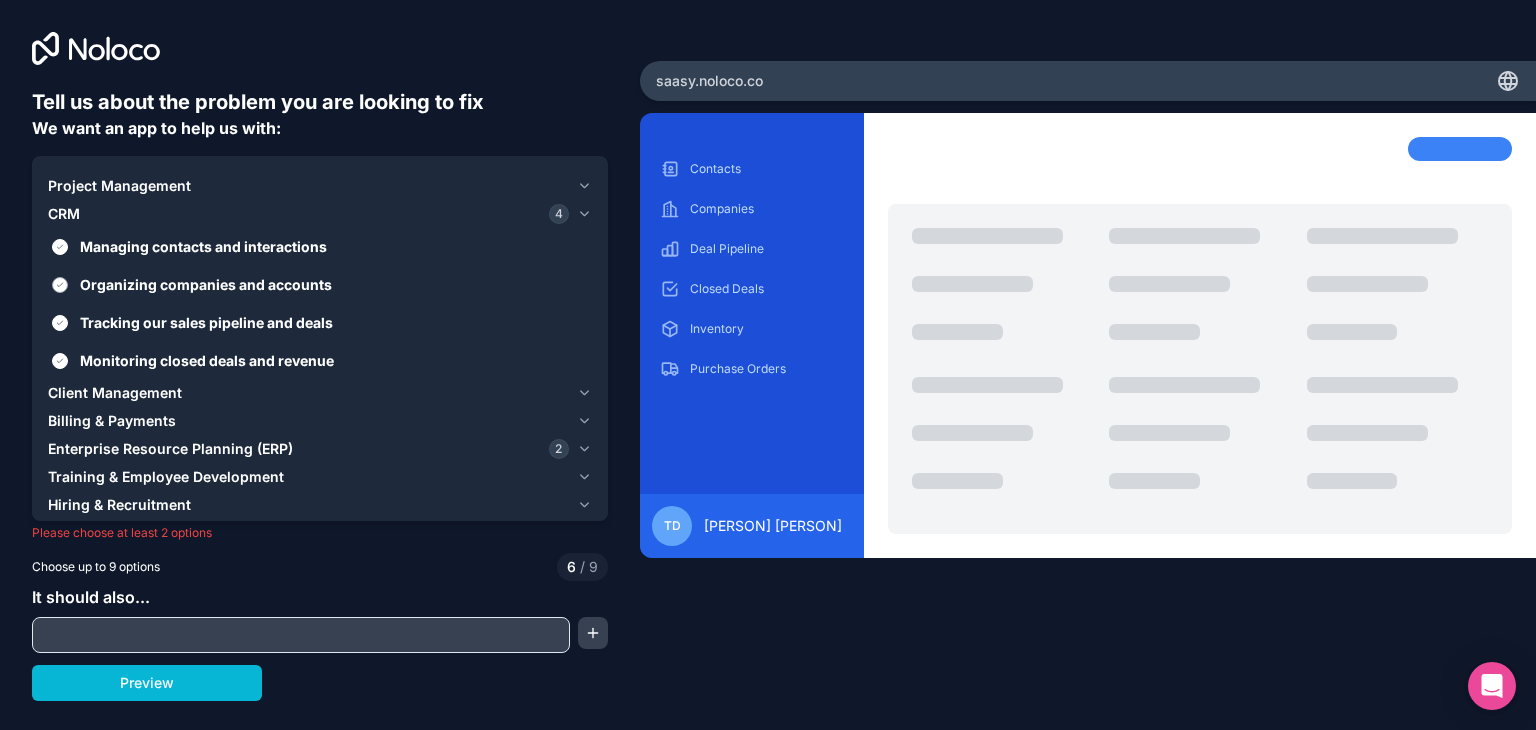 click on "Organizing companies and accounts" at bounding box center (60, 285) 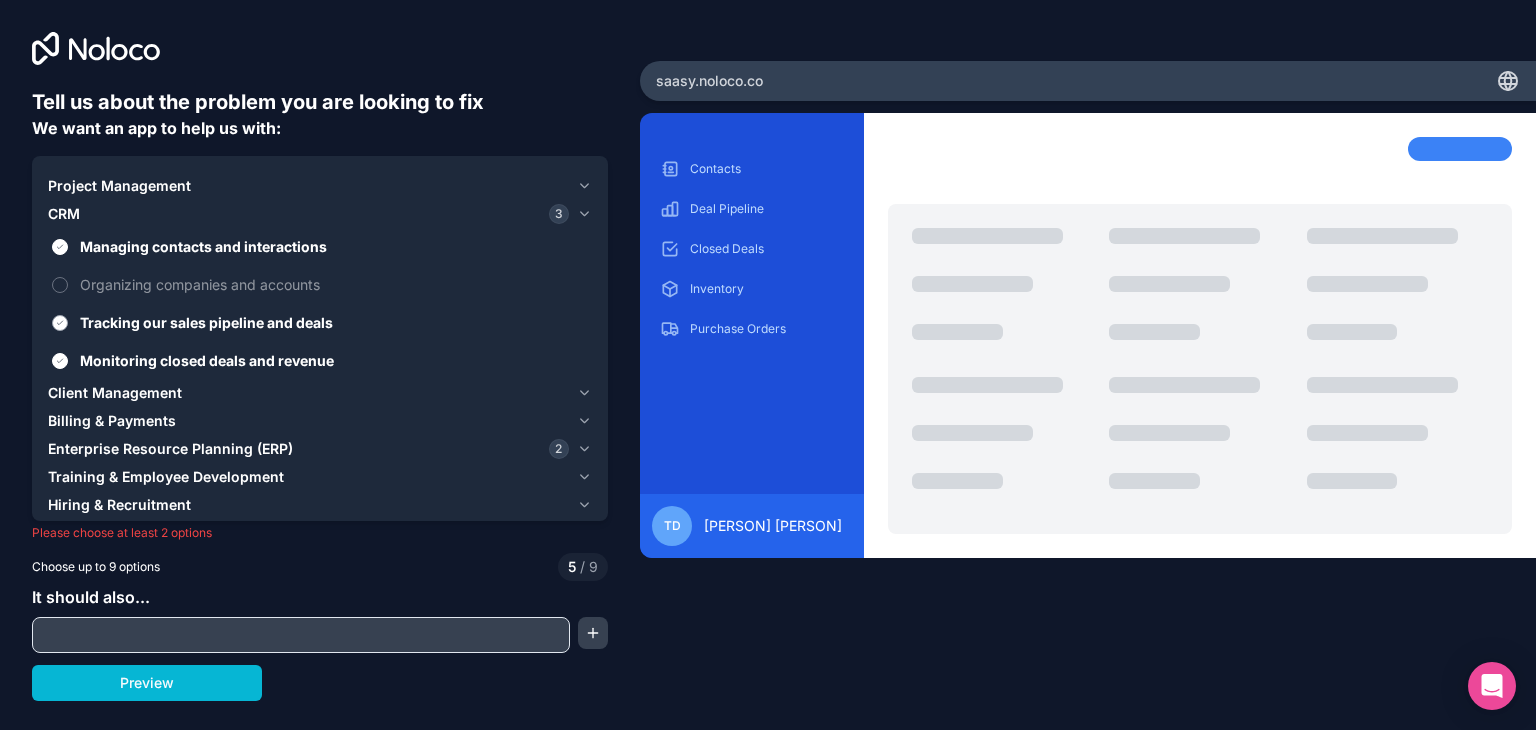 click on "Tracking our sales pipeline and deals" at bounding box center [320, 322] 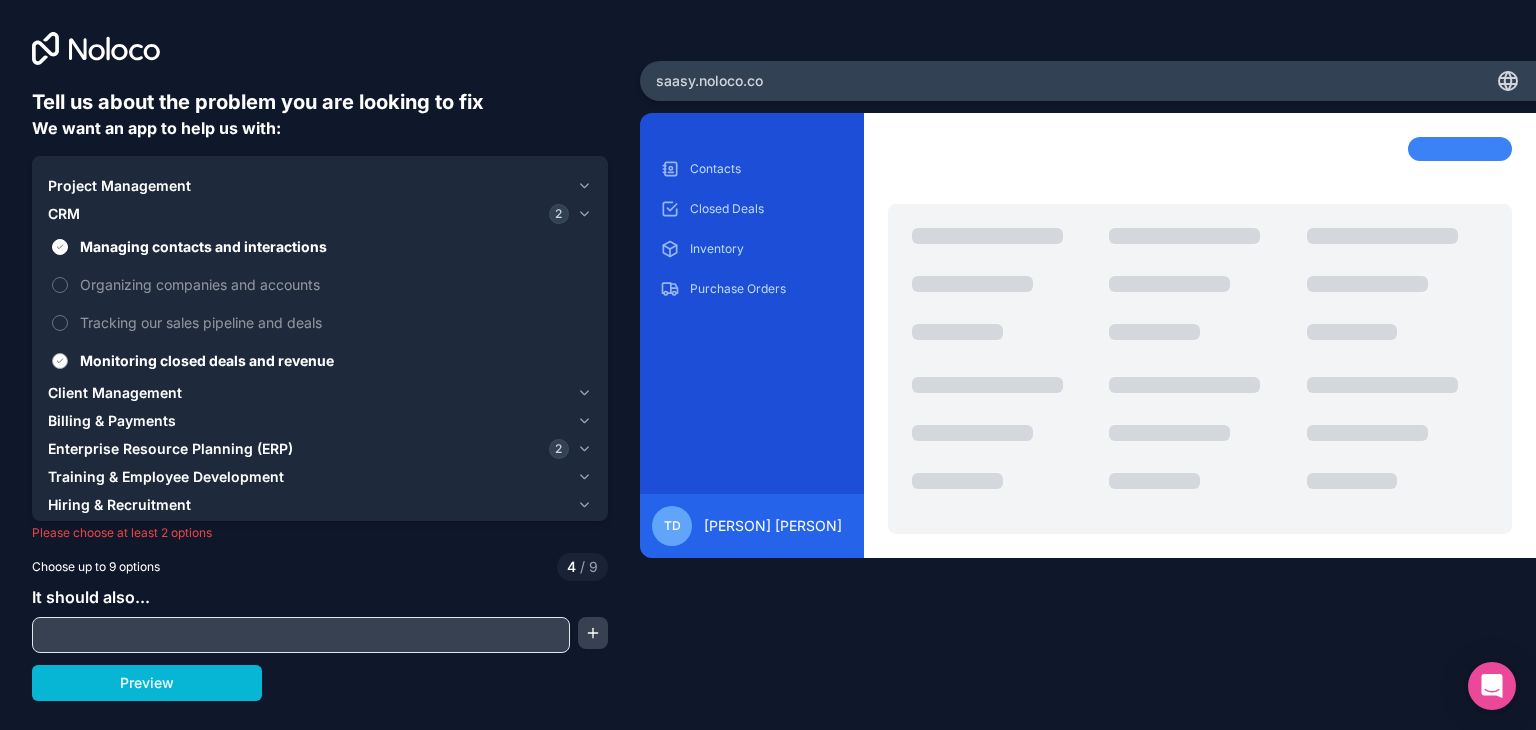 click on "Monitoring closed deals and revenue" at bounding box center [60, 361] 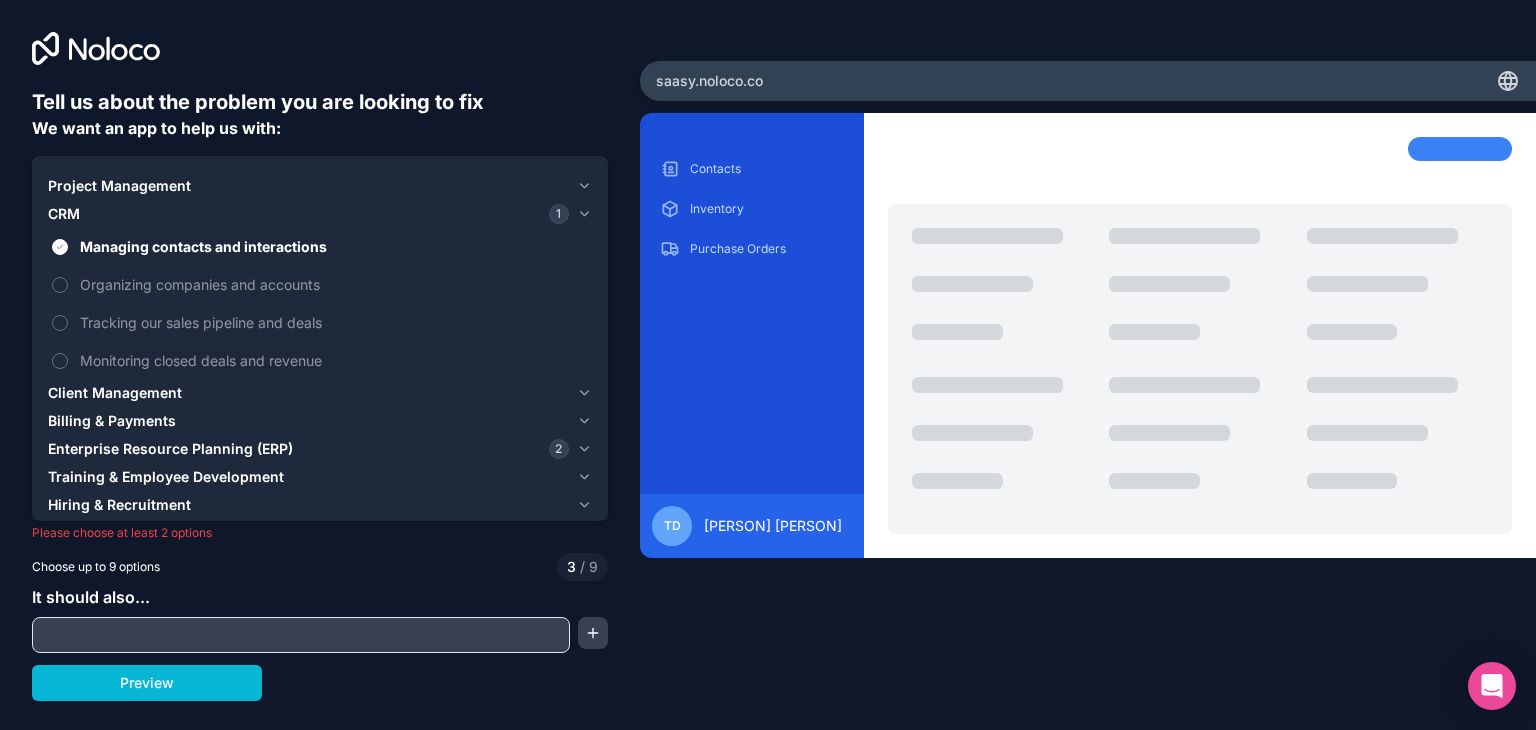 click on "Client Management" at bounding box center (115, 393) 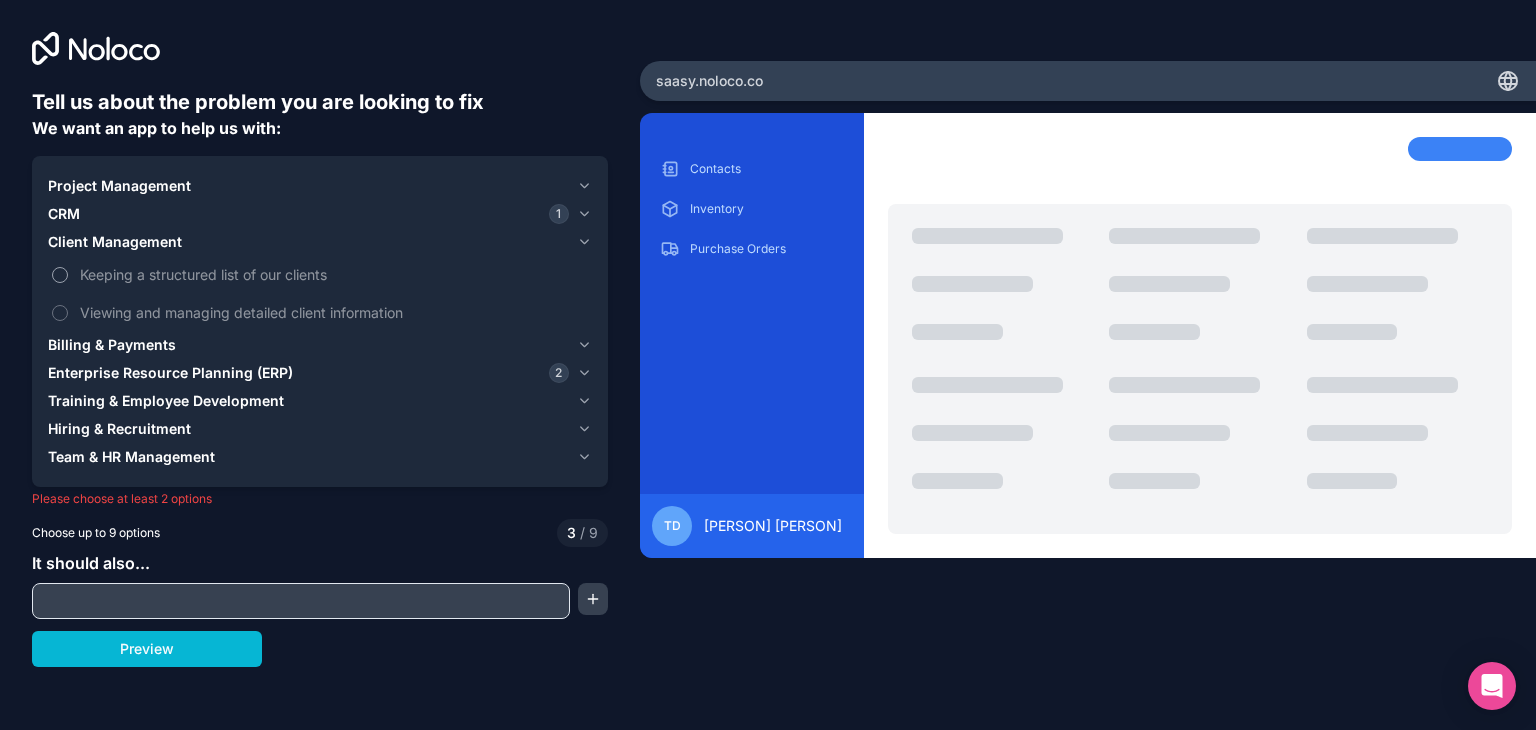 click on "Keeping a structured list of our clients" at bounding box center (60, 275) 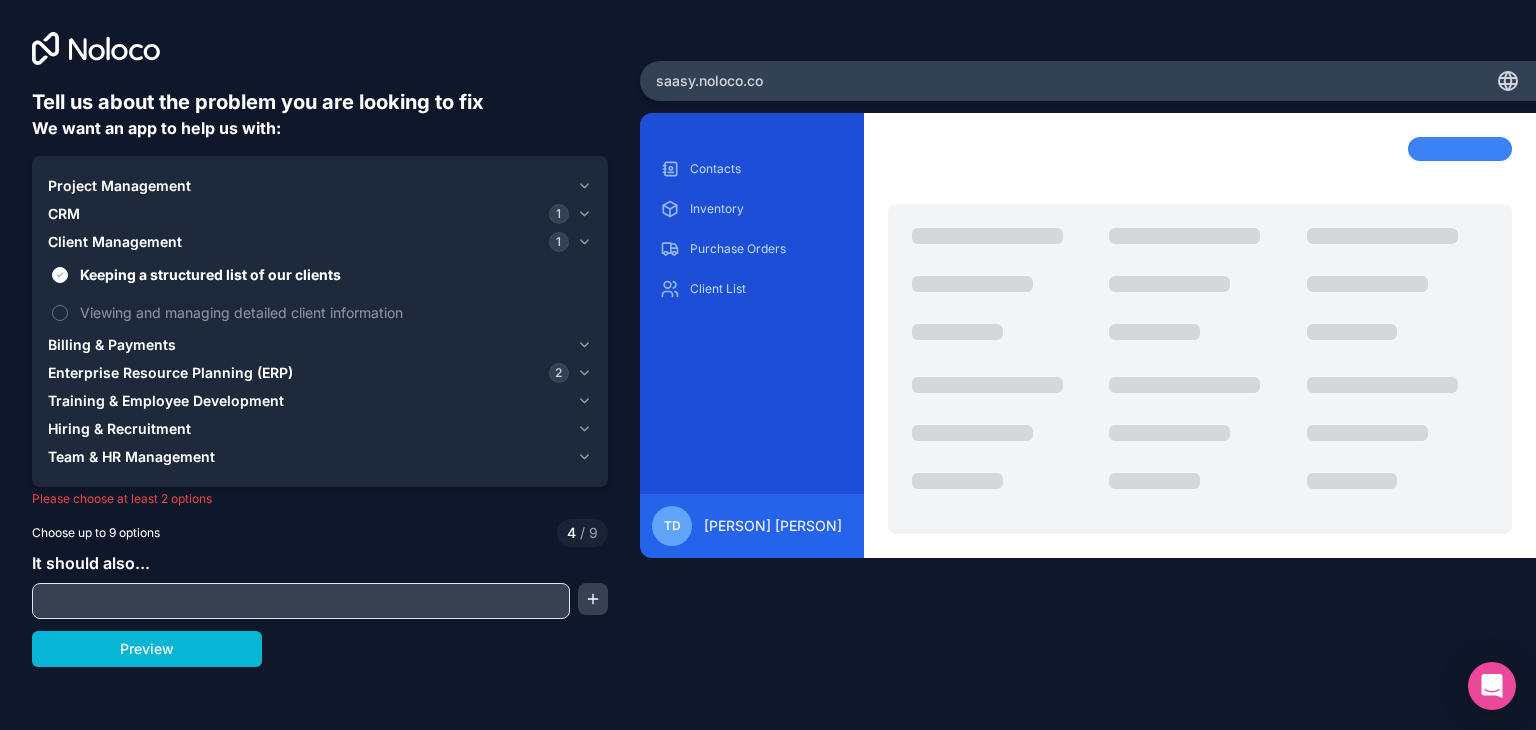 click on "Billing & Payments" at bounding box center (112, 345) 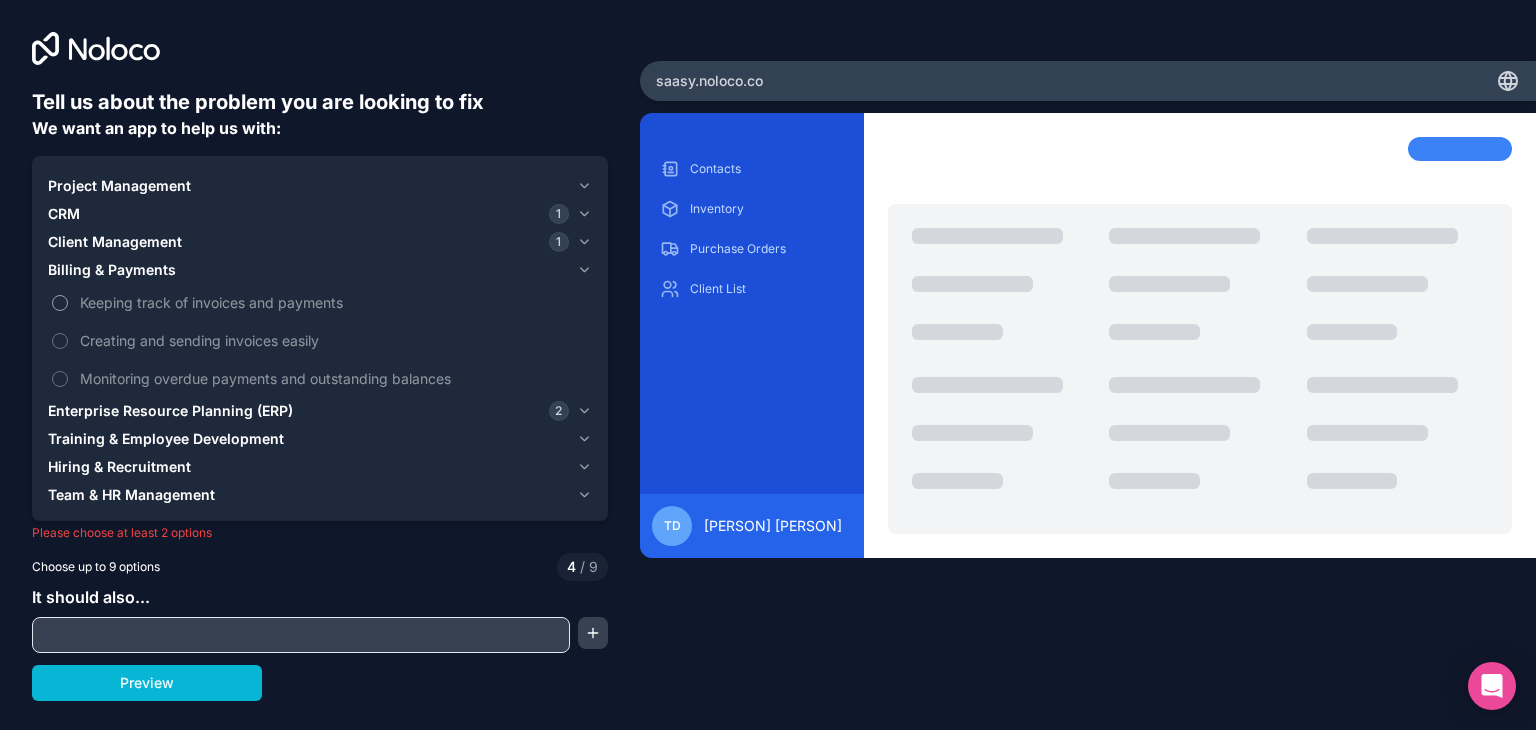 click on "Keeping track of invoices and payments" at bounding box center (60, 303) 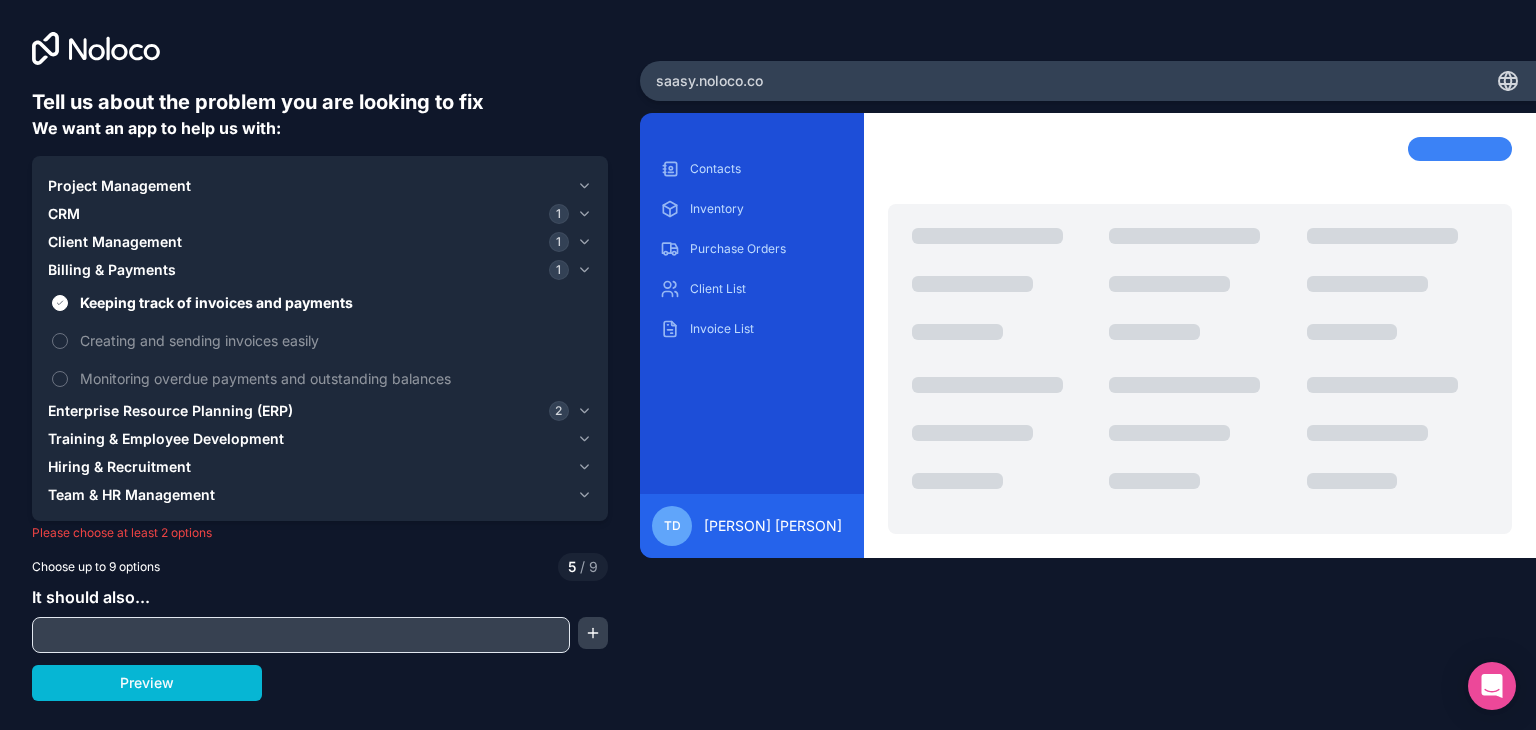 click on "Enterprise Resource Planning (ERP)" at bounding box center [170, 411] 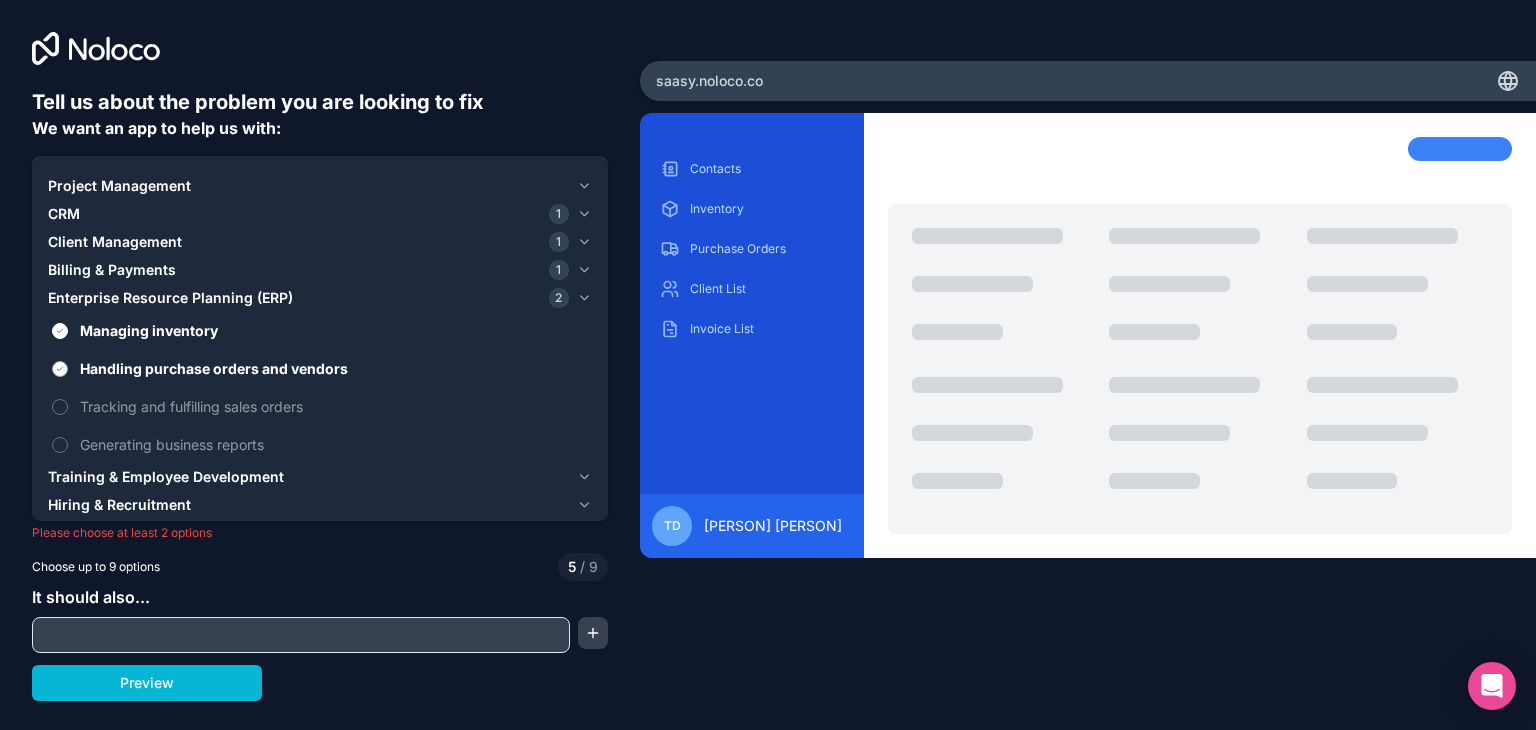 click on "Handling purchase orders and vendors" at bounding box center [60, 369] 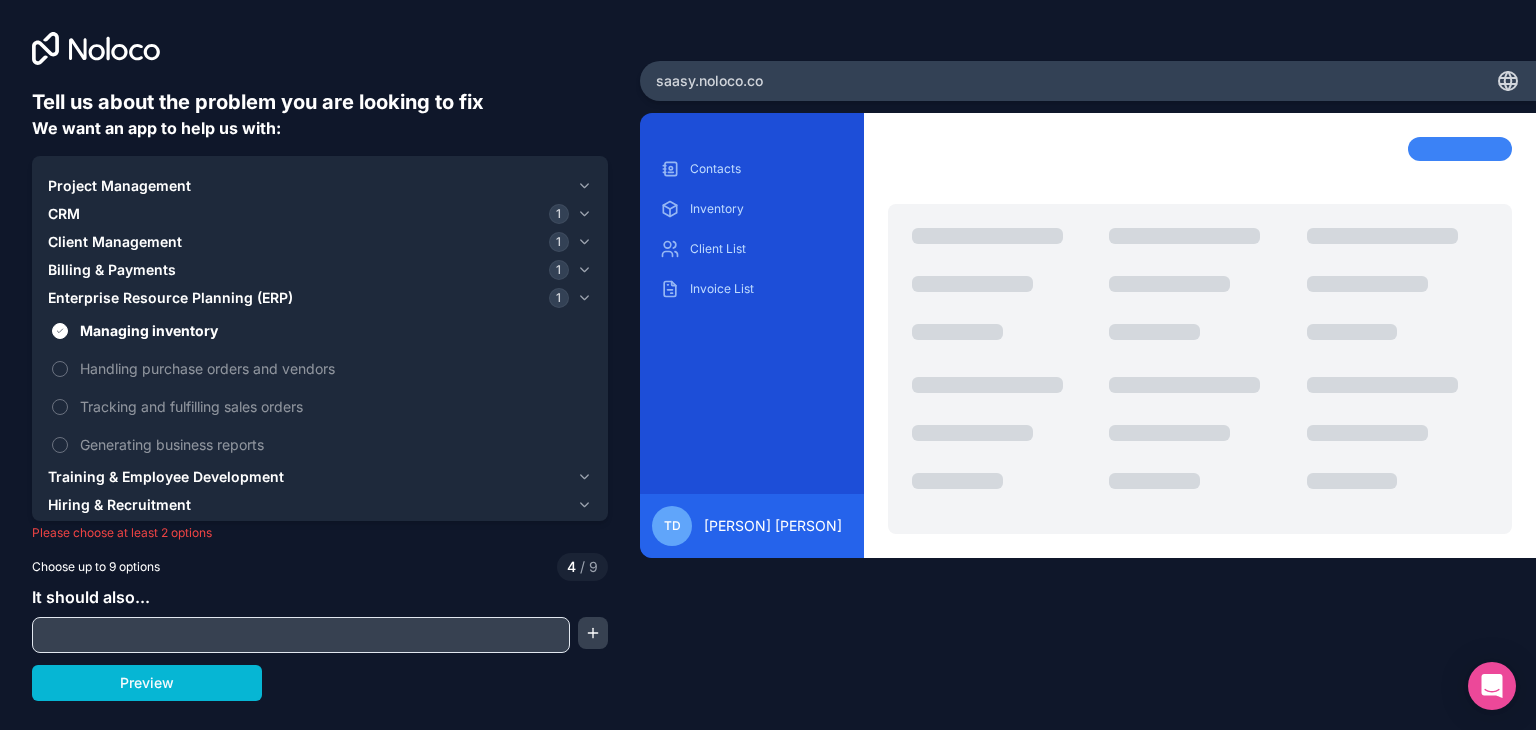 click on "Training & Employee Development" at bounding box center (166, 477) 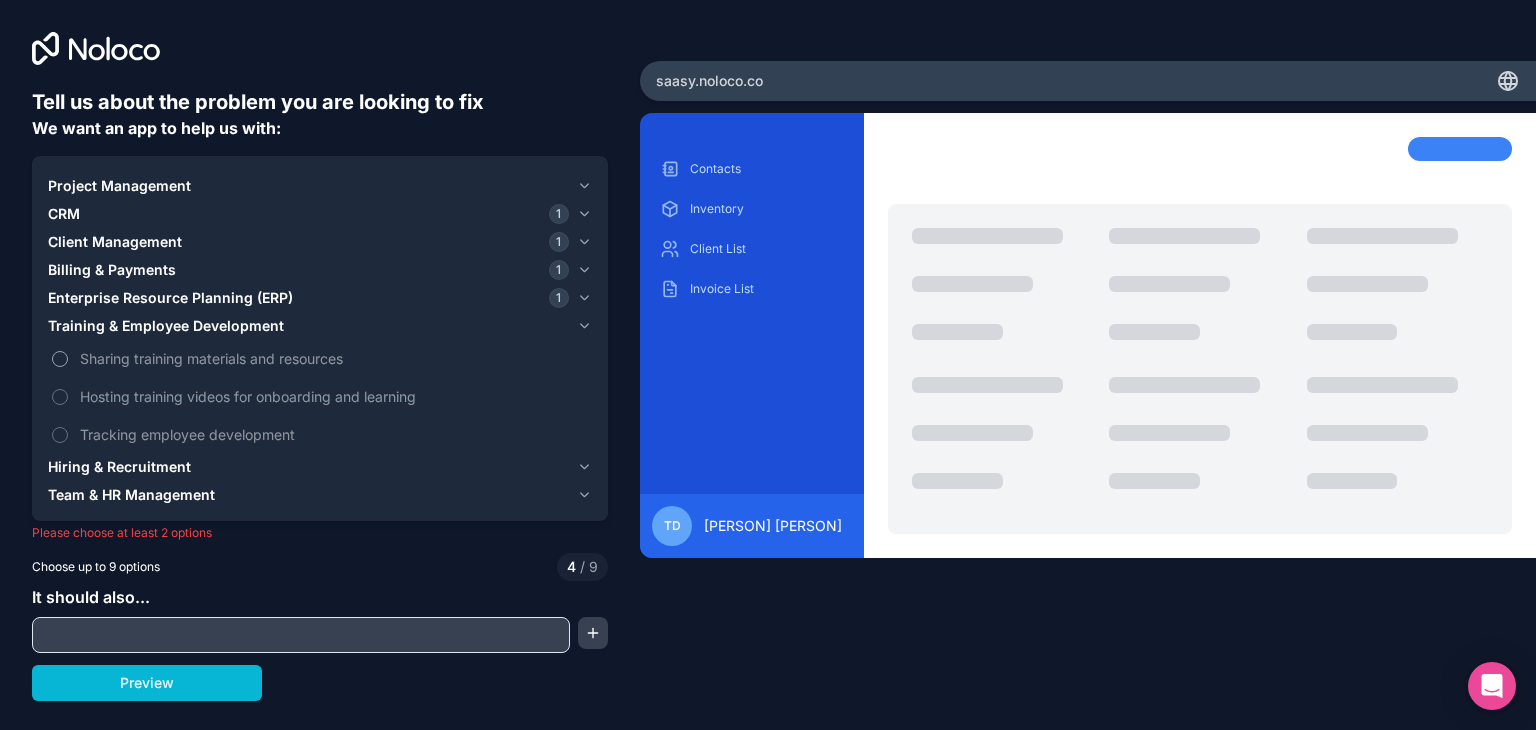 click on "Sharing training materials and resources" at bounding box center [320, 358] 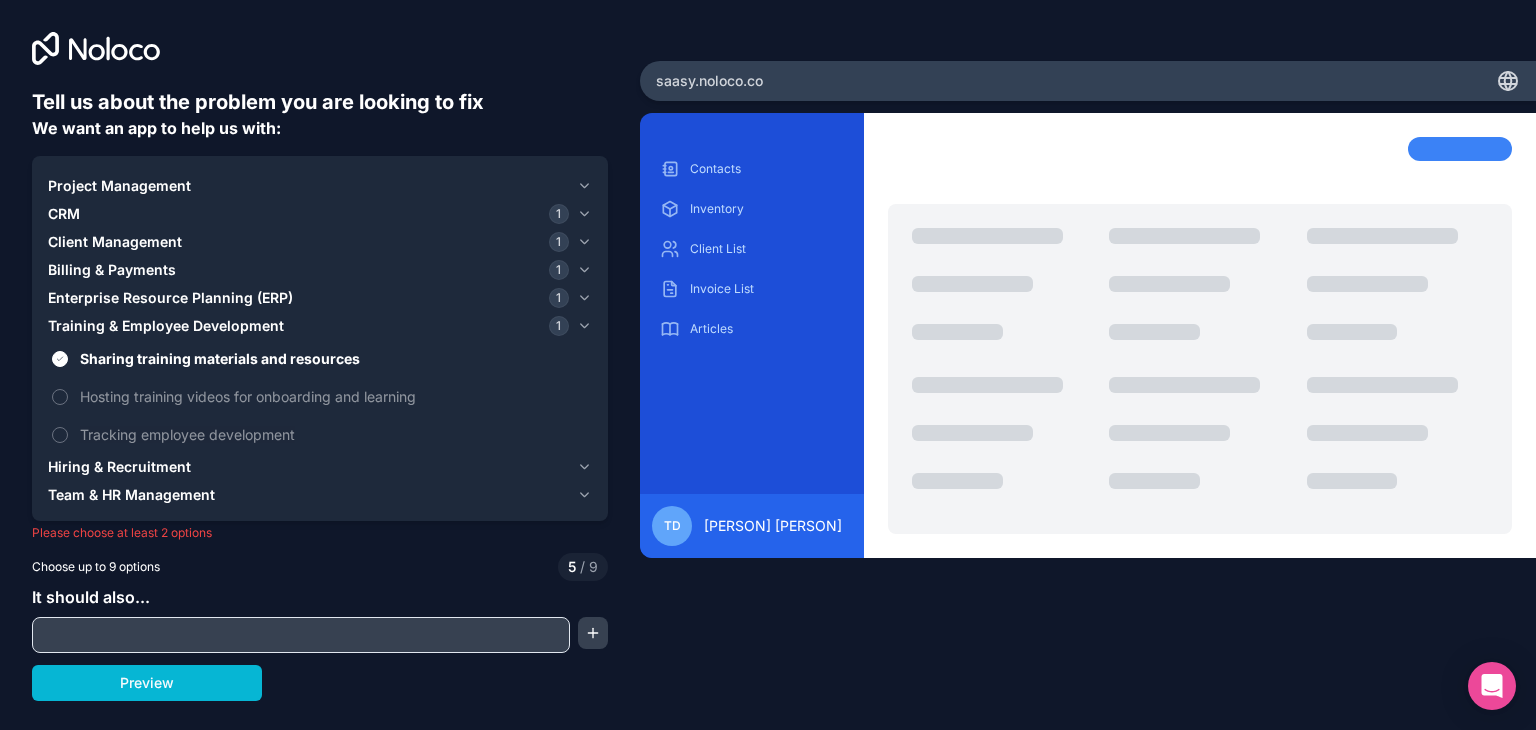 click on "Hiring & Recruitment" at bounding box center [119, 467] 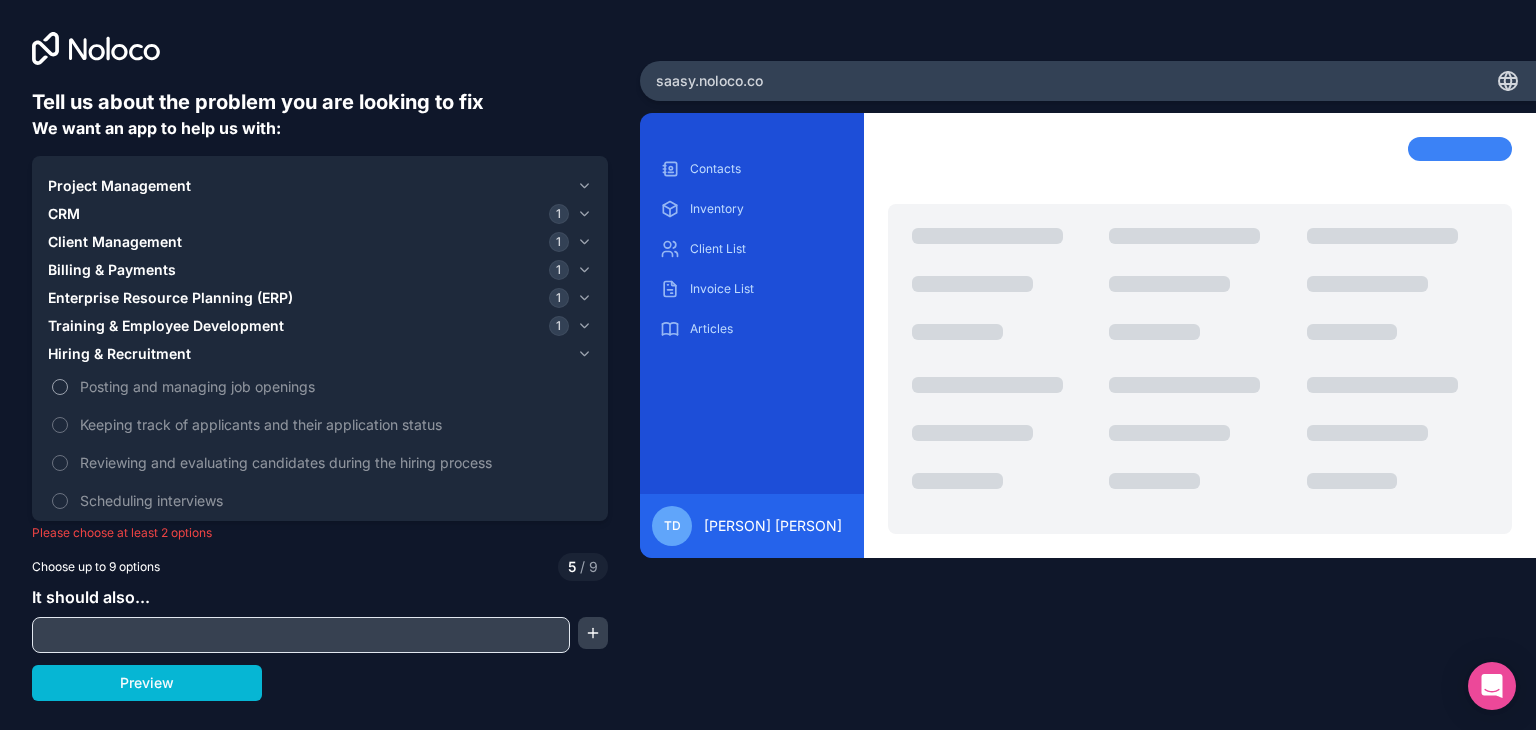 click on "Posting and managing job openings" at bounding box center (60, 387) 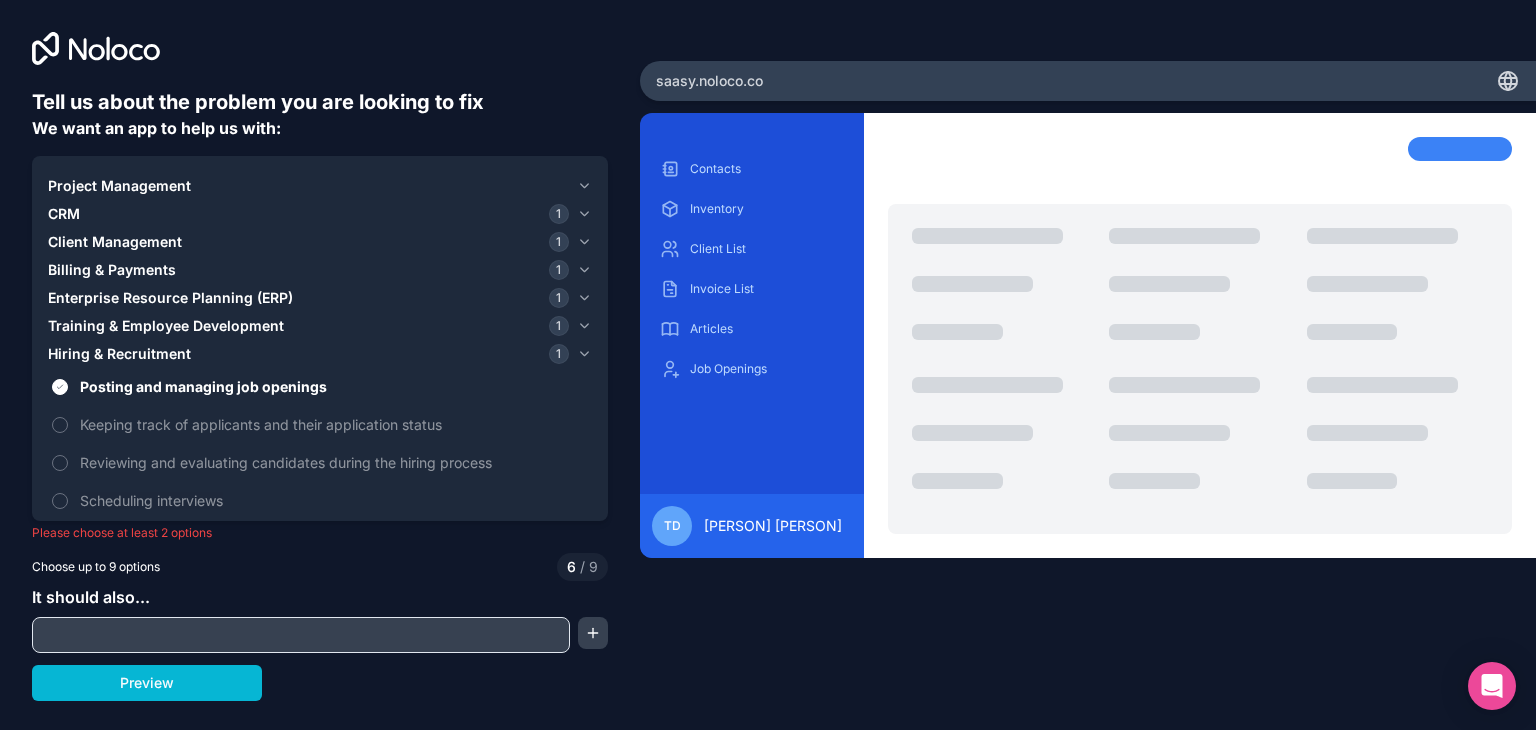 click on "Training & Employee Development 1" at bounding box center [320, 326] 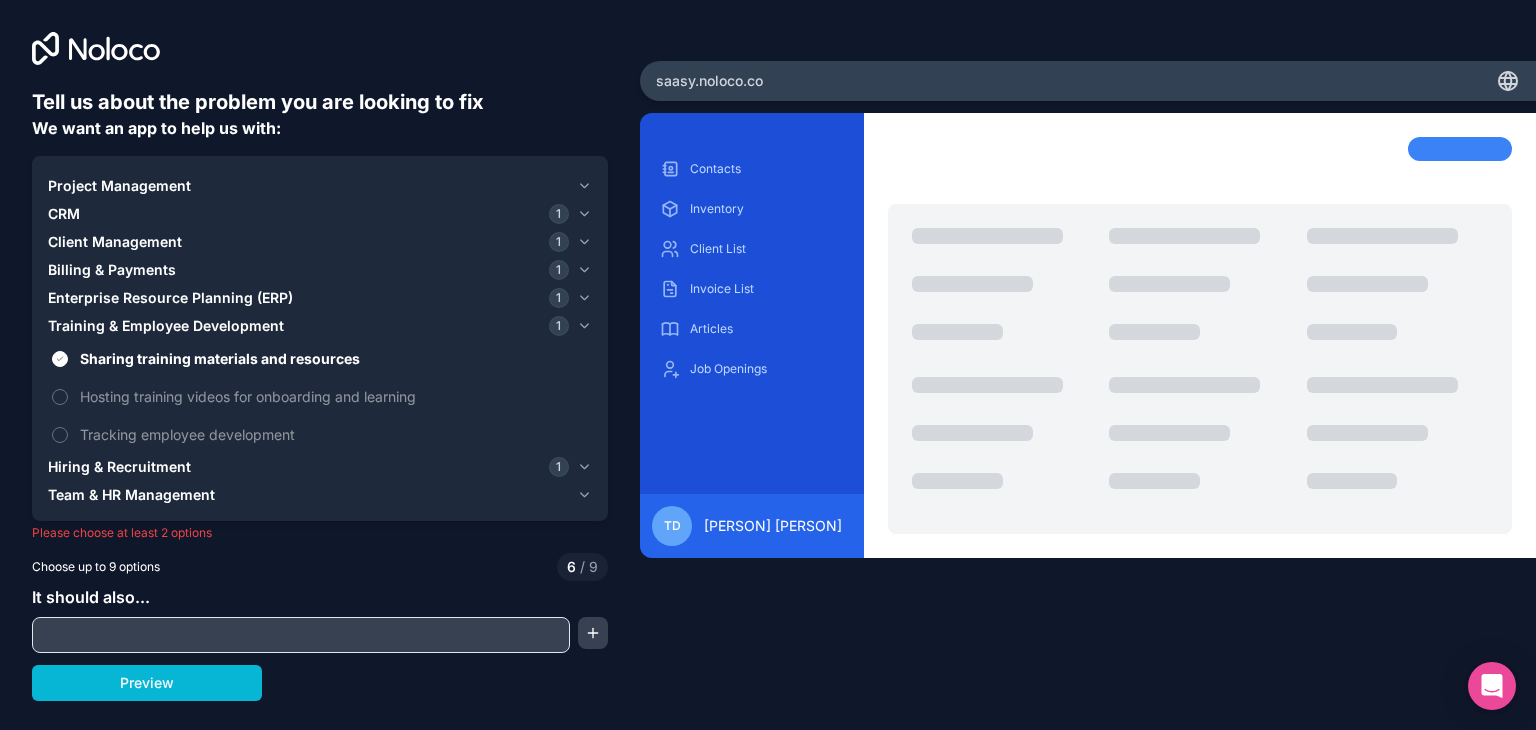 click on "Hiring & Recruitment 1" at bounding box center [320, 467] 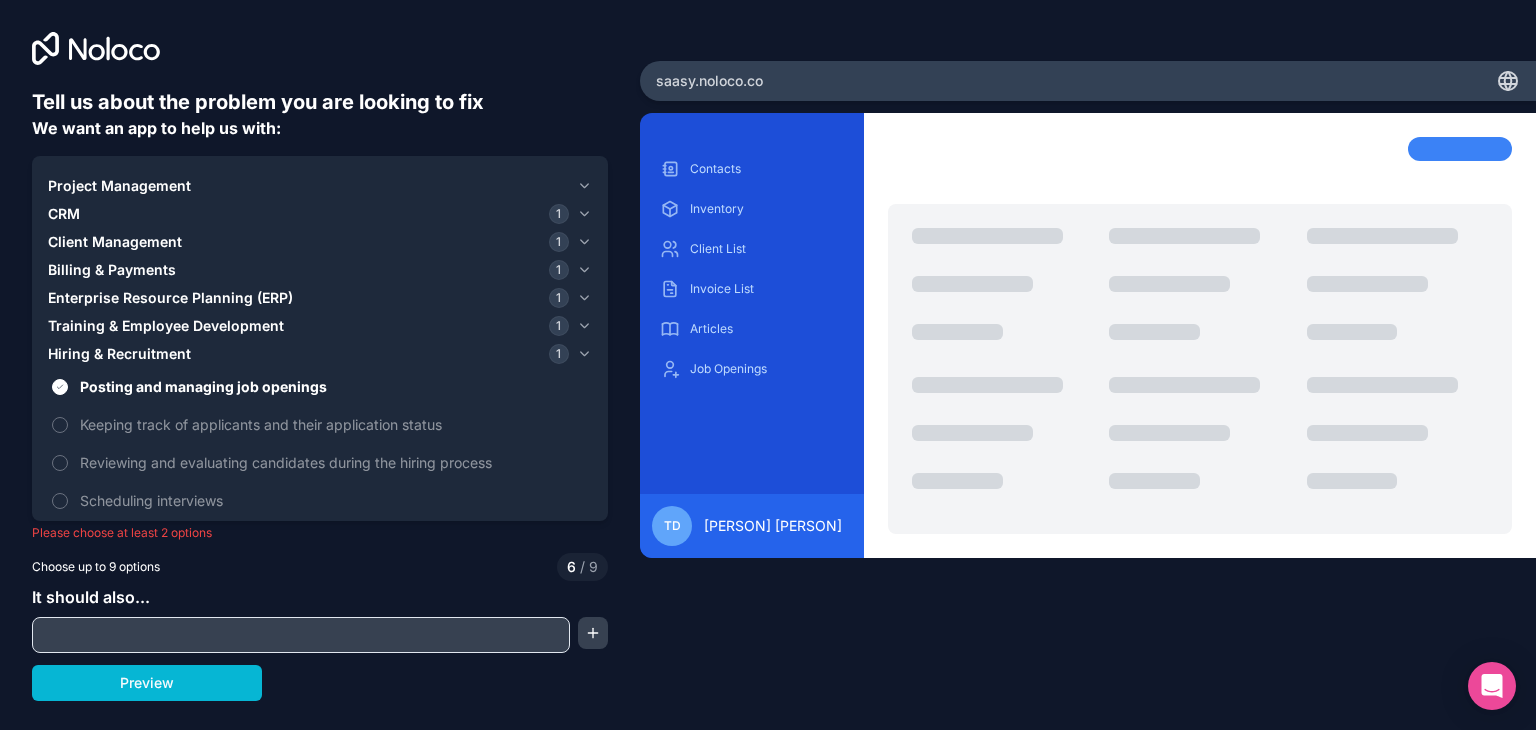 click on "Hiring & Recruitment 1" at bounding box center [320, 354] 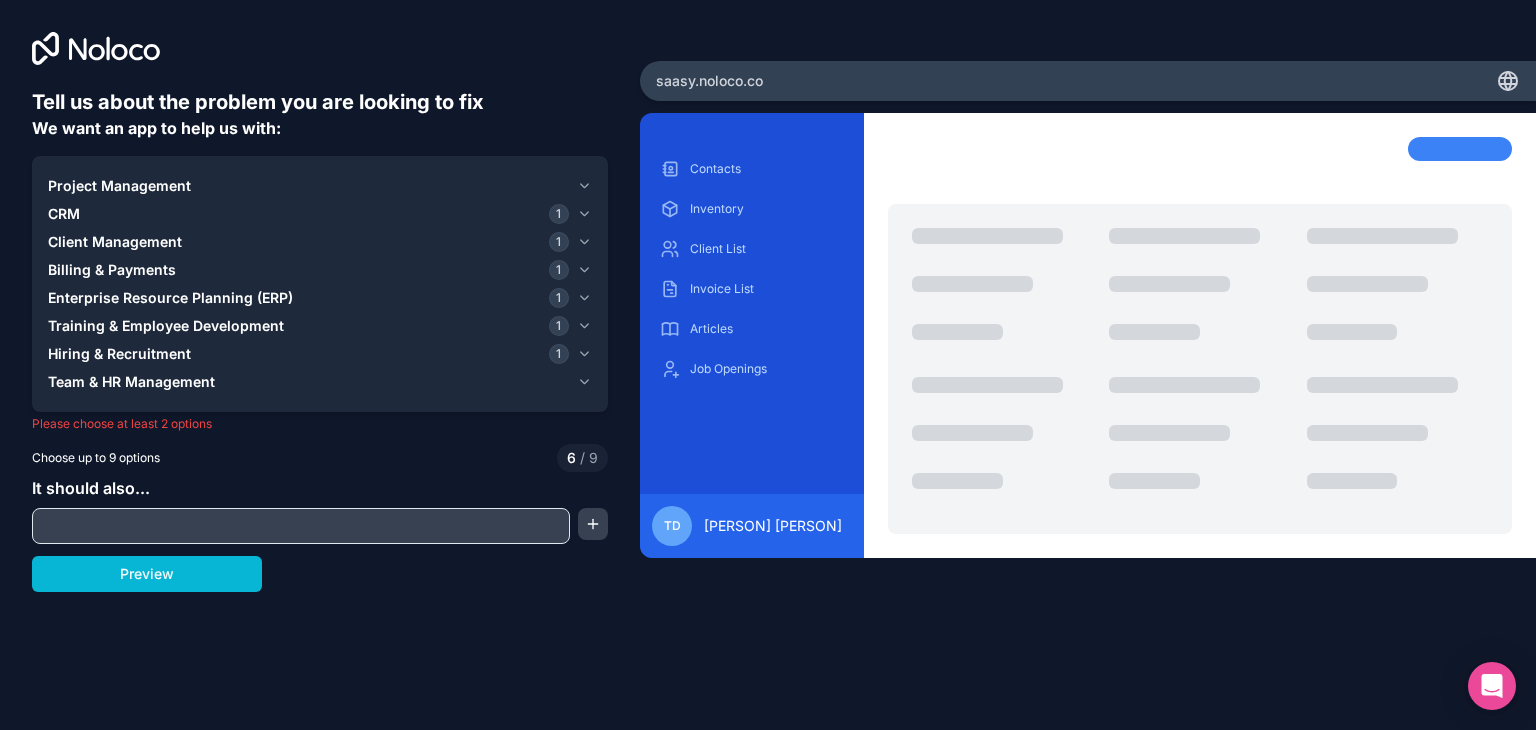 click on "Team & HR Management" at bounding box center [320, 382] 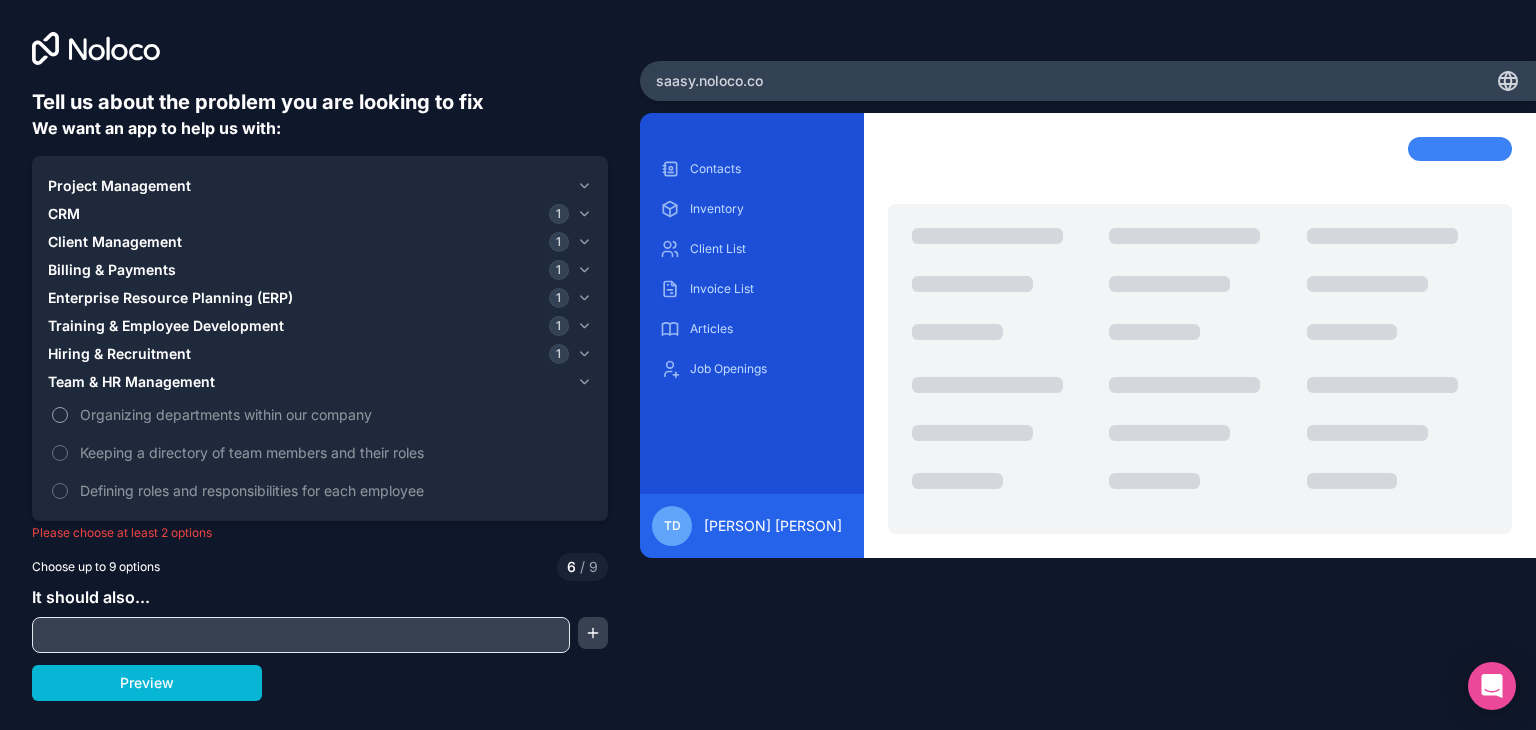 click on "Organizing departments within our company" at bounding box center (60, 415) 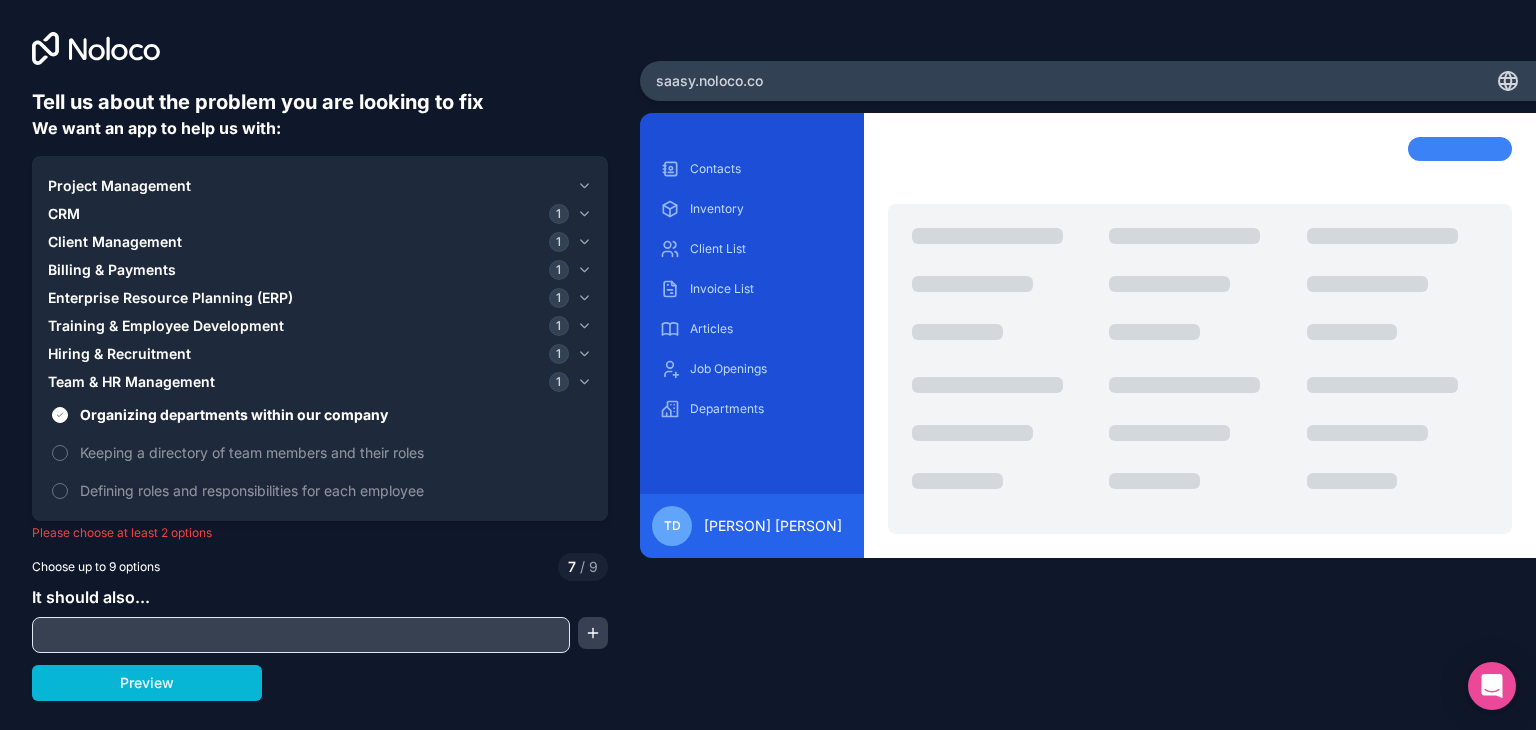 click on "CRM 1" at bounding box center (308, 214) 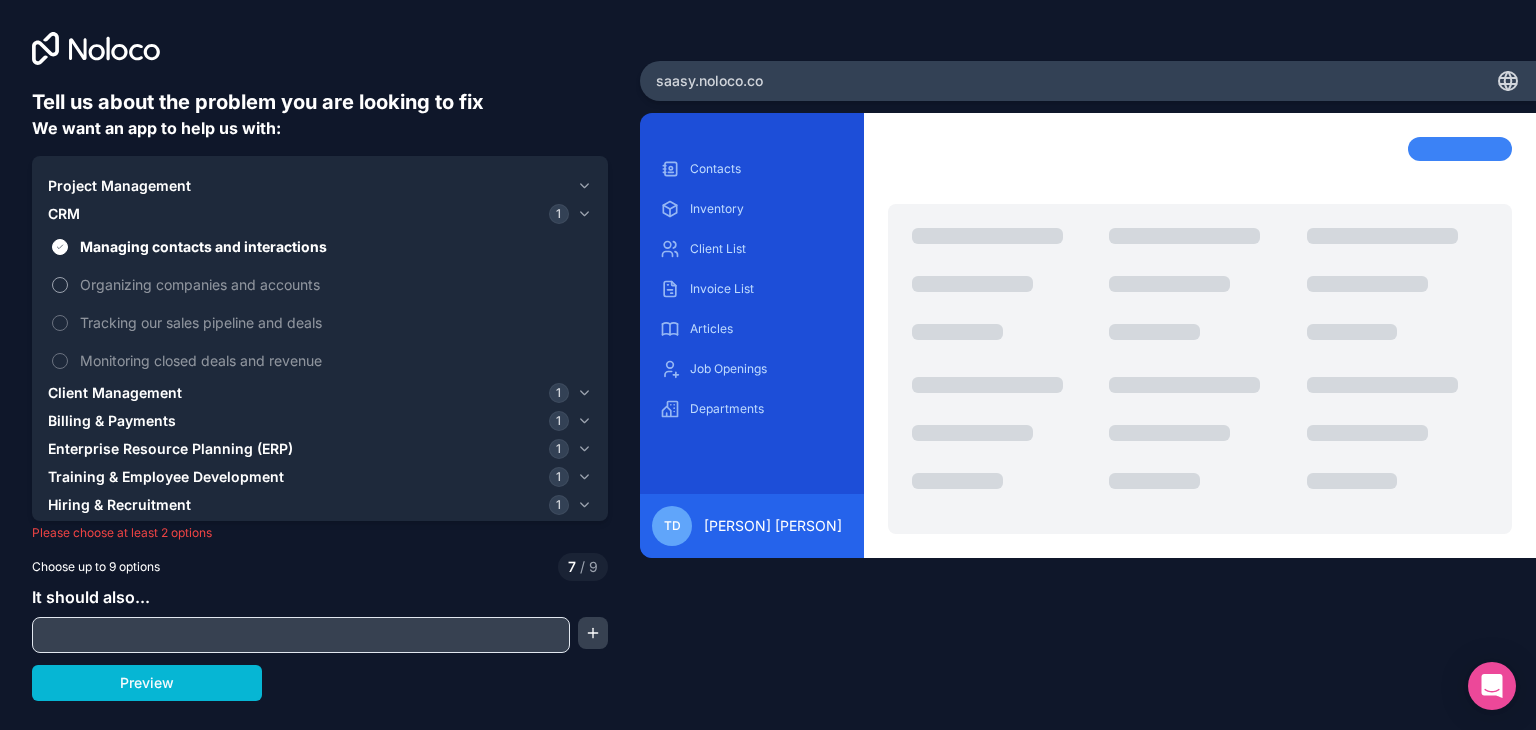 click on "Organizing companies and accounts" at bounding box center (60, 285) 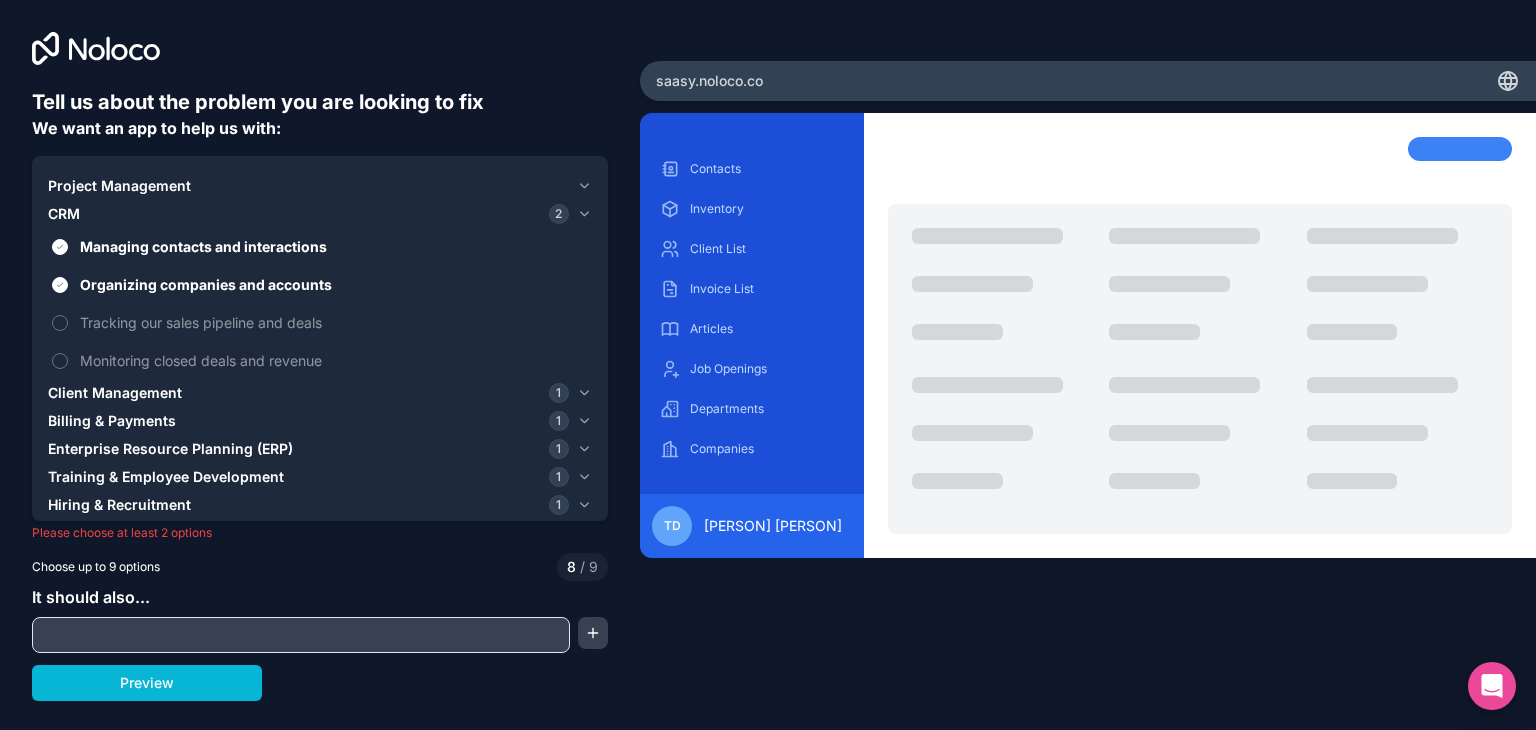 click on "Enterprise Resource Planning (ERP) 1" at bounding box center (320, 449) 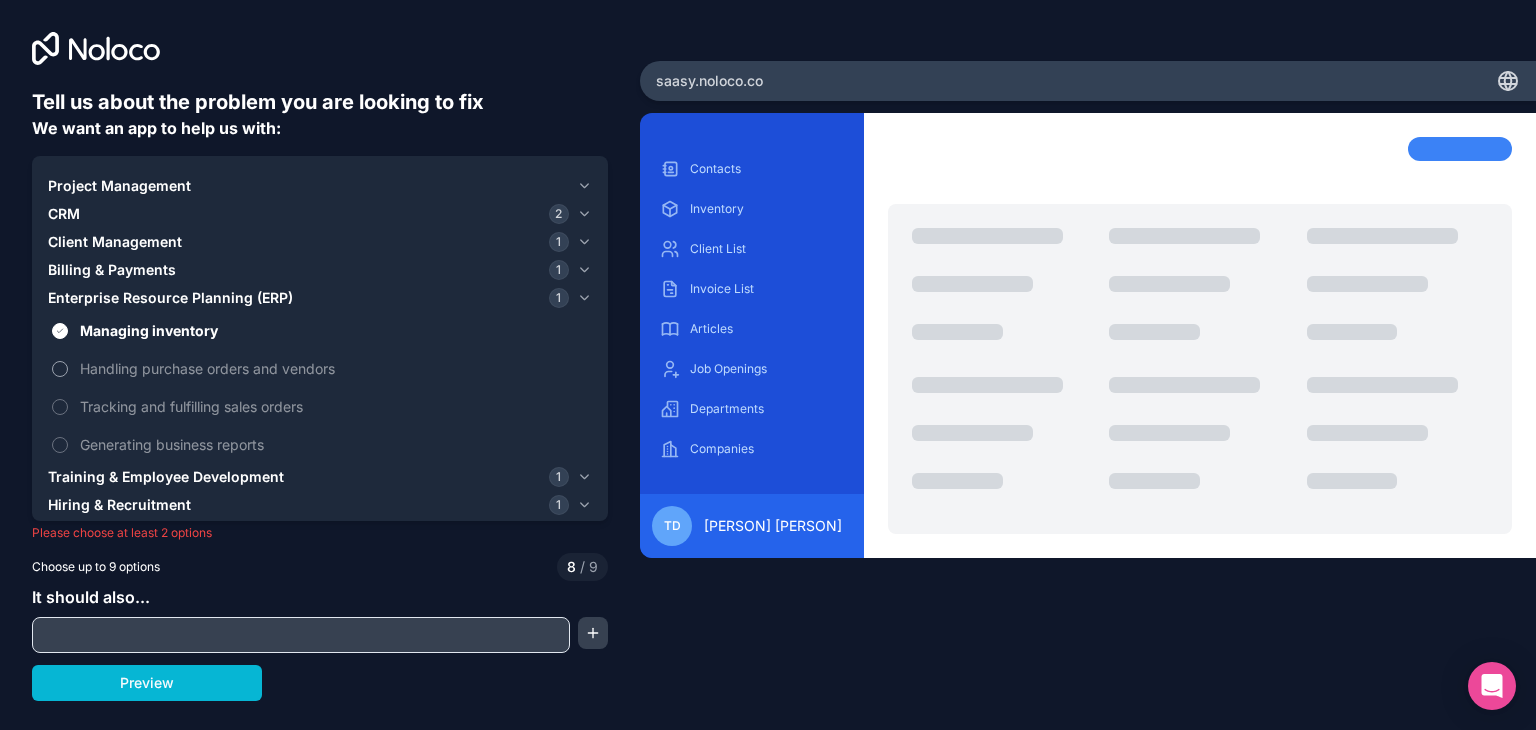 click on "Handling purchase orders and vendors" at bounding box center [320, 368] 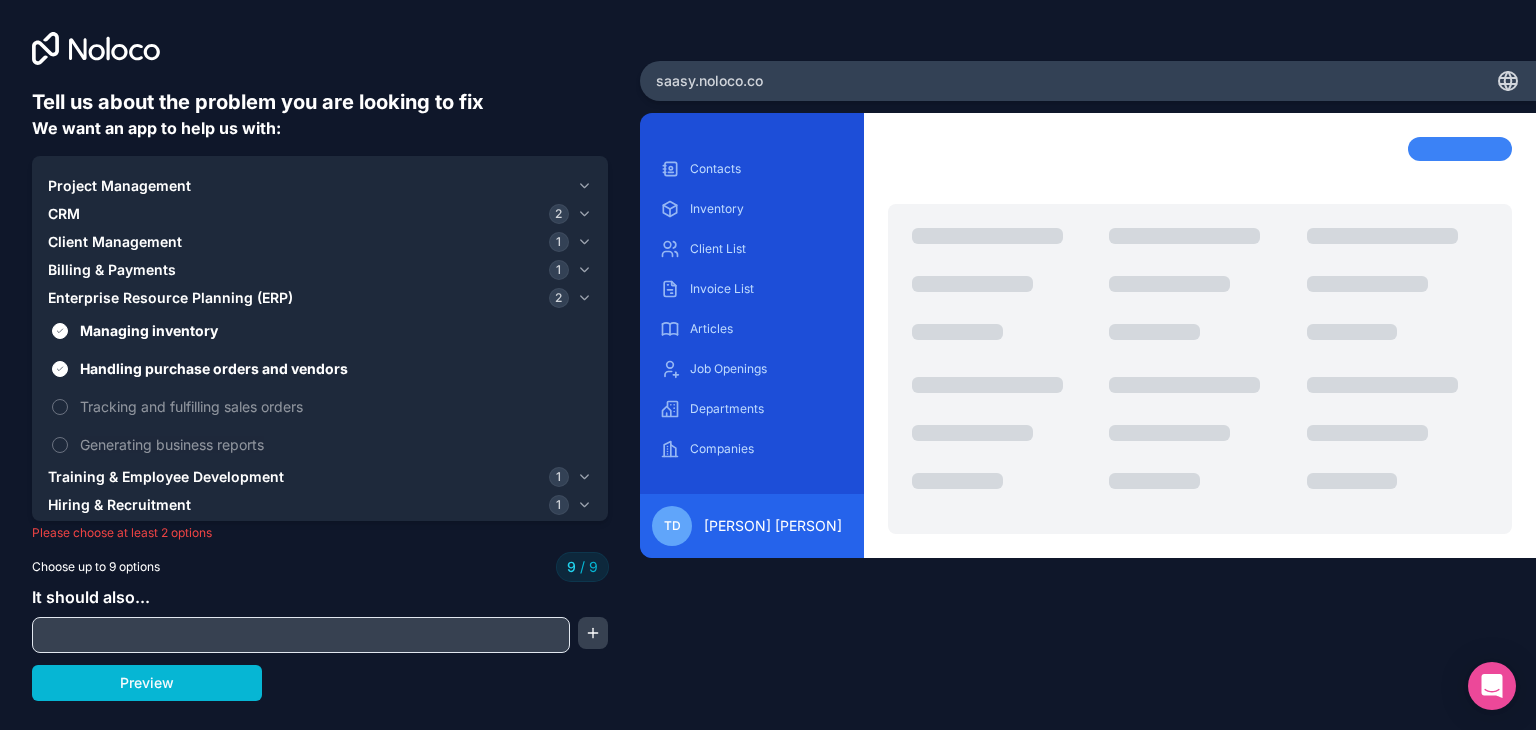 click on "CRM 2" at bounding box center [308, 214] 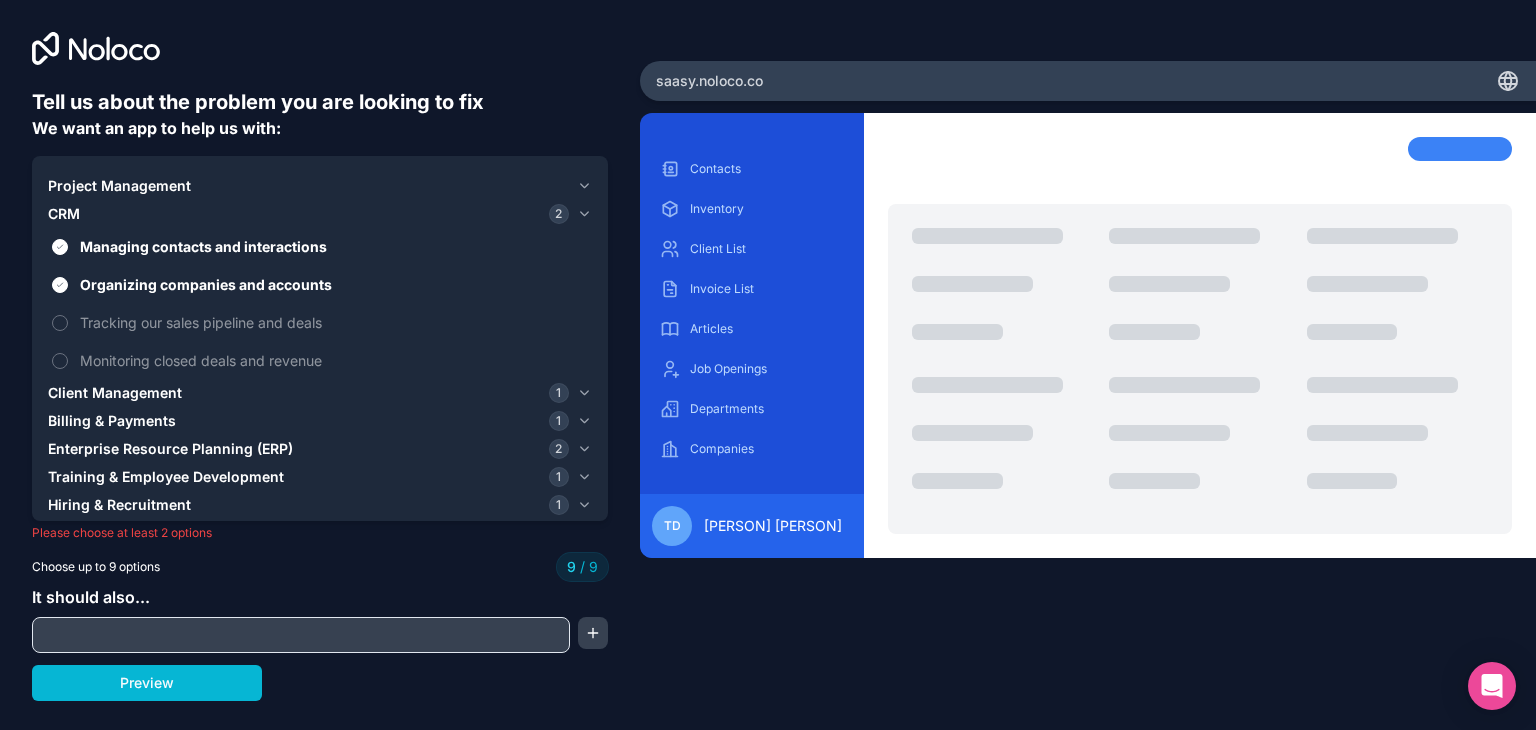 click at bounding box center (301, 635) 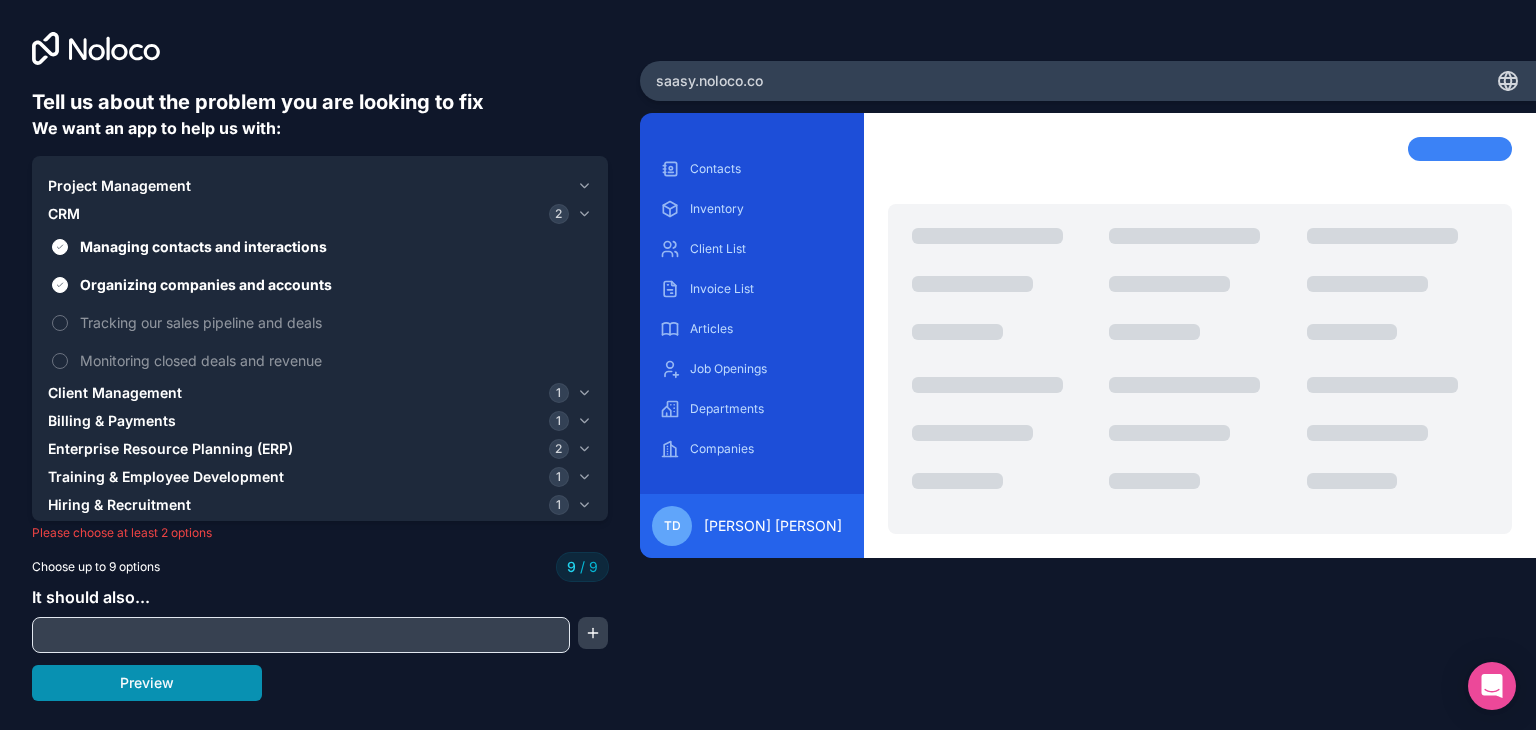 click on "Preview" at bounding box center [147, 683] 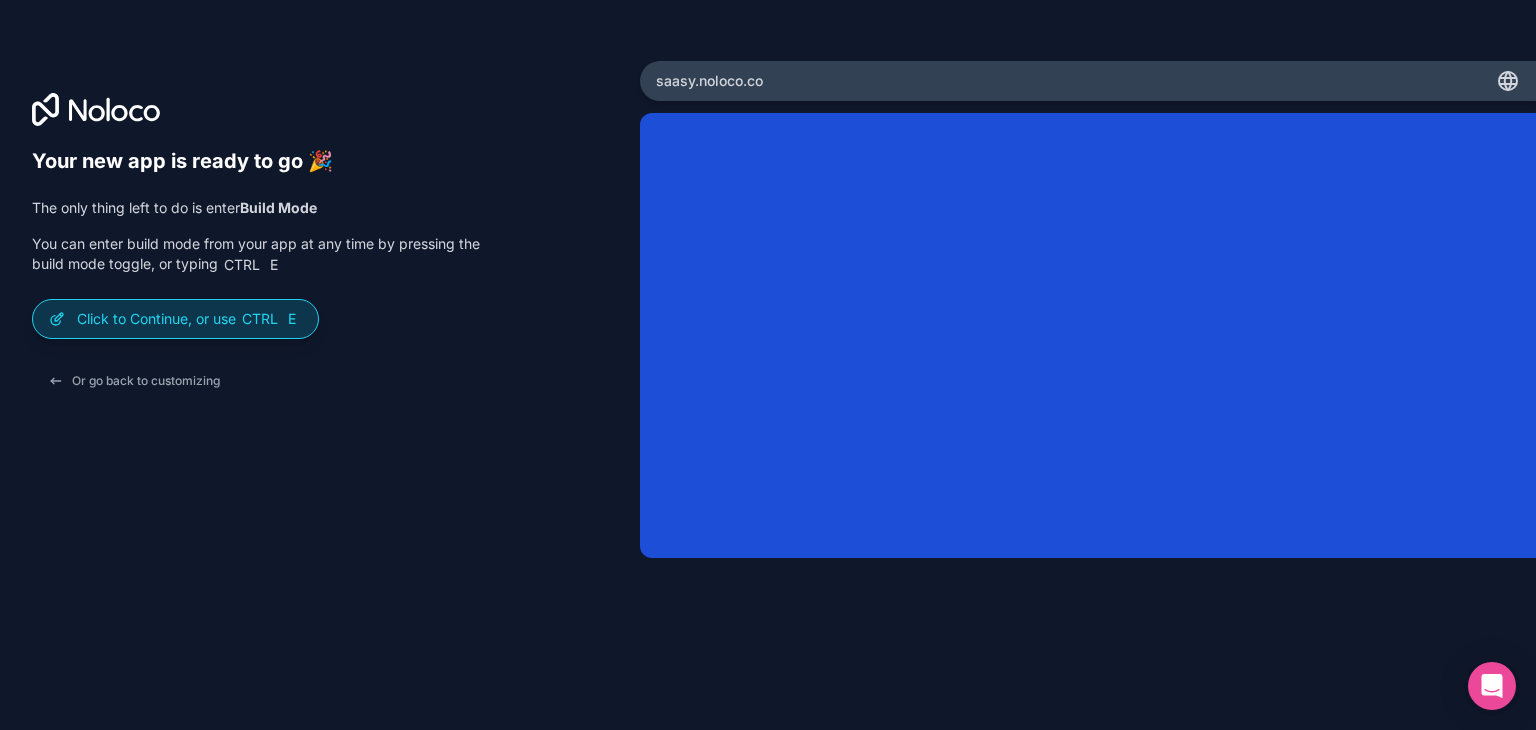 click on "Click to Continue, or use  Ctrl E" at bounding box center [189, 319] 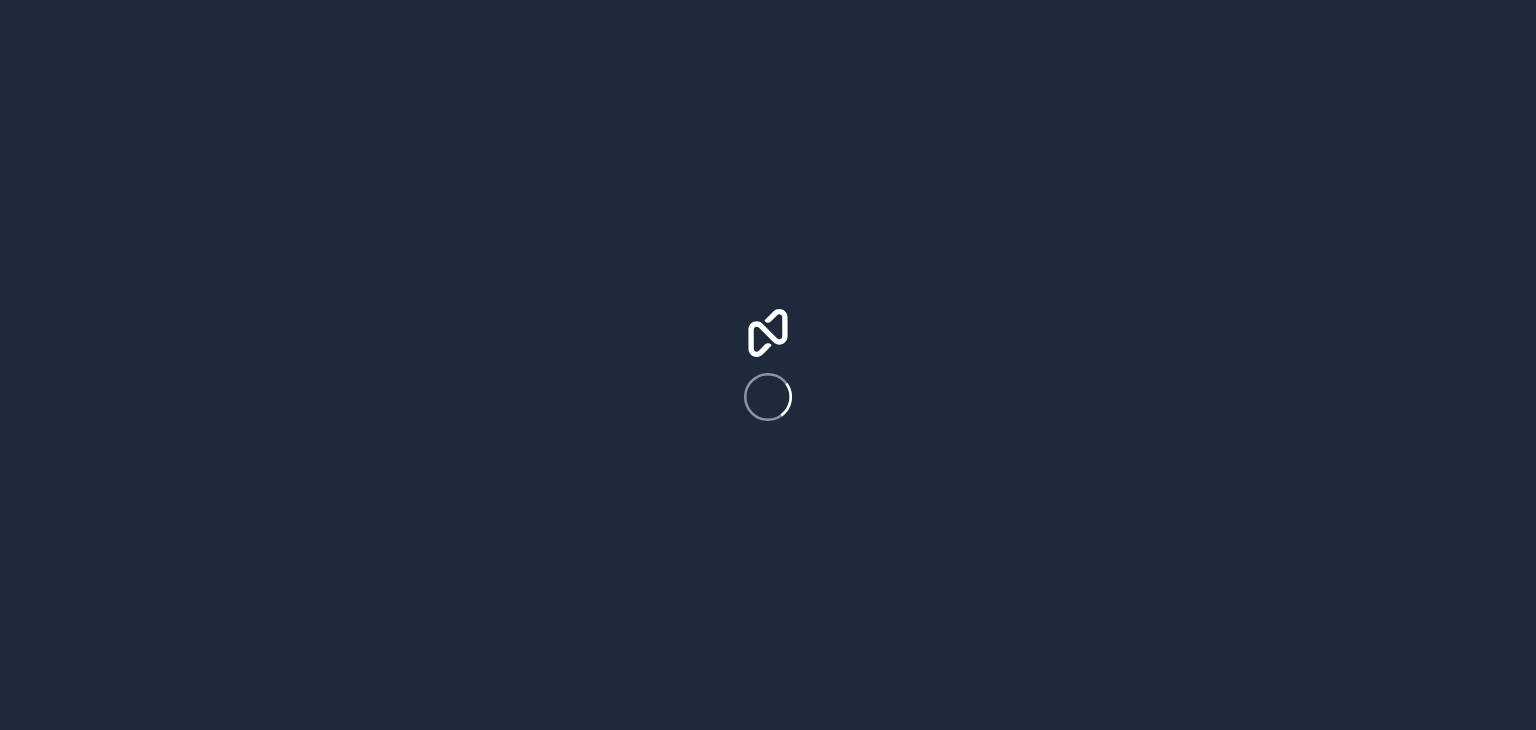 scroll, scrollTop: 0, scrollLeft: 0, axis: both 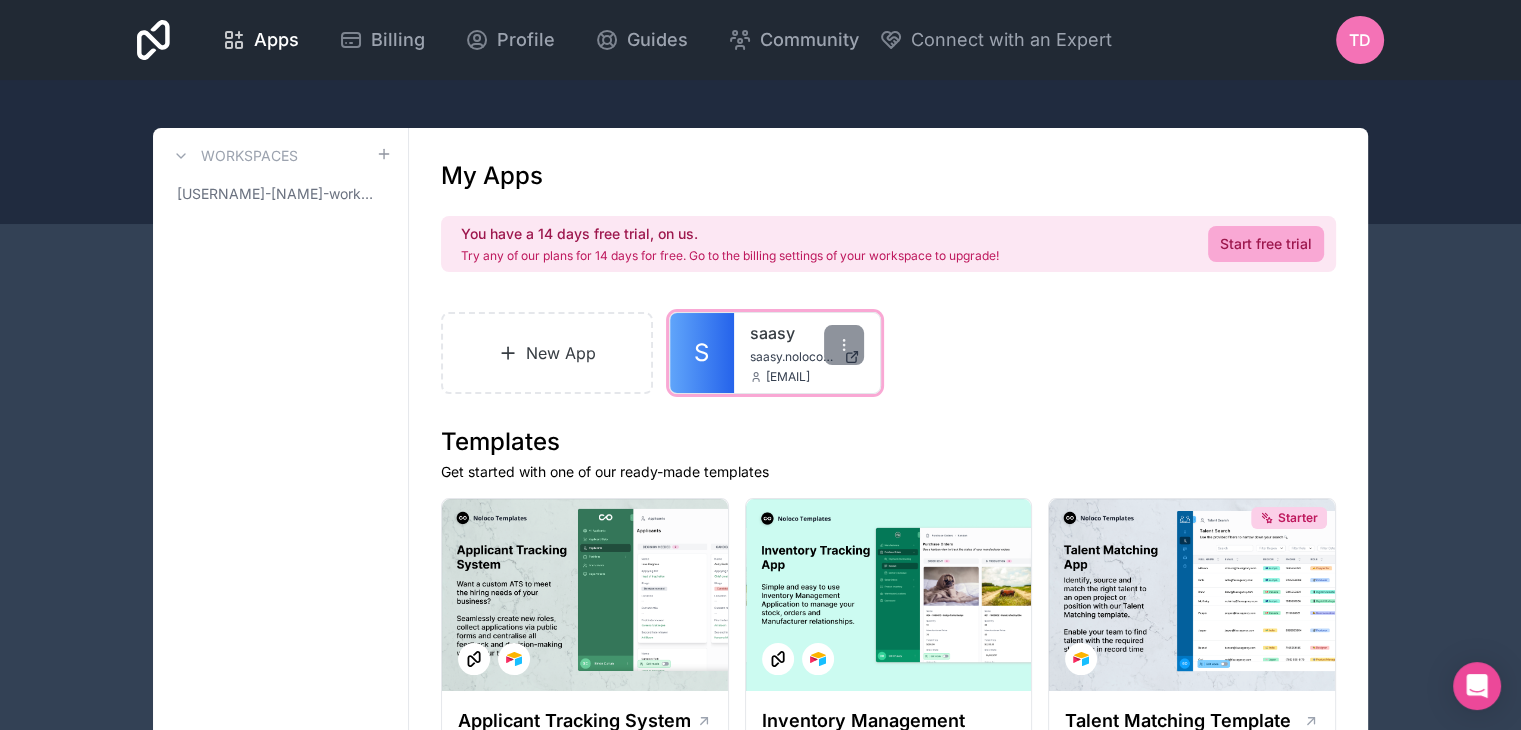 click on "saasy.noloco.co" at bounding box center [793, 357] 